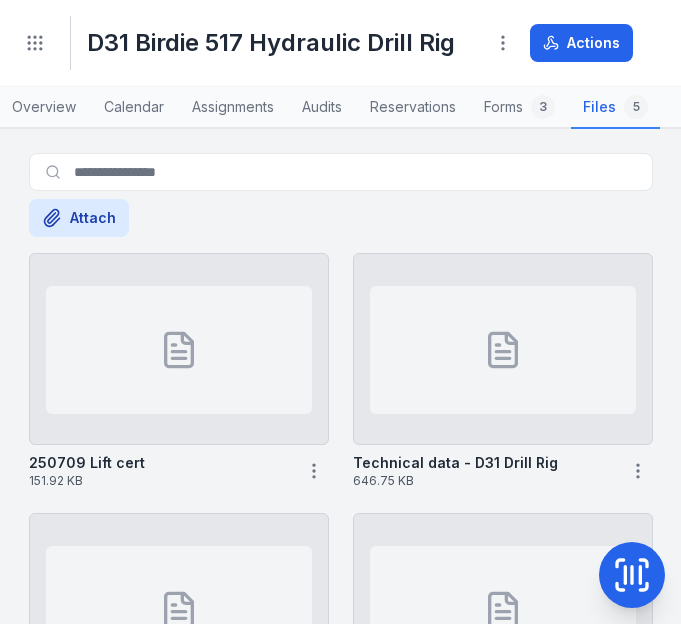 scroll, scrollTop: 0, scrollLeft: 0, axis: both 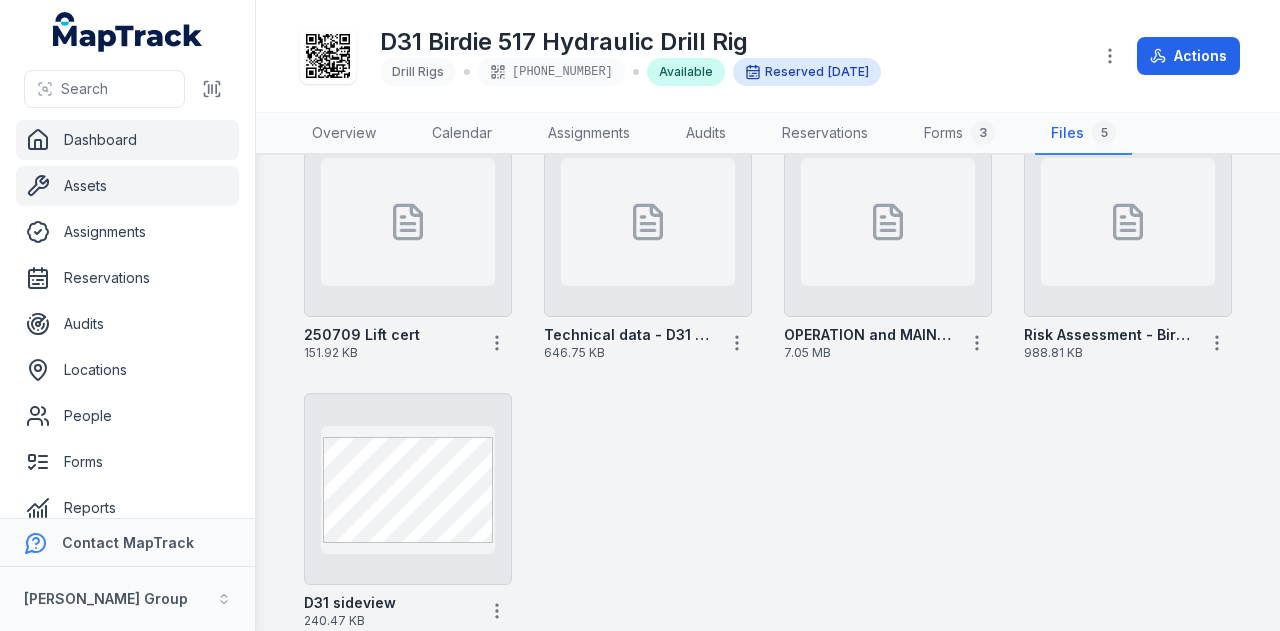 click on "Dashboard" at bounding box center (127, 140) 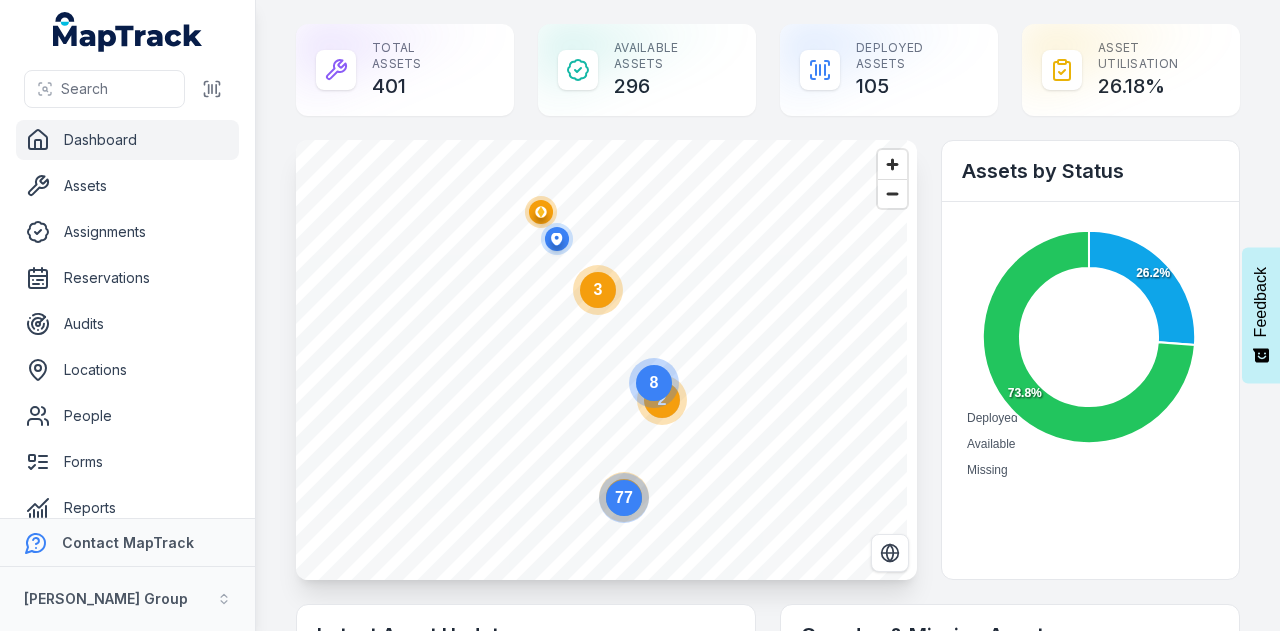 scroll, scrollTop: 0, scrollLeft: 0, axis: both 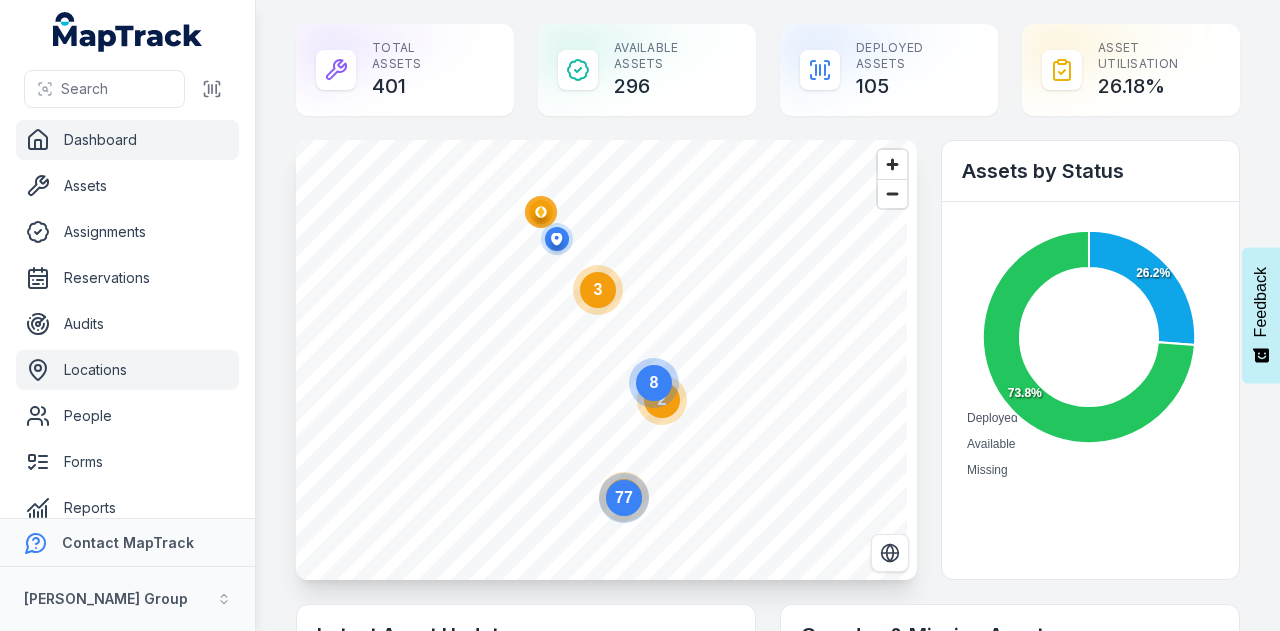 click on "Locations" at bounding box center [127, 370] 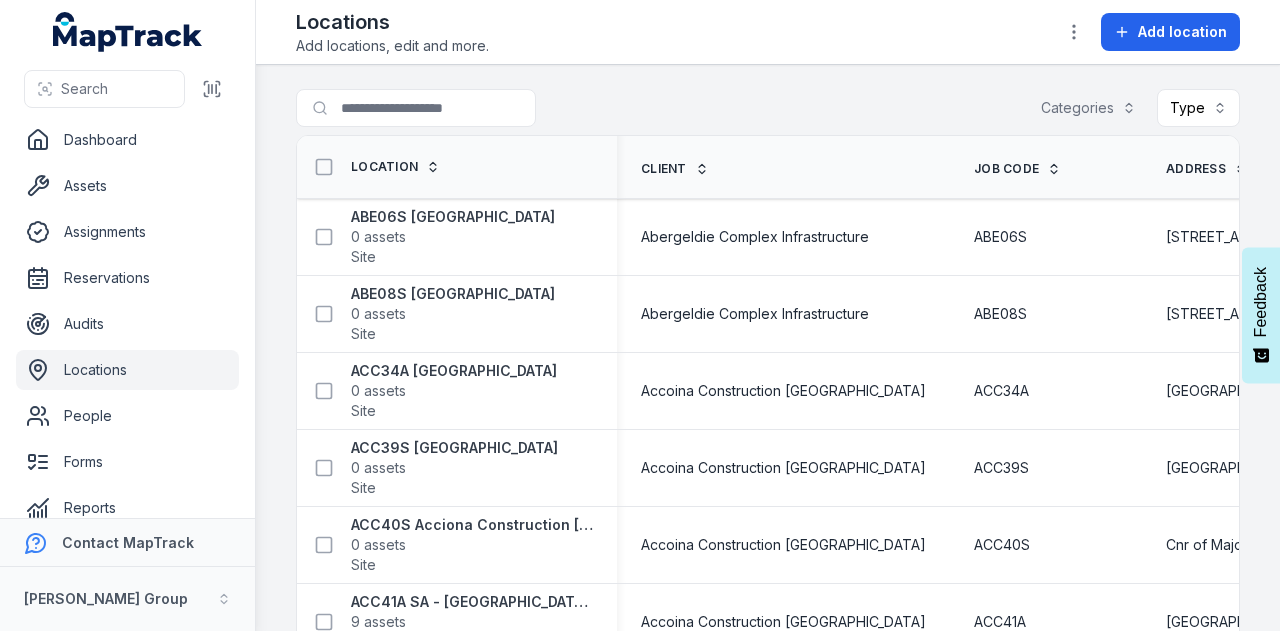 scroll, scrollTop: 0, scrollLeft: 0, axis: both 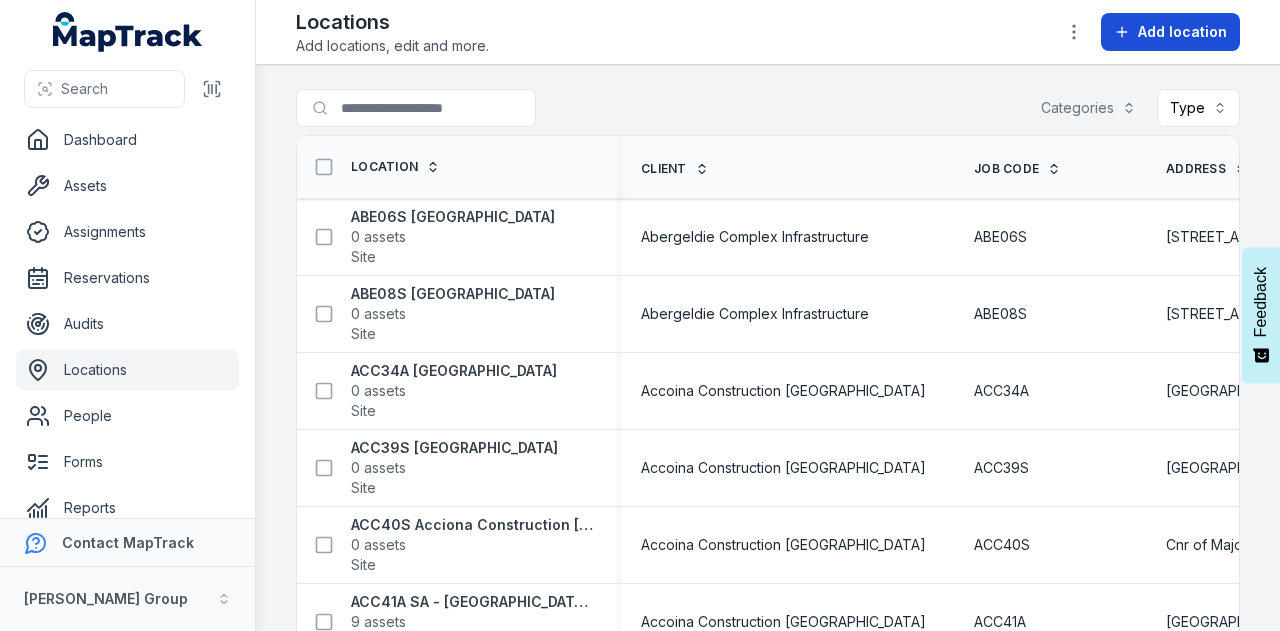 click on "Add location" at bounding box center (1182, 32) 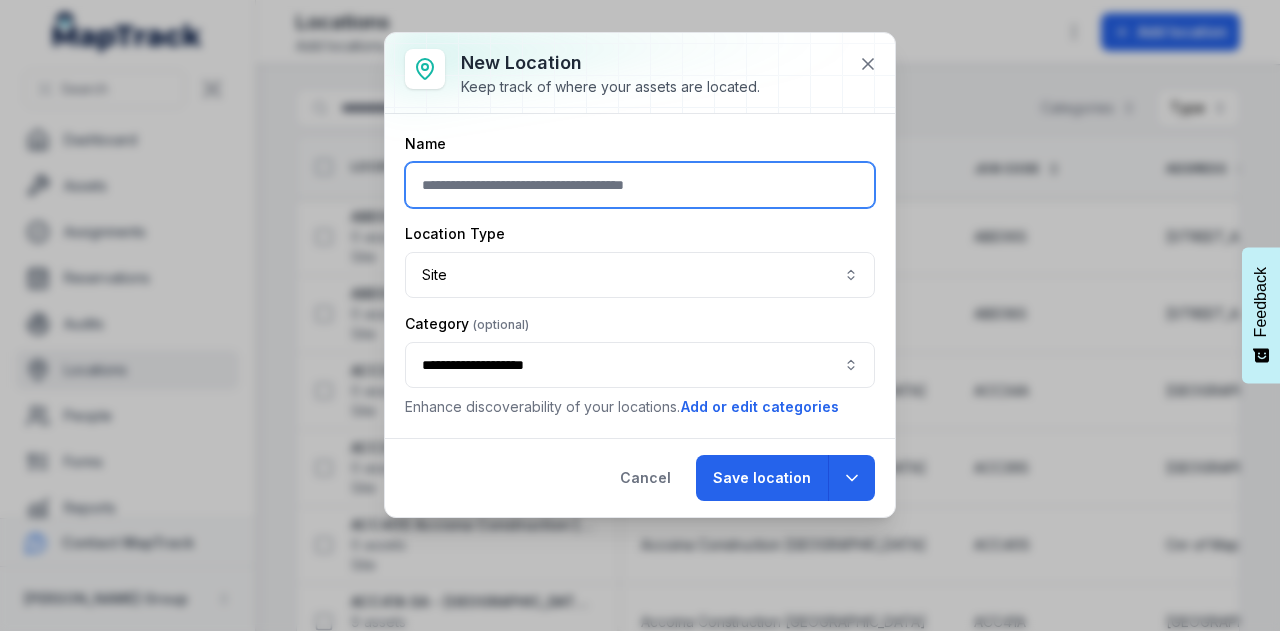 click at bounding box center [640, 185] 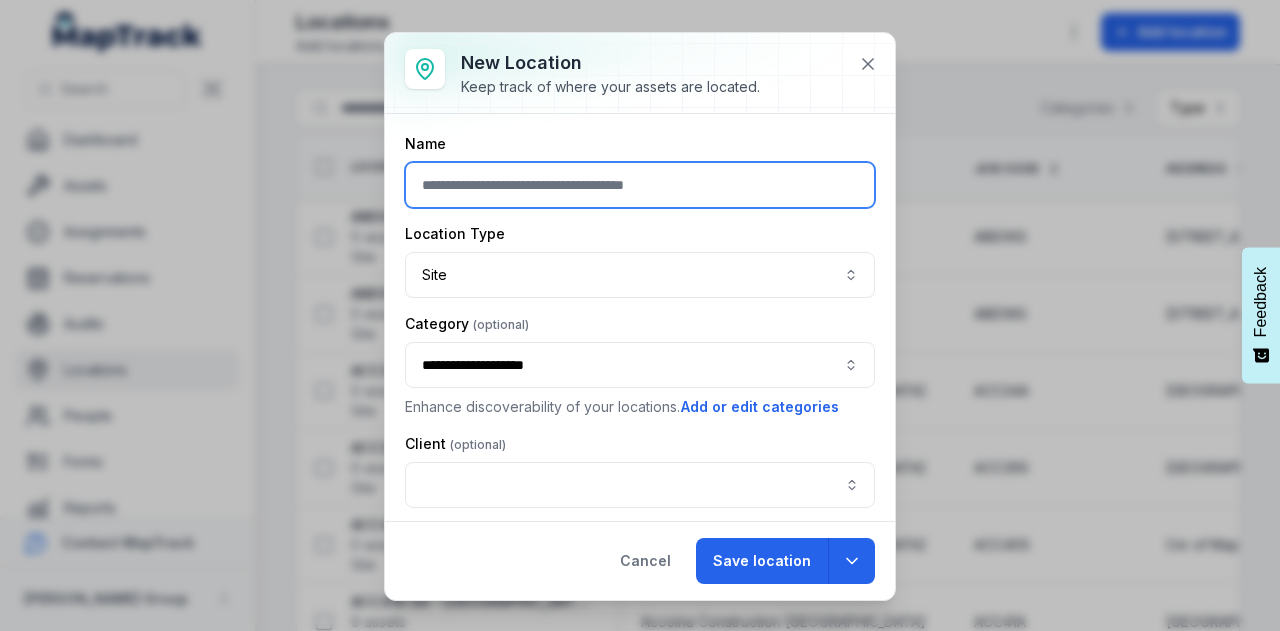 paste on "******" 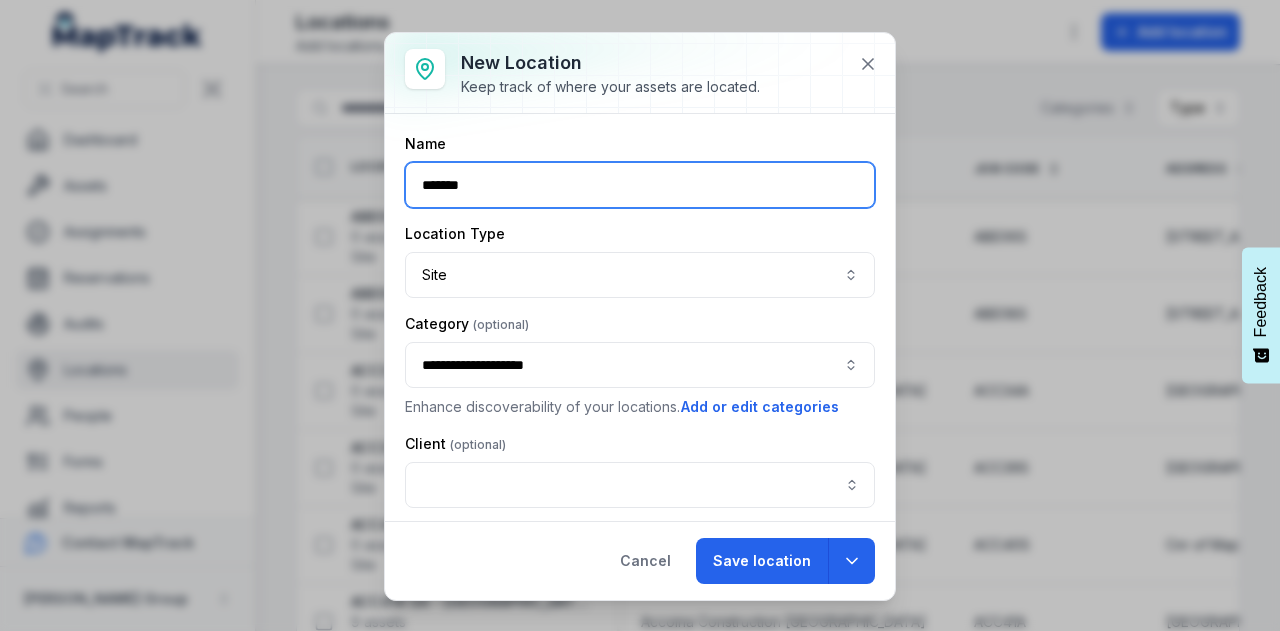 paste on "**********" 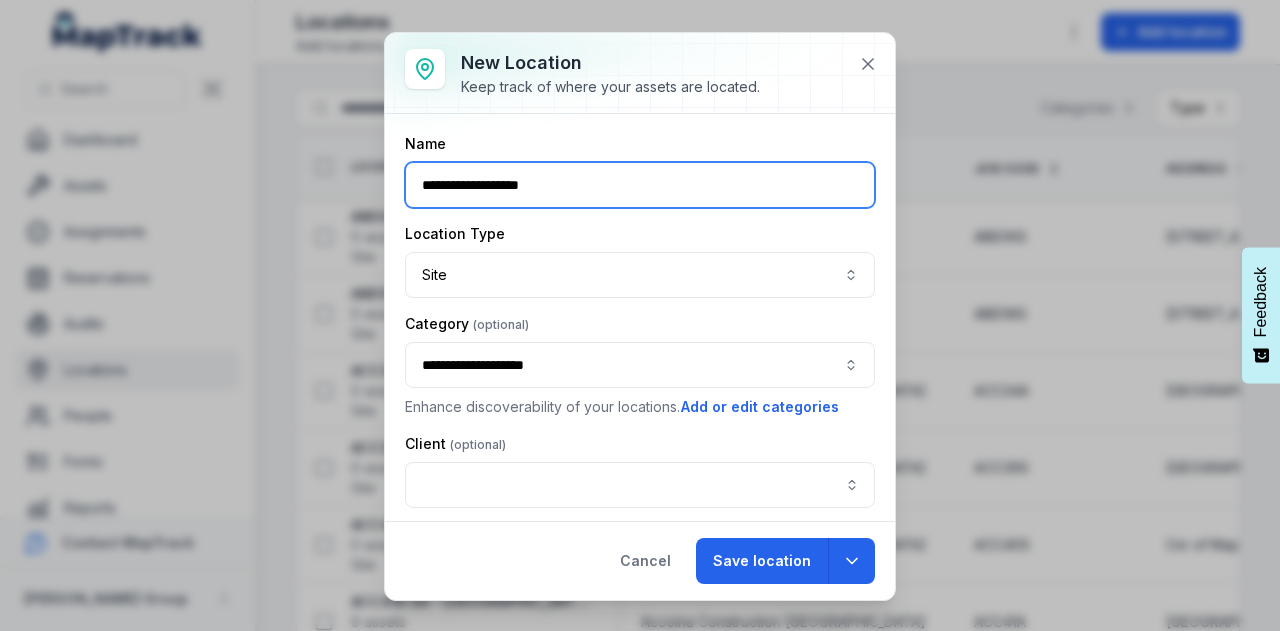click on "**********" at bounding box center (640, 365) 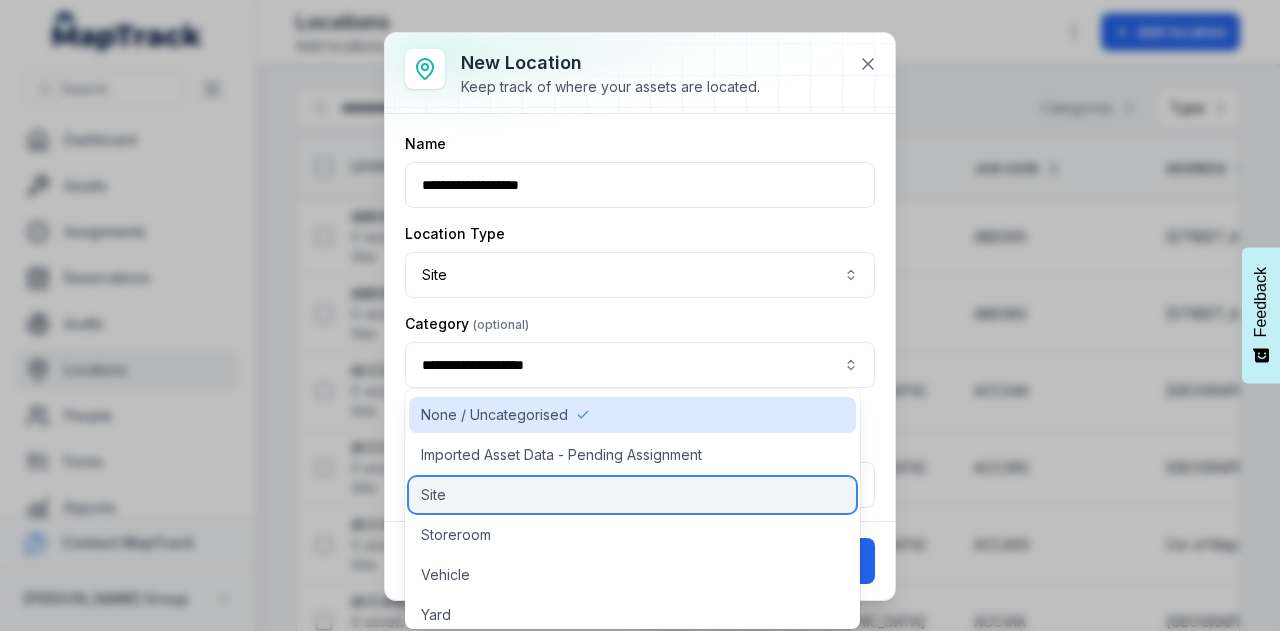 click on "Site" at bounding box center [632, 495] 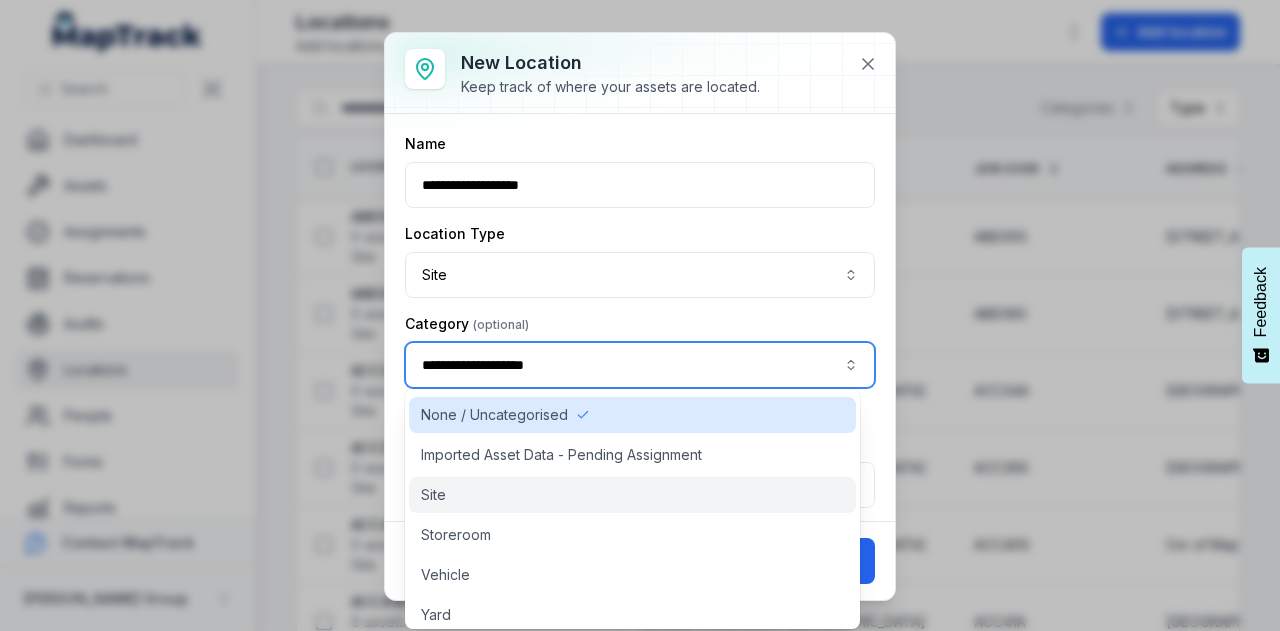 type on "****" 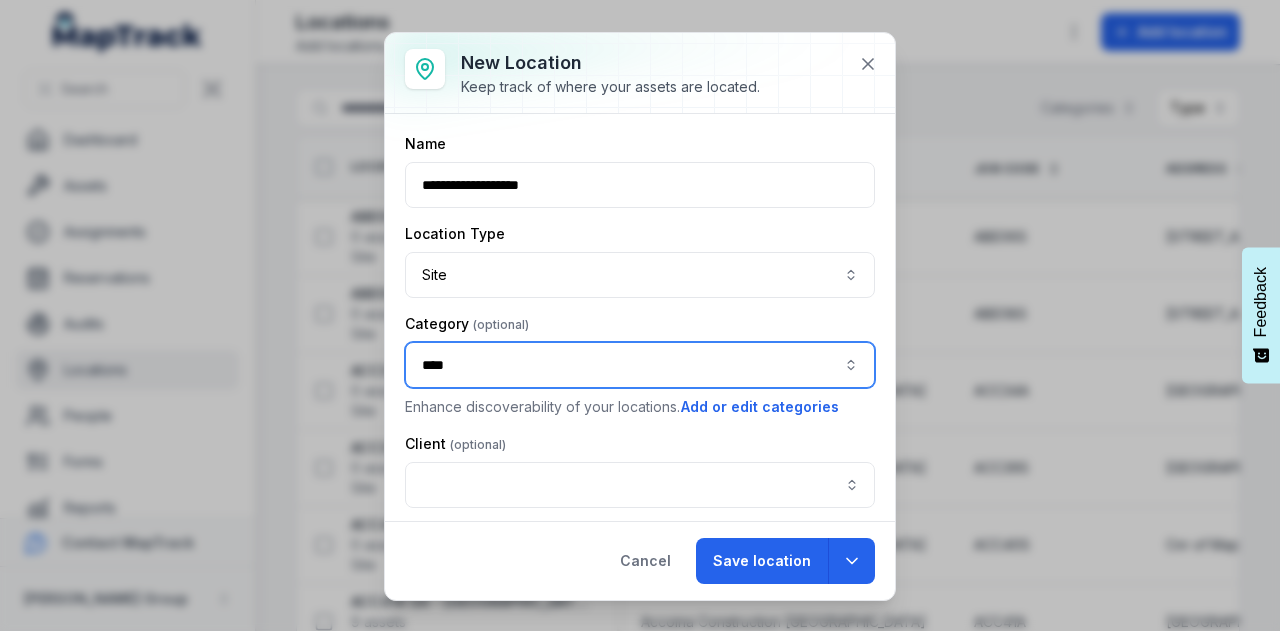 scroll, scrollTop: 200, scrollLeft: 0, axis: vertical 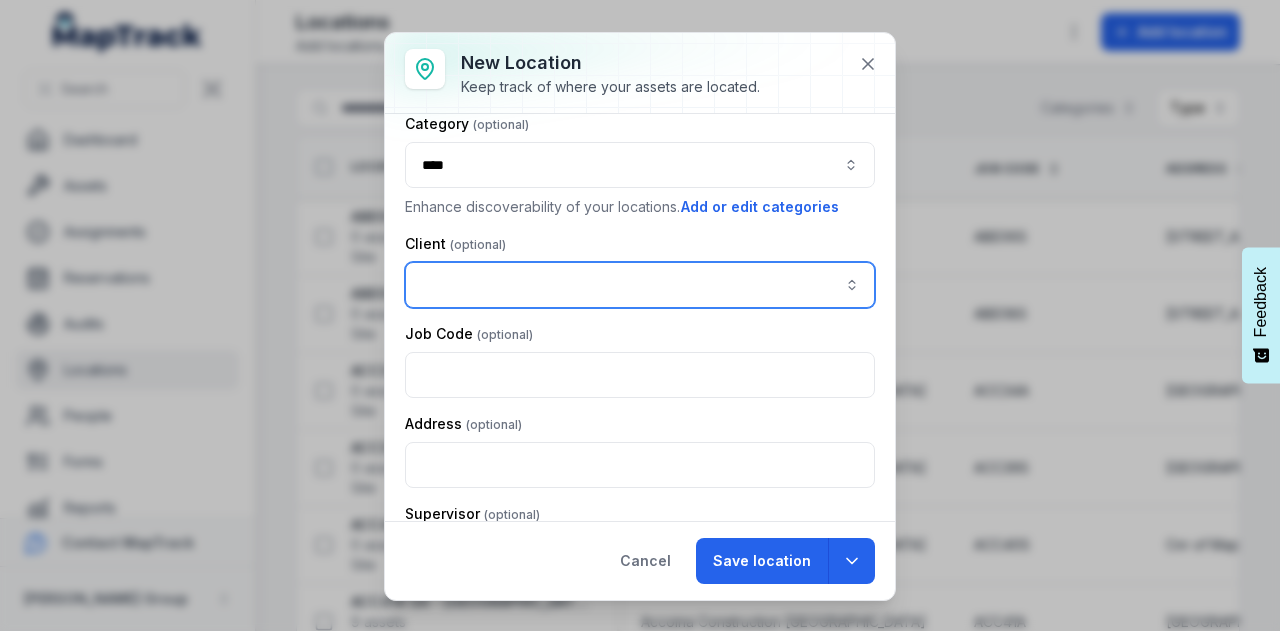 click at bounding box center [640, 285] 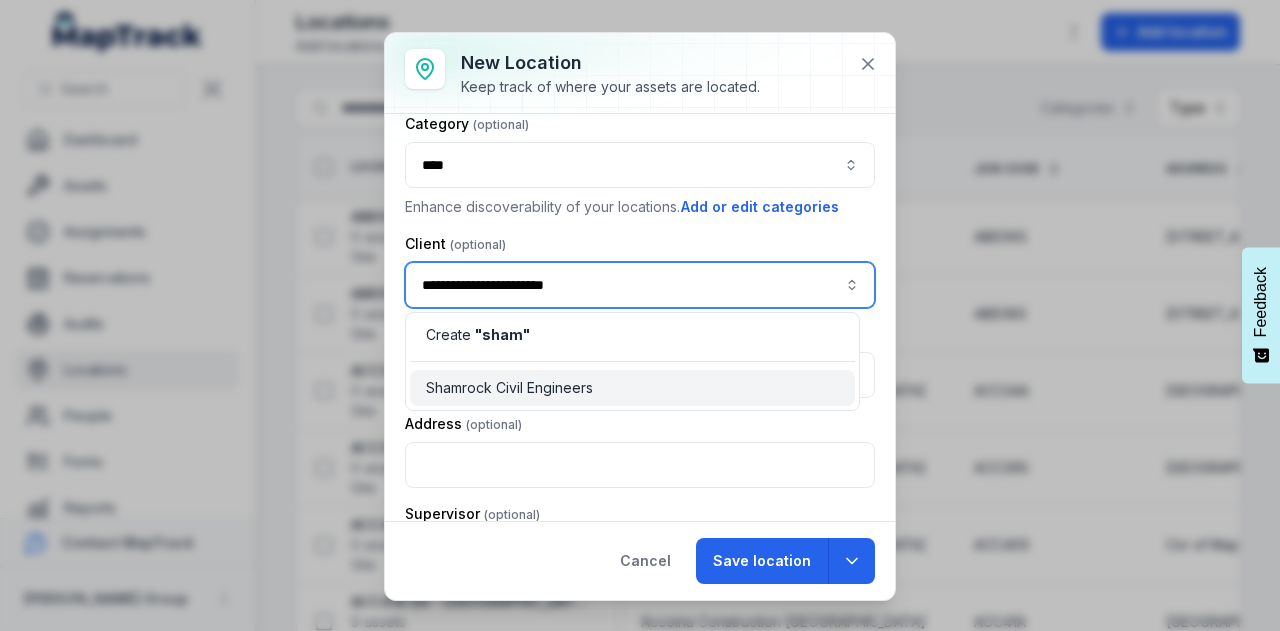 click on "Shamrock Civil Engineers" at bounding box center [509, 388] 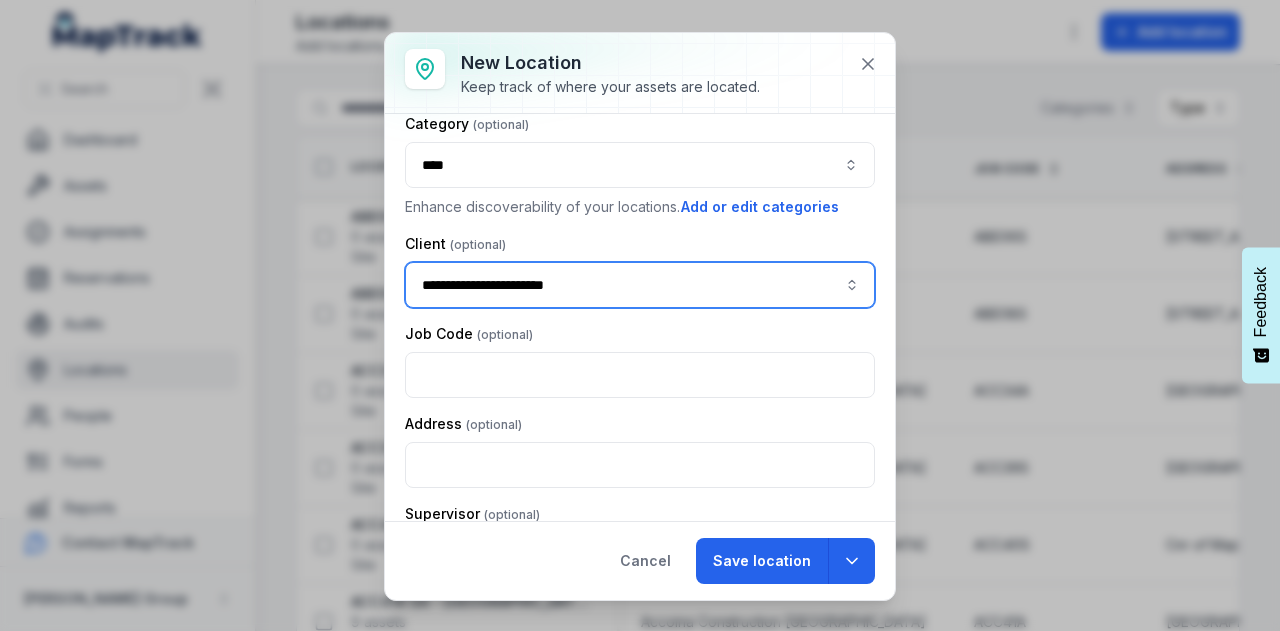 type on "**********" 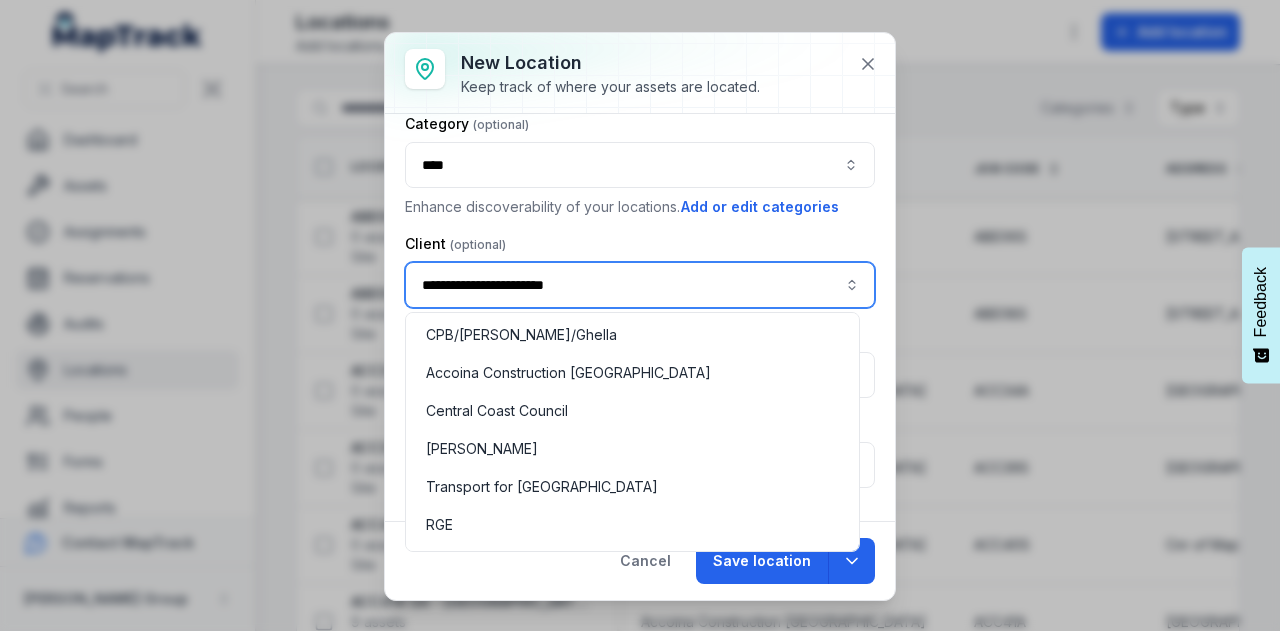 scroll, scrollTop: 1245, scrollLeft: 0, axis: vertical 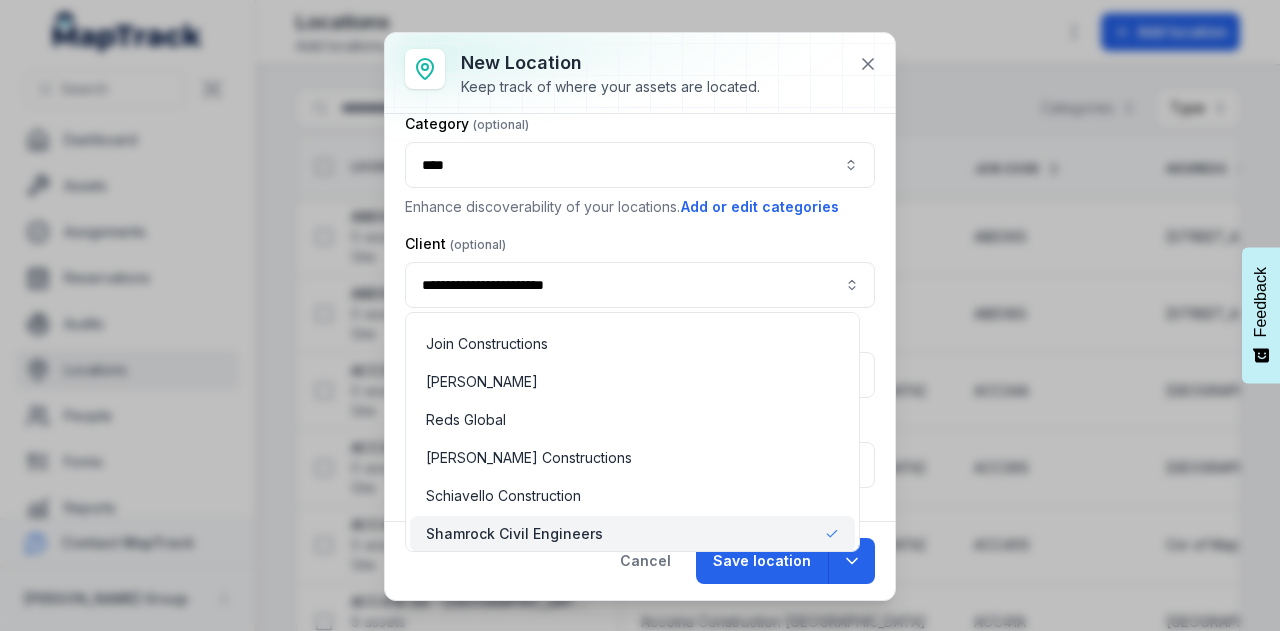 click on "**********" at bounding box center (640, 271) 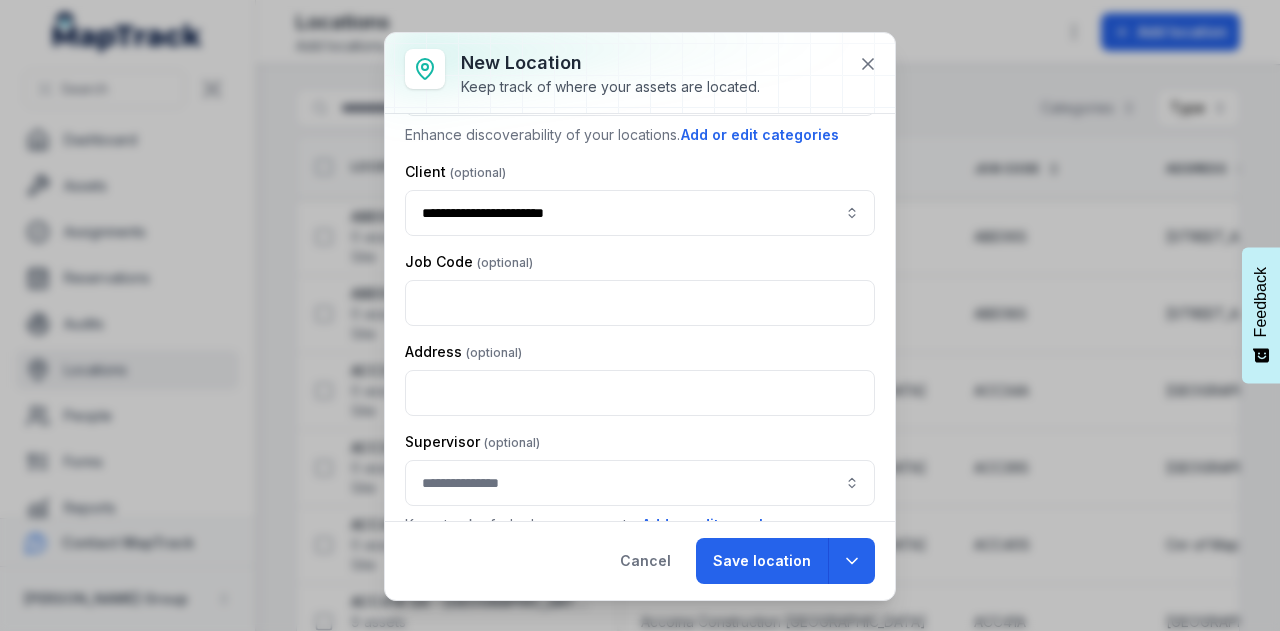 scroll, scrollTop: 299, scrollLeft: 0, axis: vertical 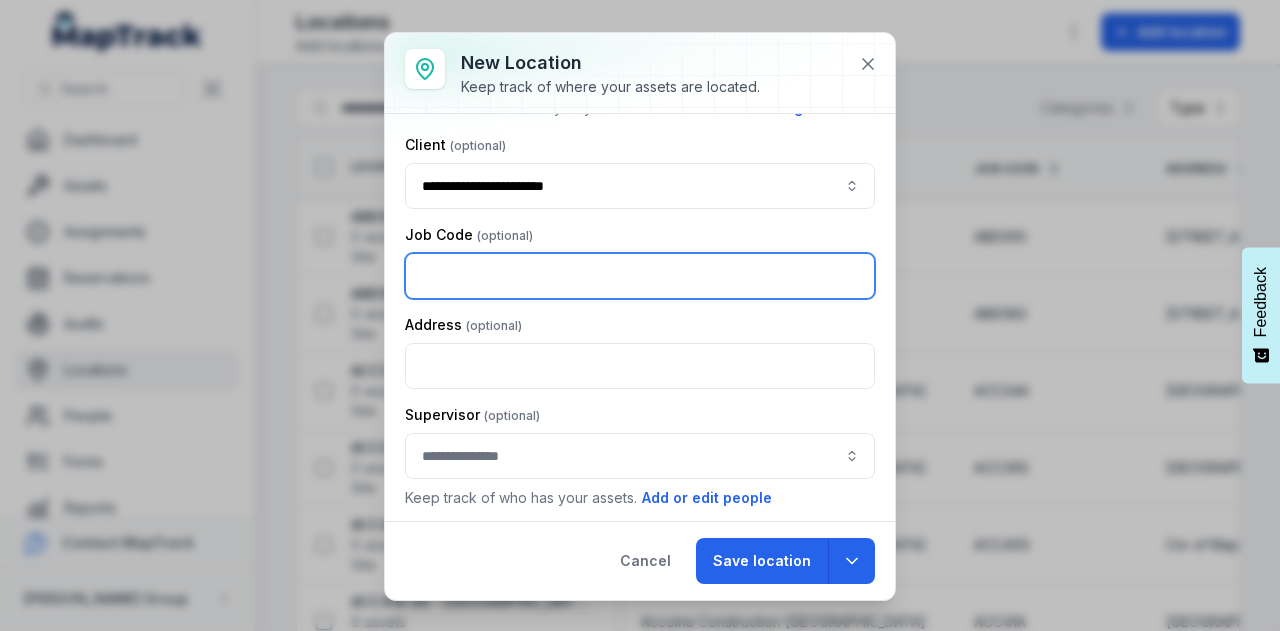 click at bounding box center (640, 276) 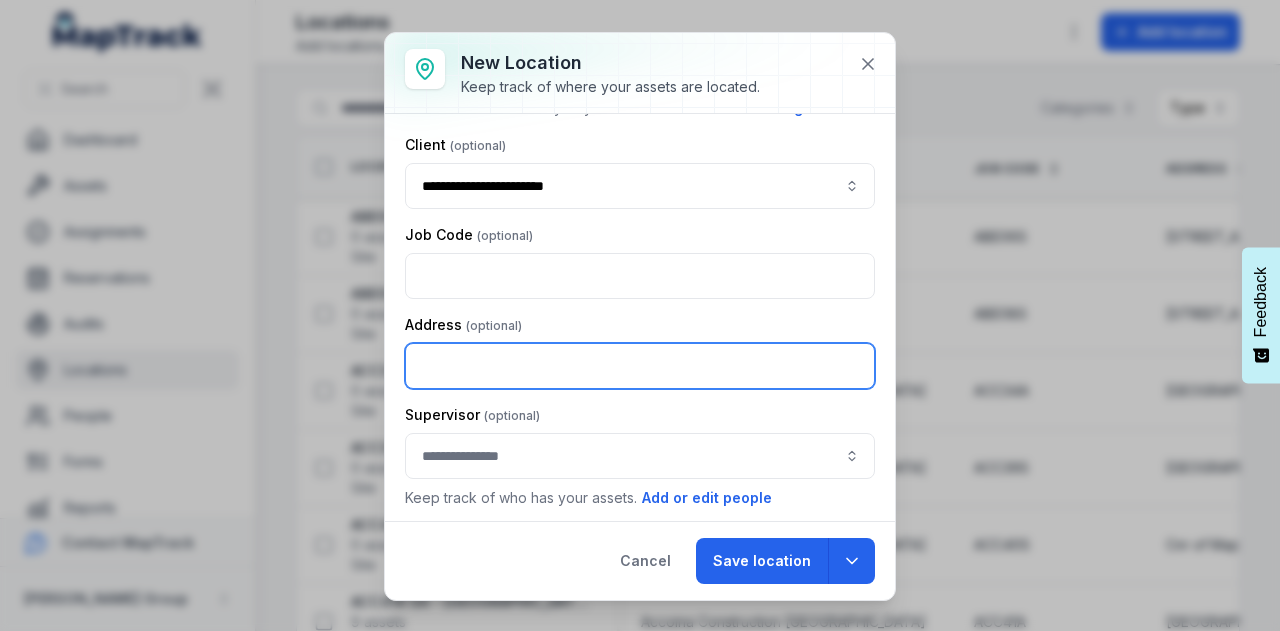 click at bounding box center (640, 366) 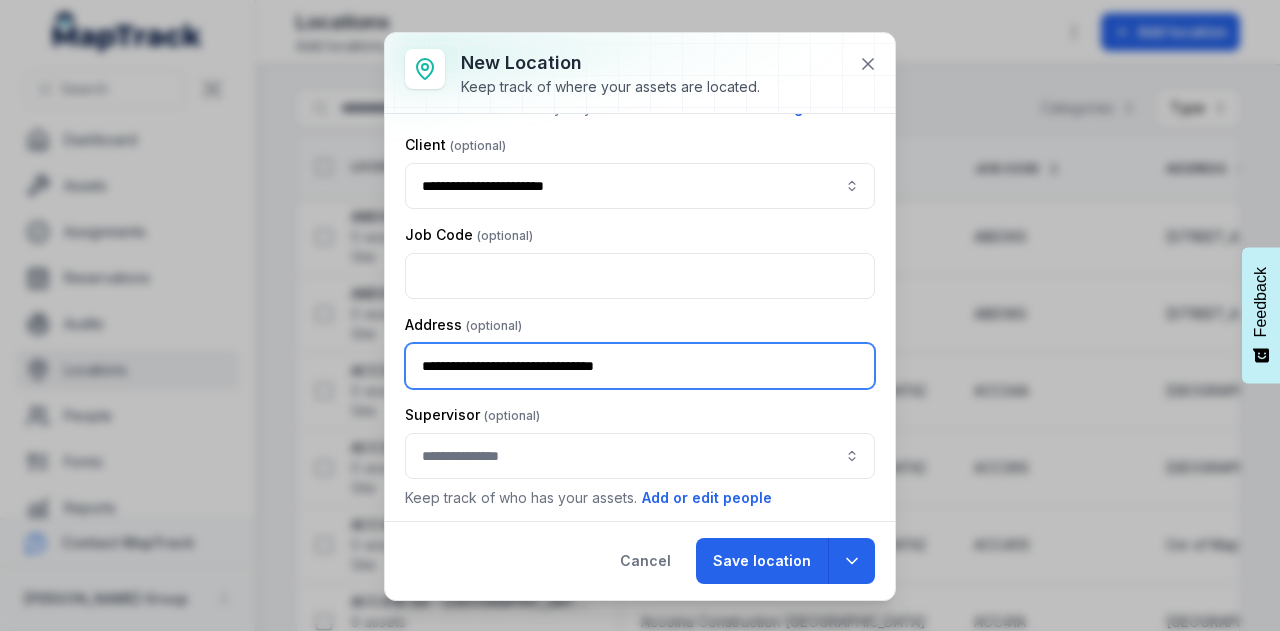 drag, startPoint x: 504, startPoint y: 362, endPoint x: 634, endPoint y: 331, distance: 133.64505 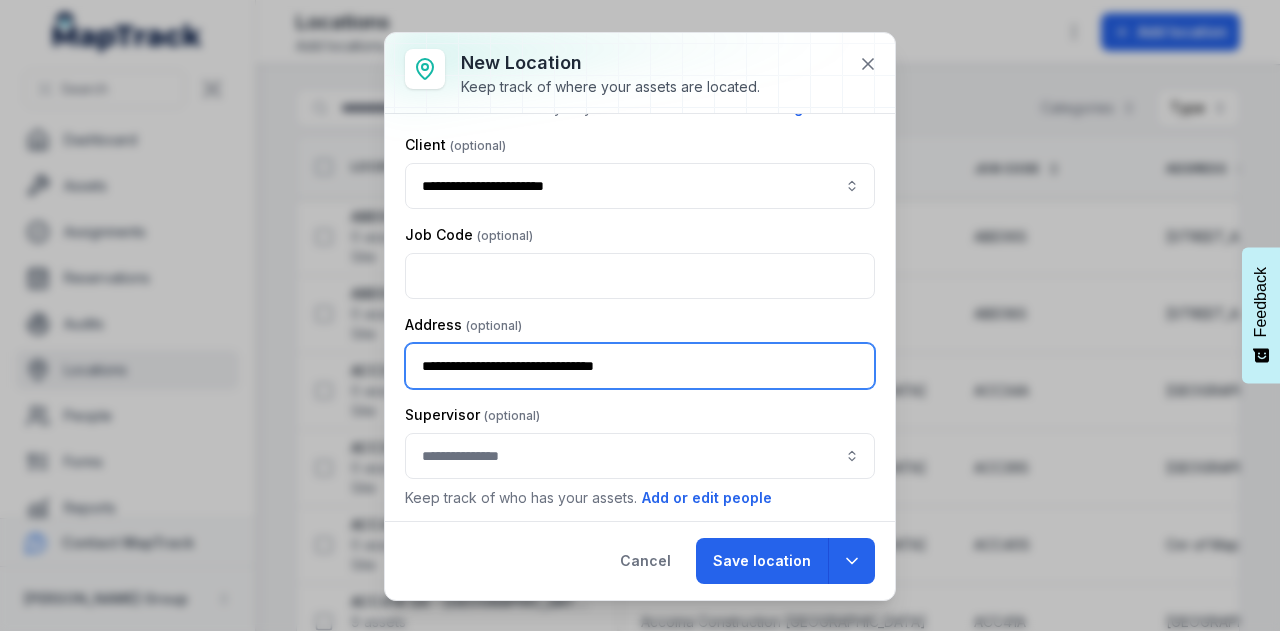 type on "**********" 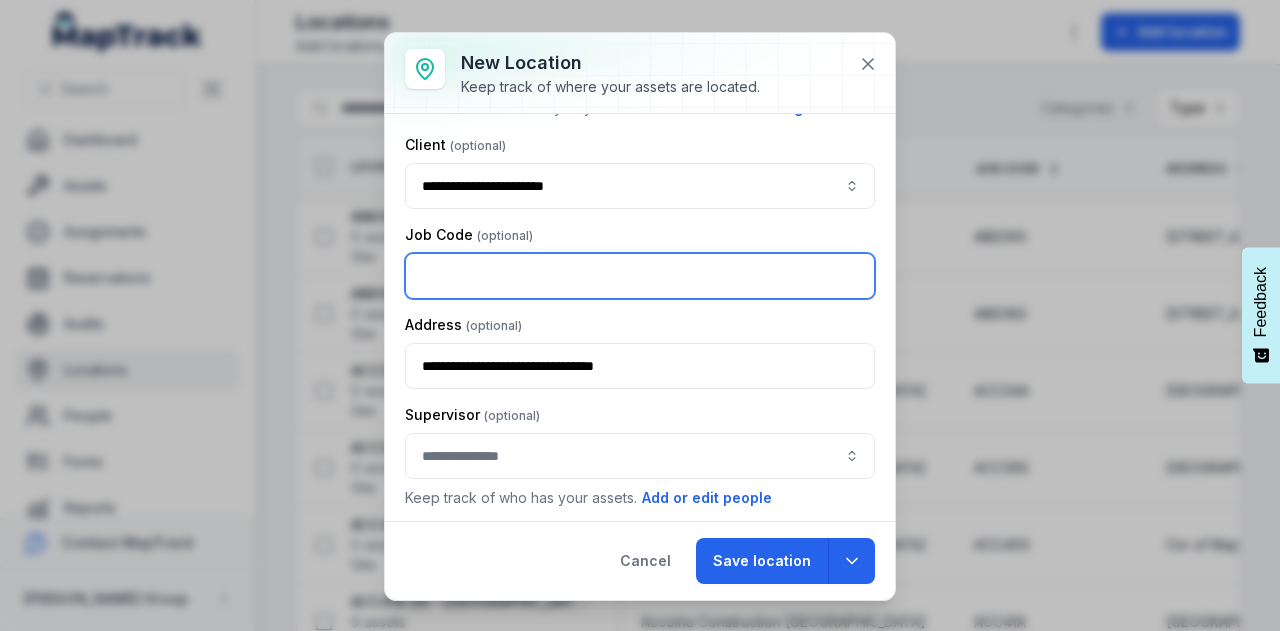 click at bounding box center (640, 276) 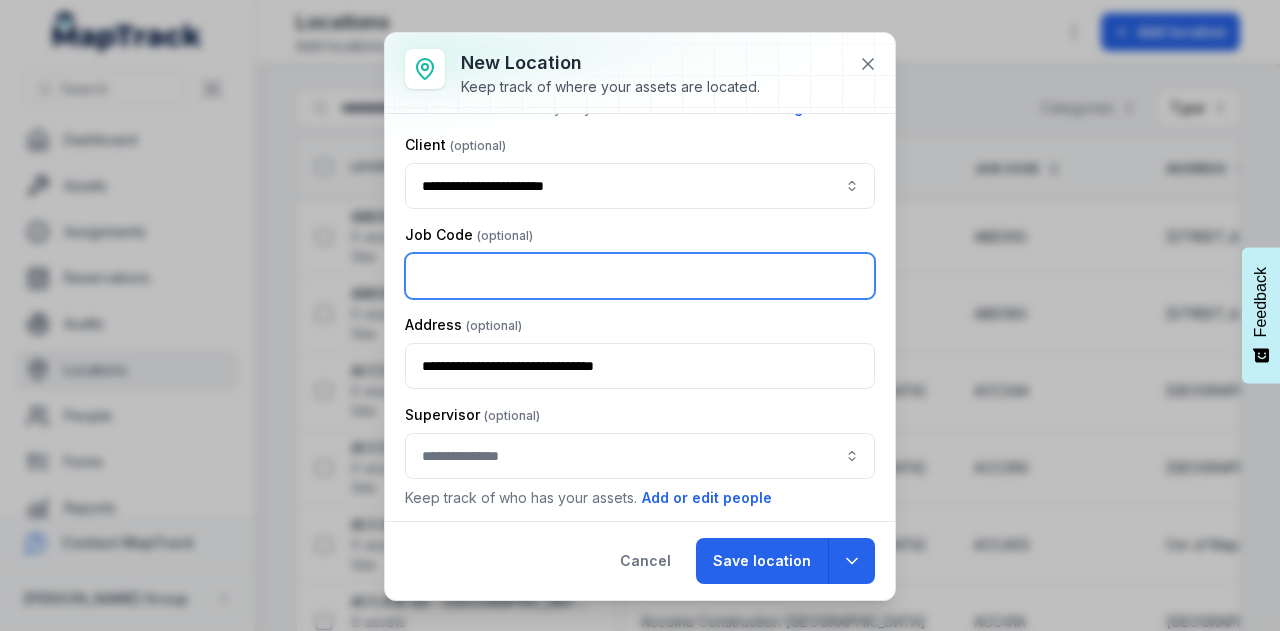 scroll, scrollTop: 0, scrollLeft: 0, axis: both 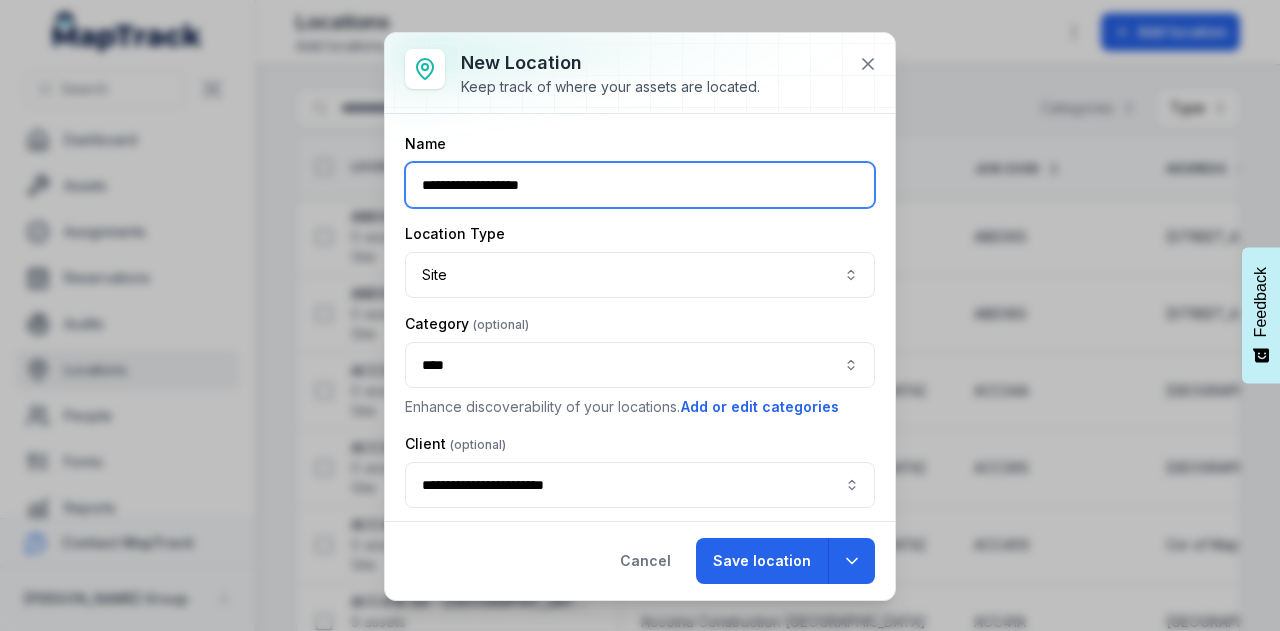 click on "**********" at bounding box center [640, 185] 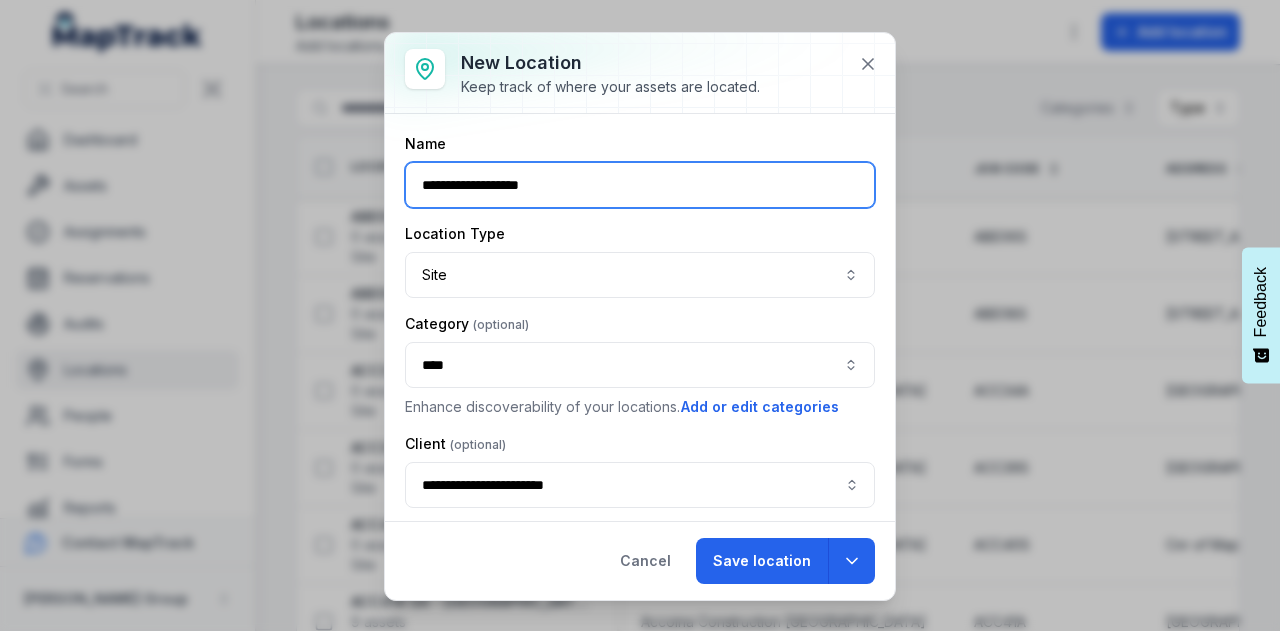 scroll, scrollTop: 100, scrollLeft: 0, axis: vertical 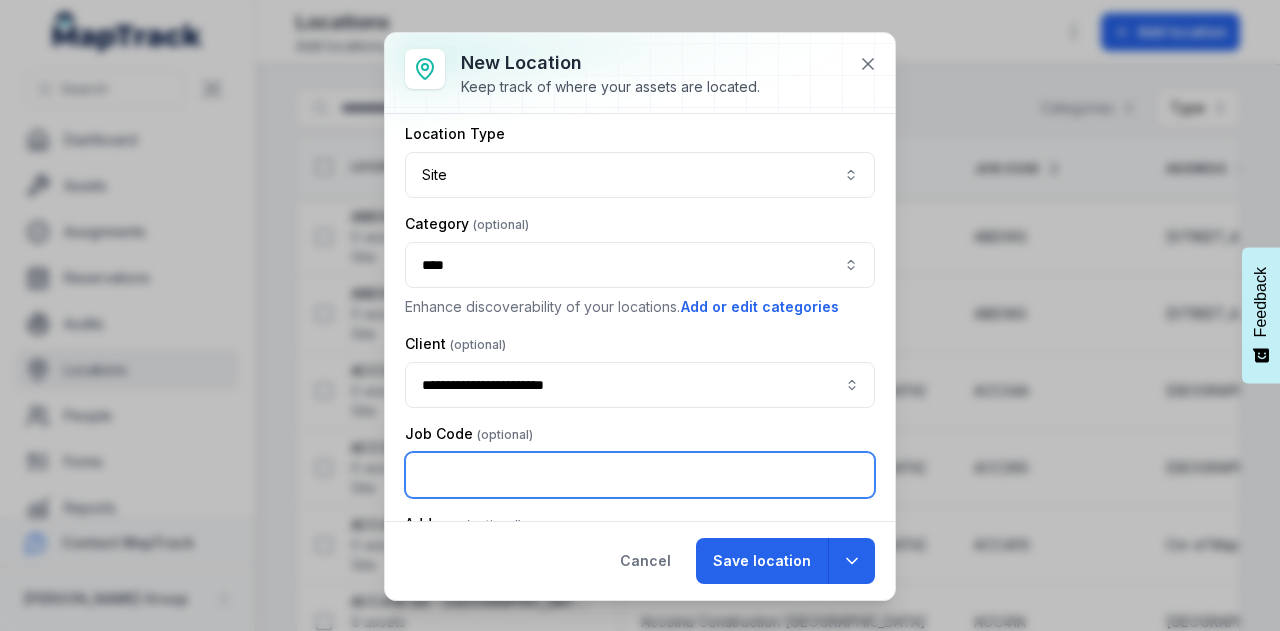 click at bounding box center [640, 475] 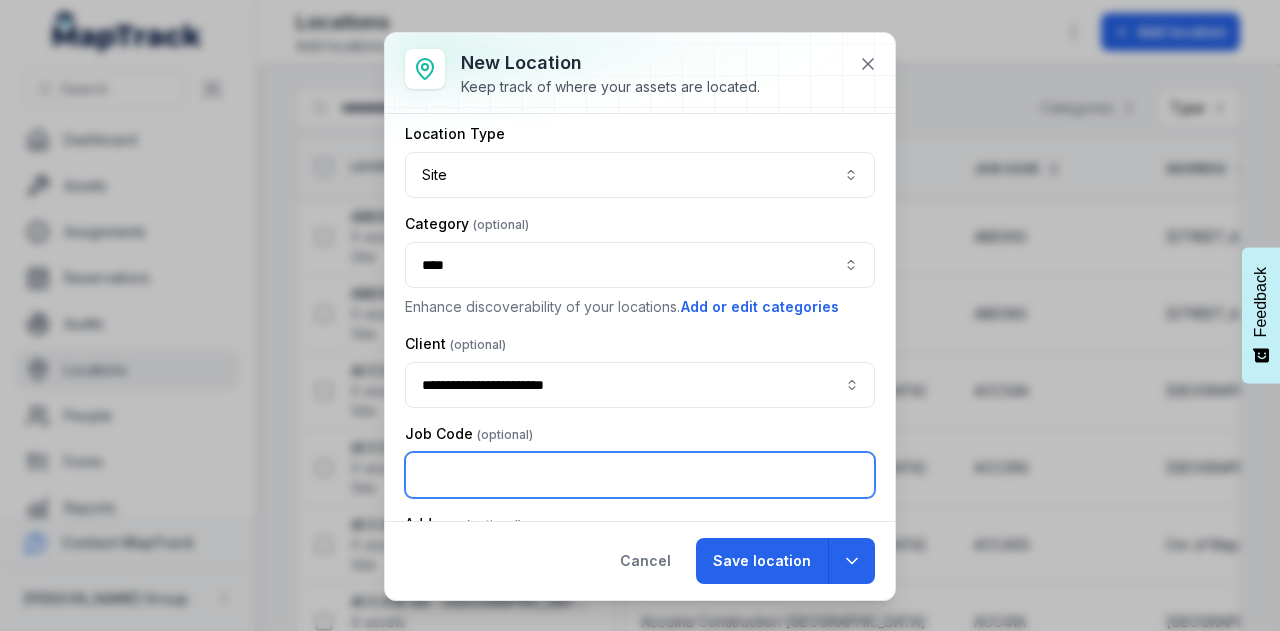 paste on "******" 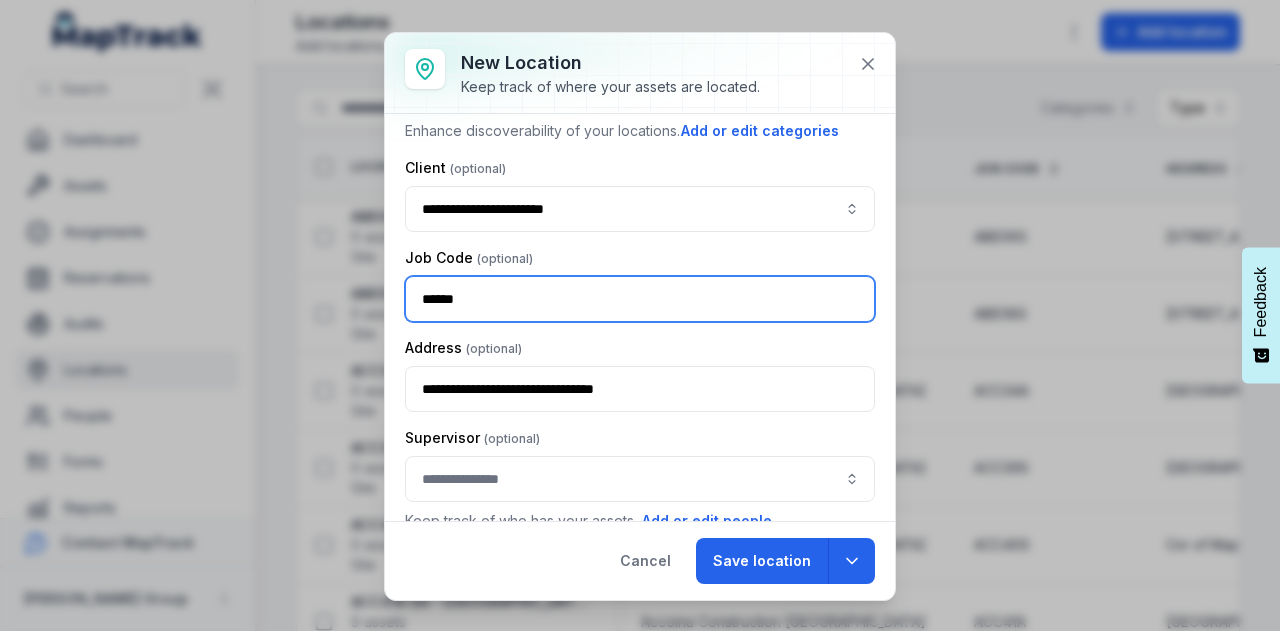 scroll, scrollTop: 299, scrollLeft: 0, axis: vertical 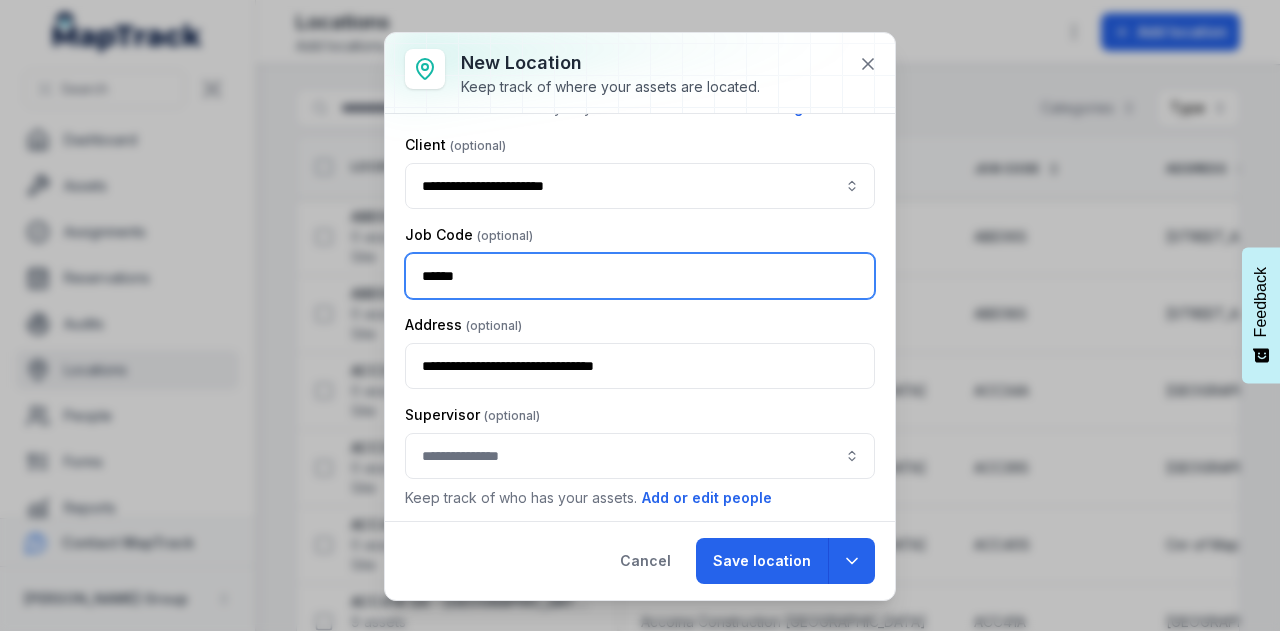 type on "******" 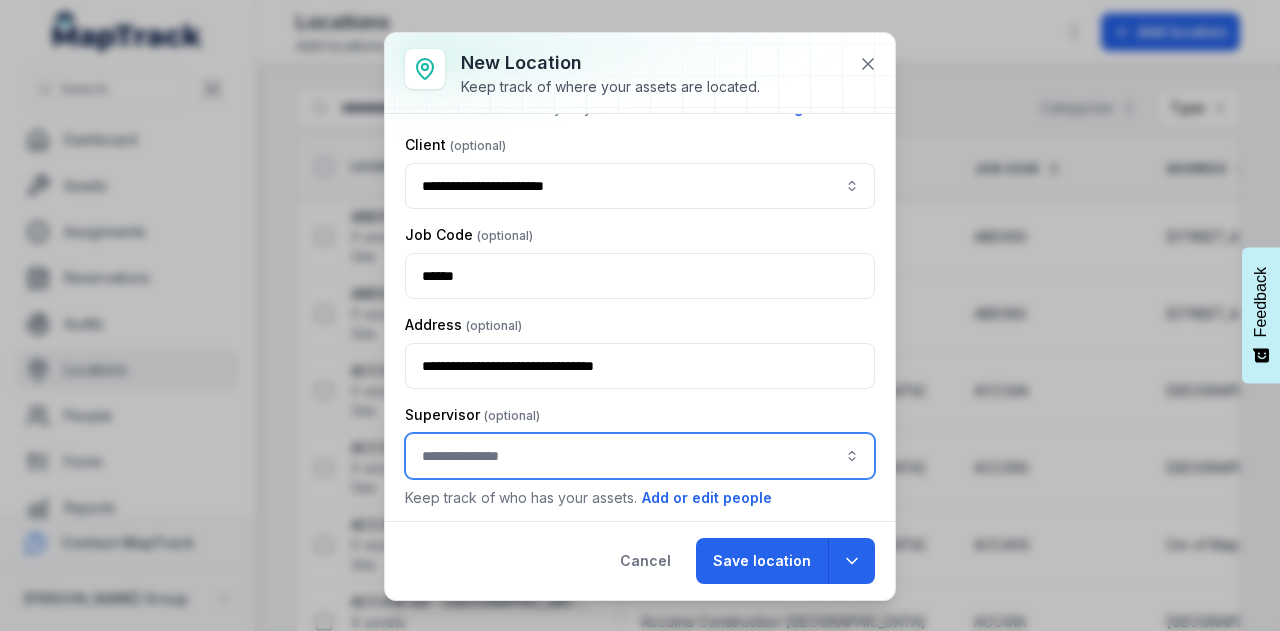 click at bounding box center [640, 456] 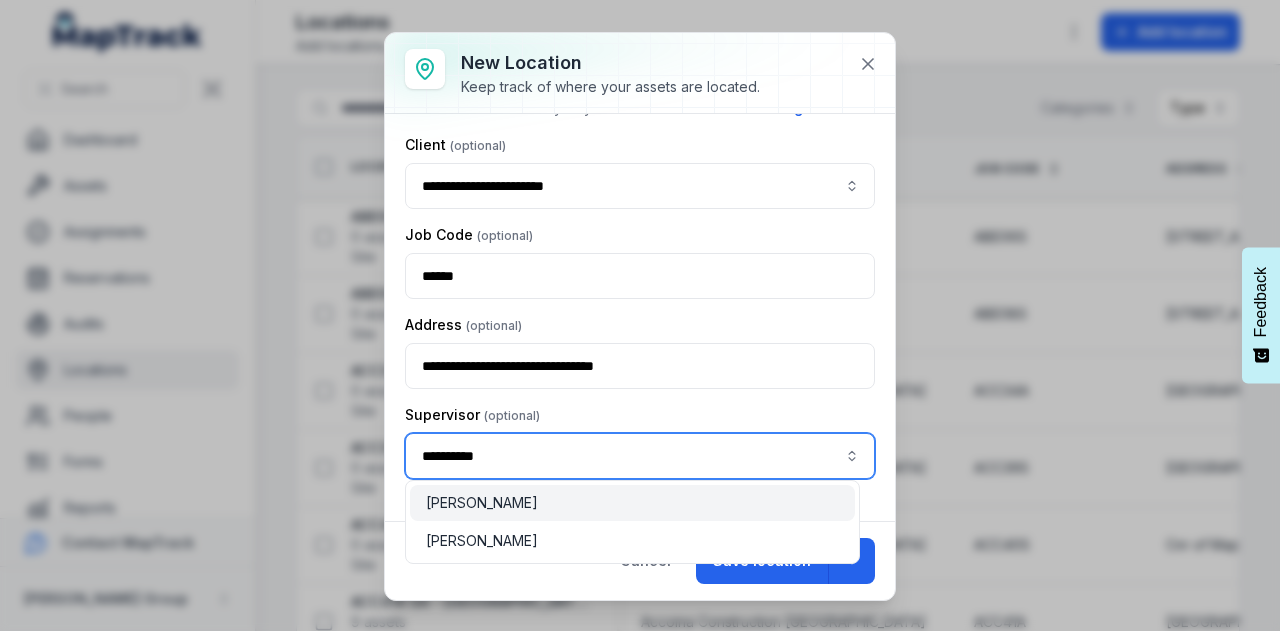 click on "[PERSON_NAME]" at bounding box center (632, 503) 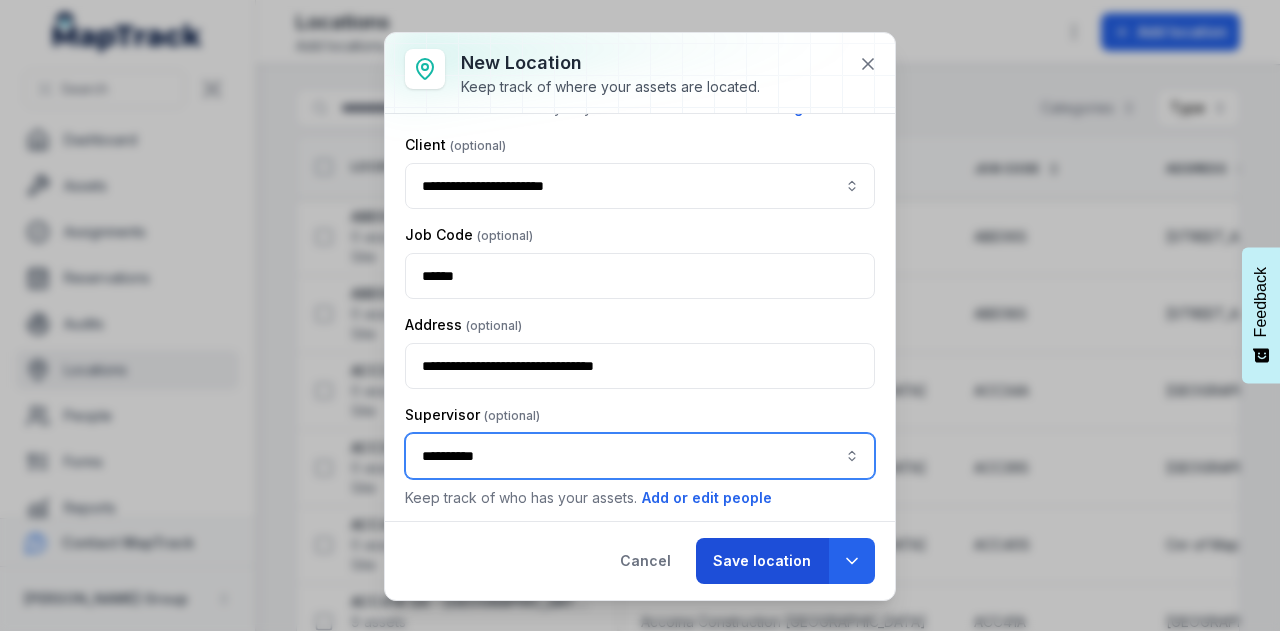 type on "**********" 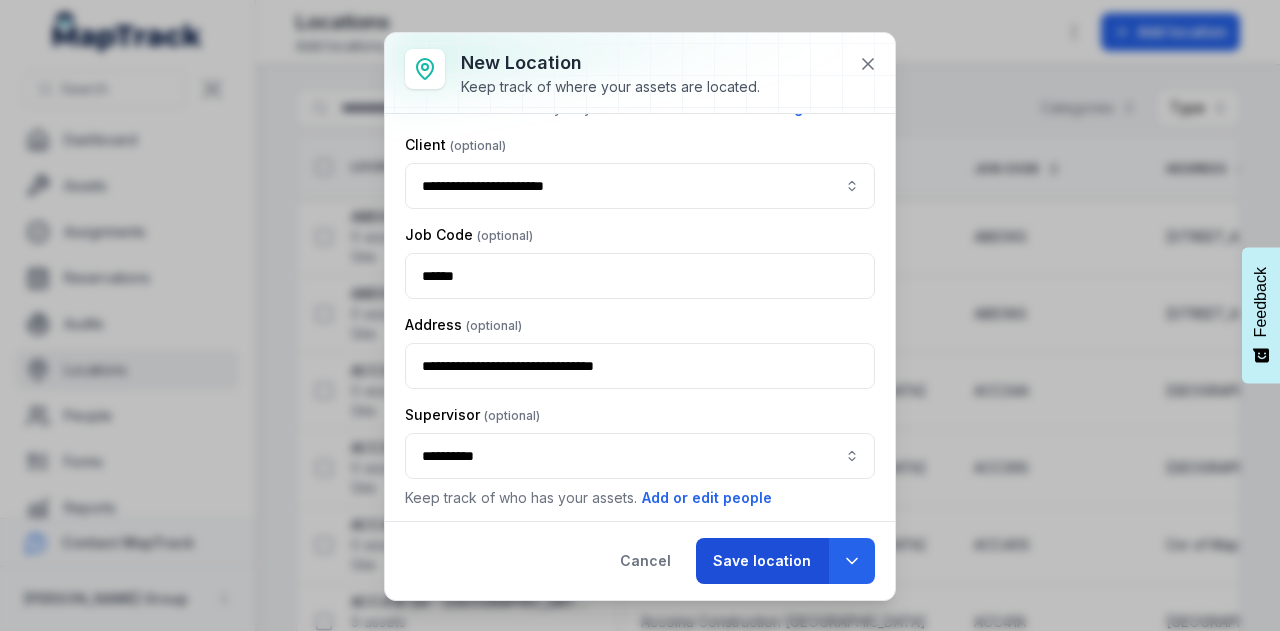 click on "Save location" at bounding box center (762, 561) 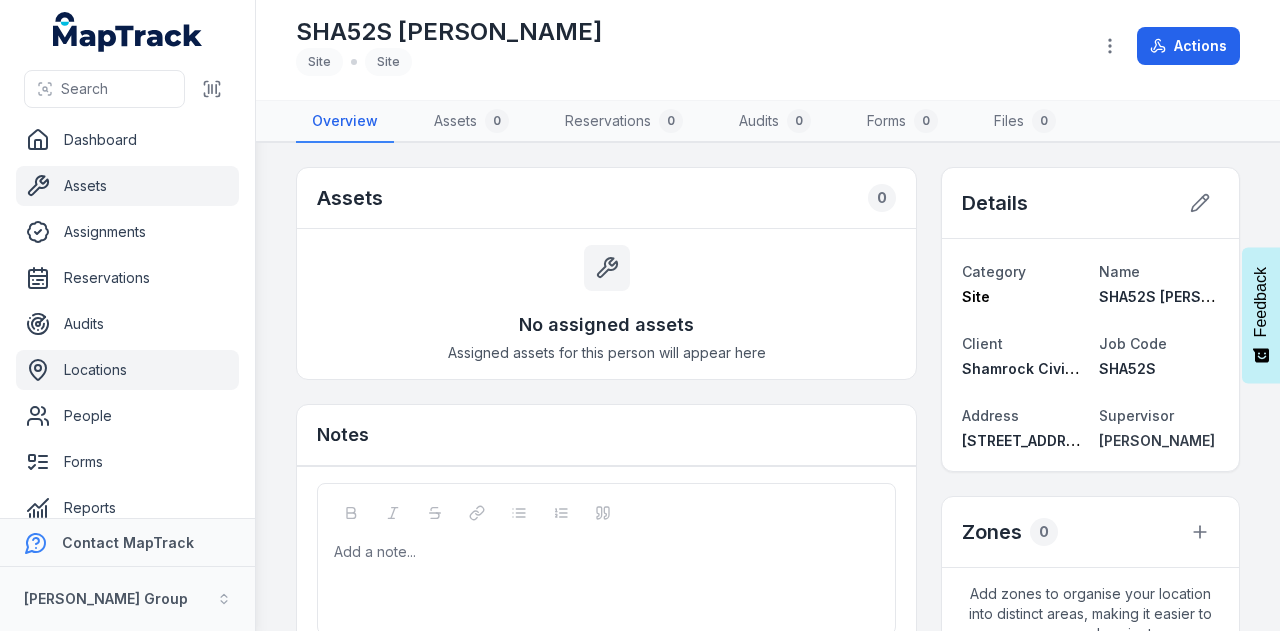 click on "Assets" at bounding box center (127, 186) 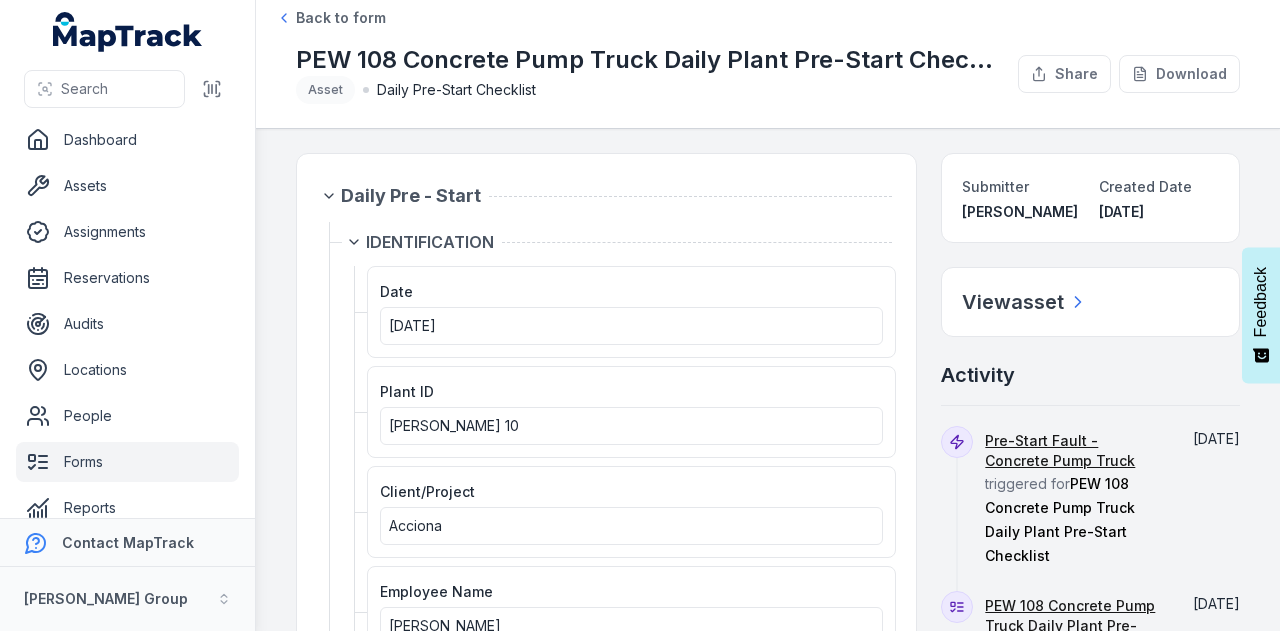 scroll, scrollTop: 0, scrollLeft: 0, axis: both 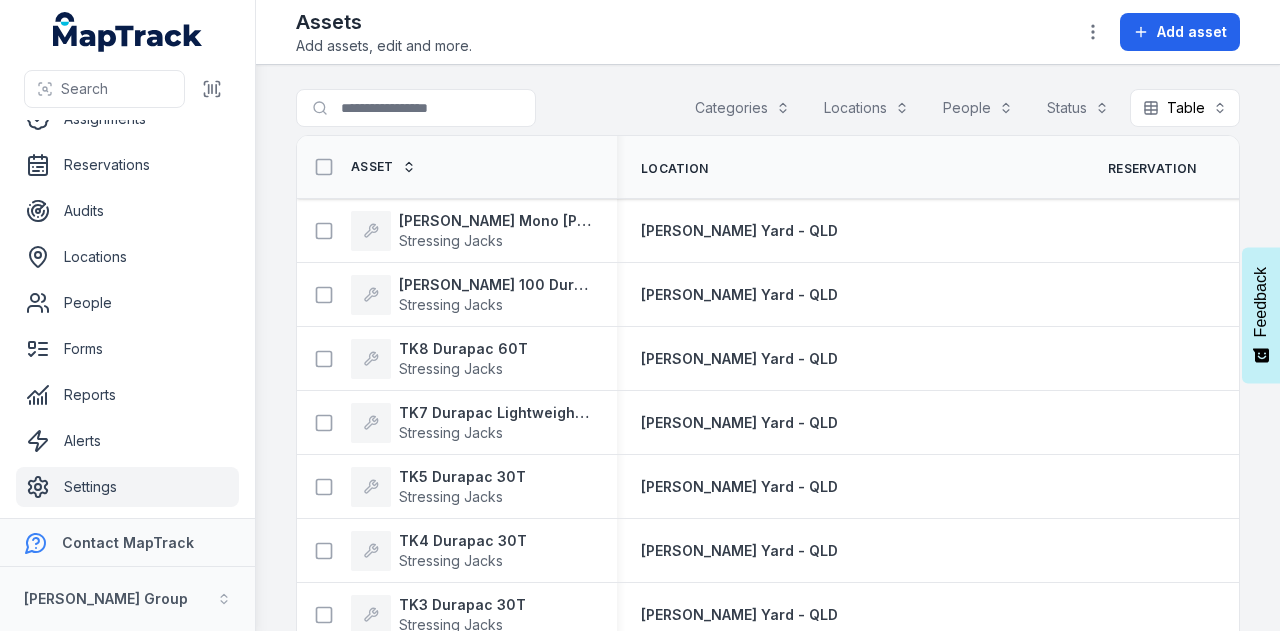 click on "Settings" at bounding box center (127, 487) 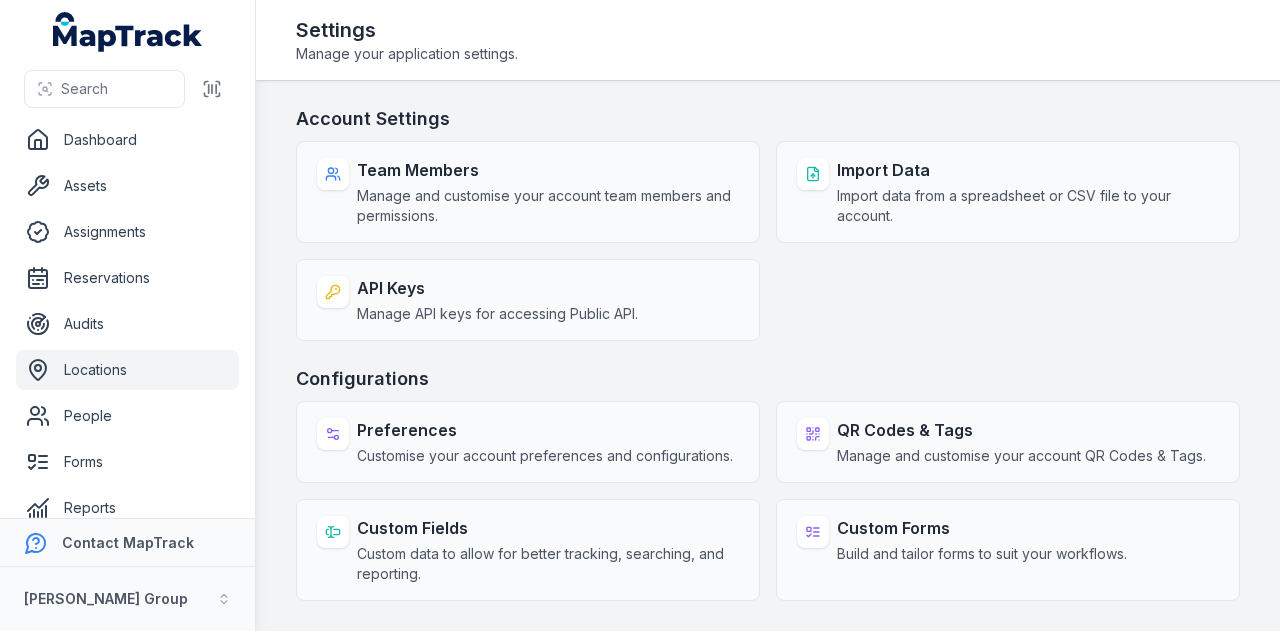 scroll, scrollTop: 0, scrollLeft: 0, axis: both 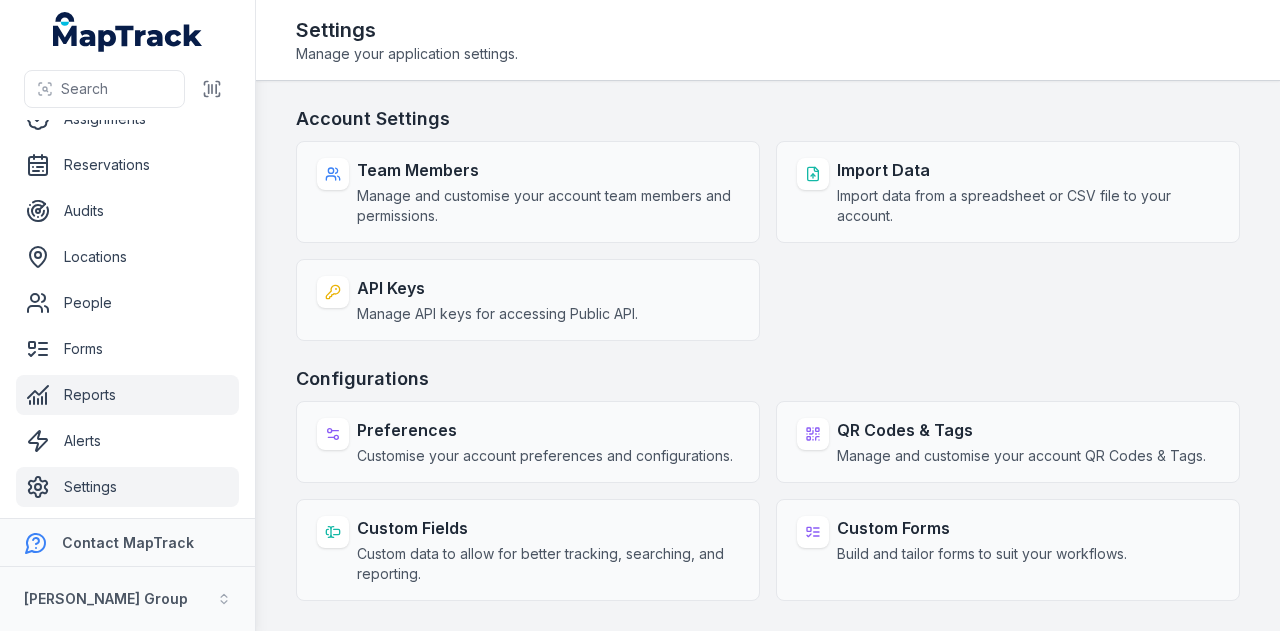 click on "Reports" at bounding box center (127, 395) 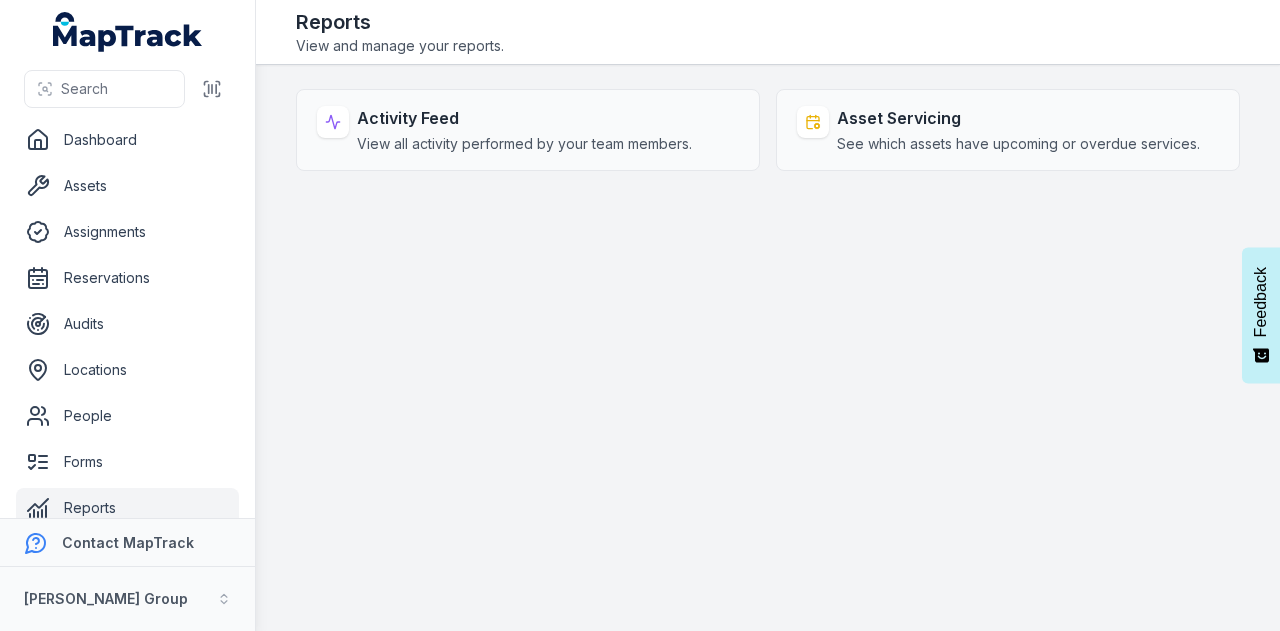 scroll, scrollTop: 0, scrollLeft: 0, axis: both 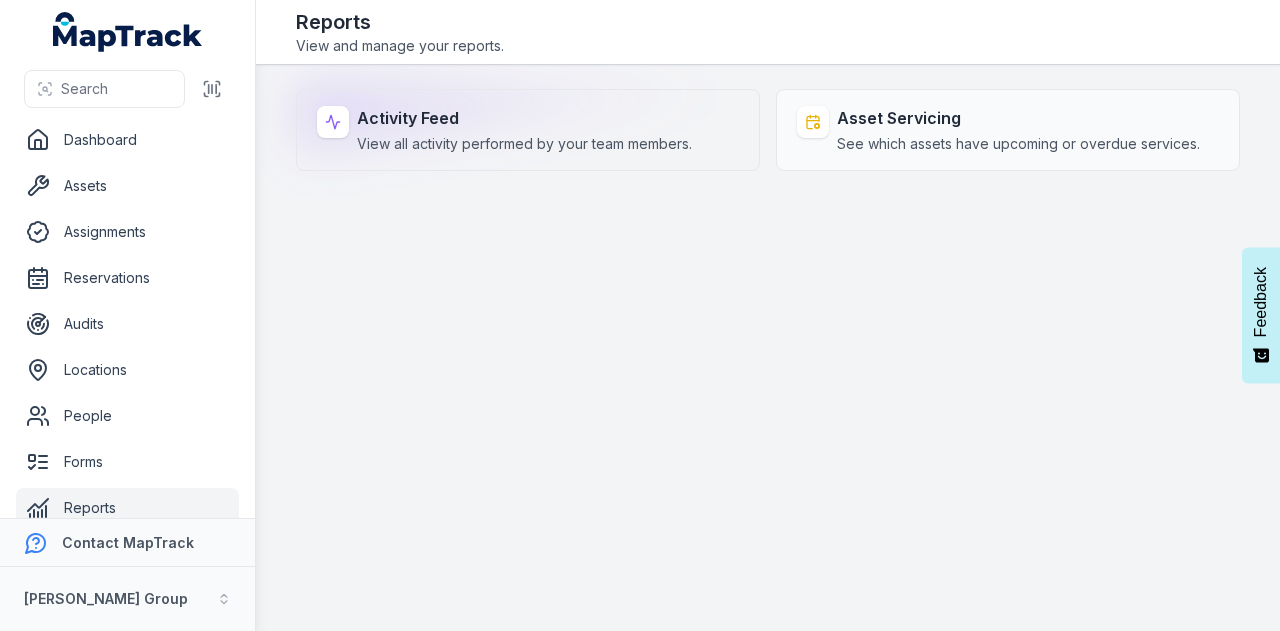 click on "Activity Feed" at bounding box center (524, 118) 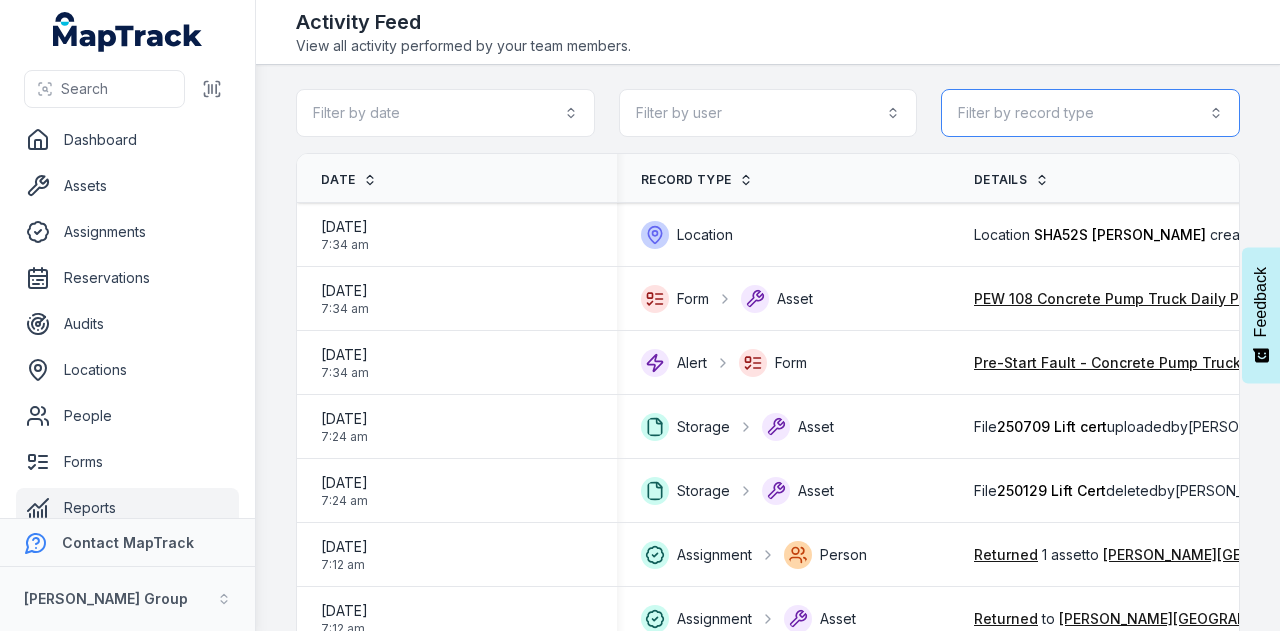 click on "Filter by record type" at bounding box center [1090, 113] 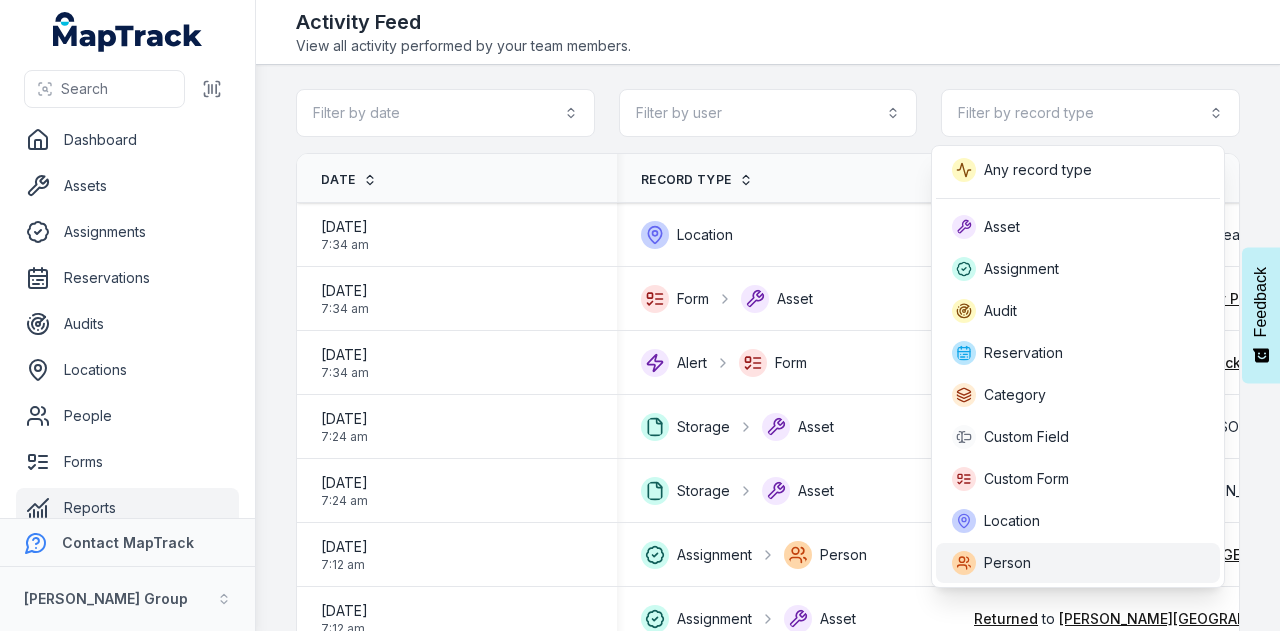 click on "Person" at bounding box center (1078, 563) 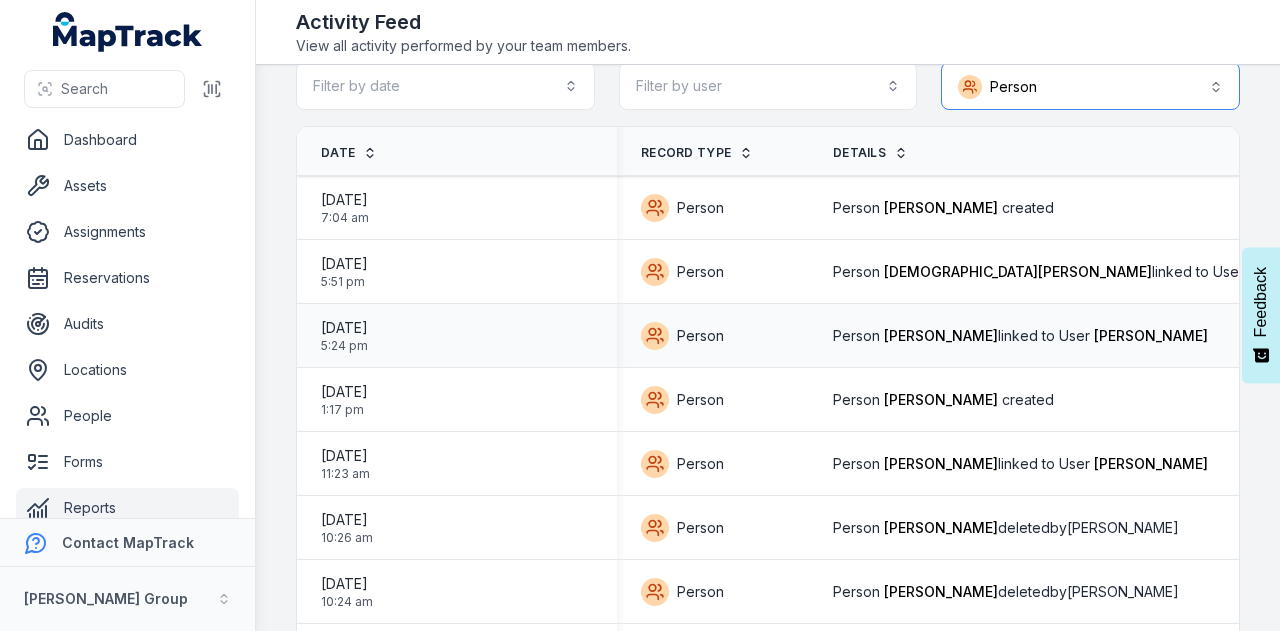scroll, scrollTop: 0, scrollLeft: 0, axis: both 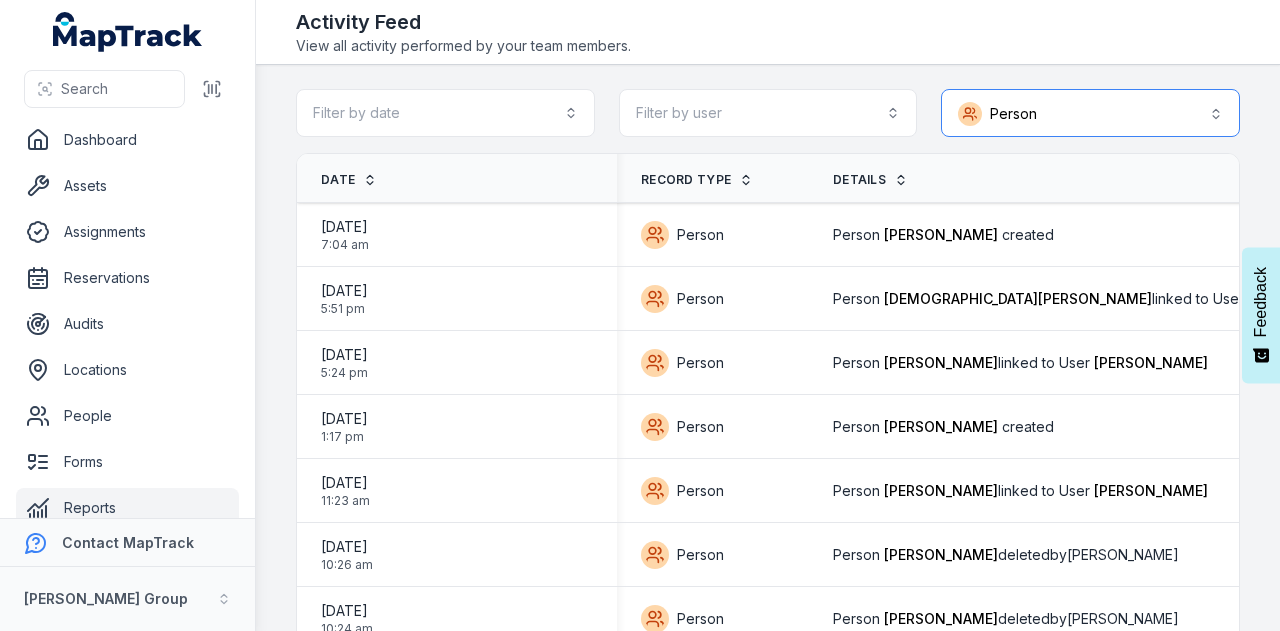 click on "Person ******" at bounding box center (1090, 113) 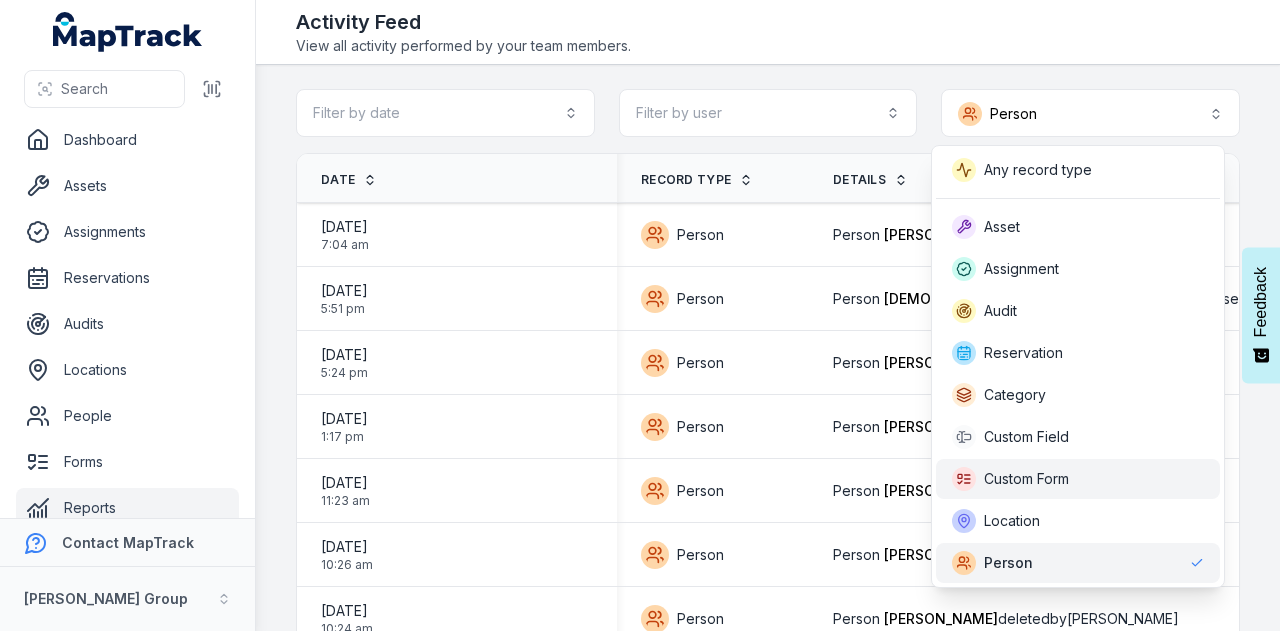 click on "Custom Form" at bounding box center [1078, 479] 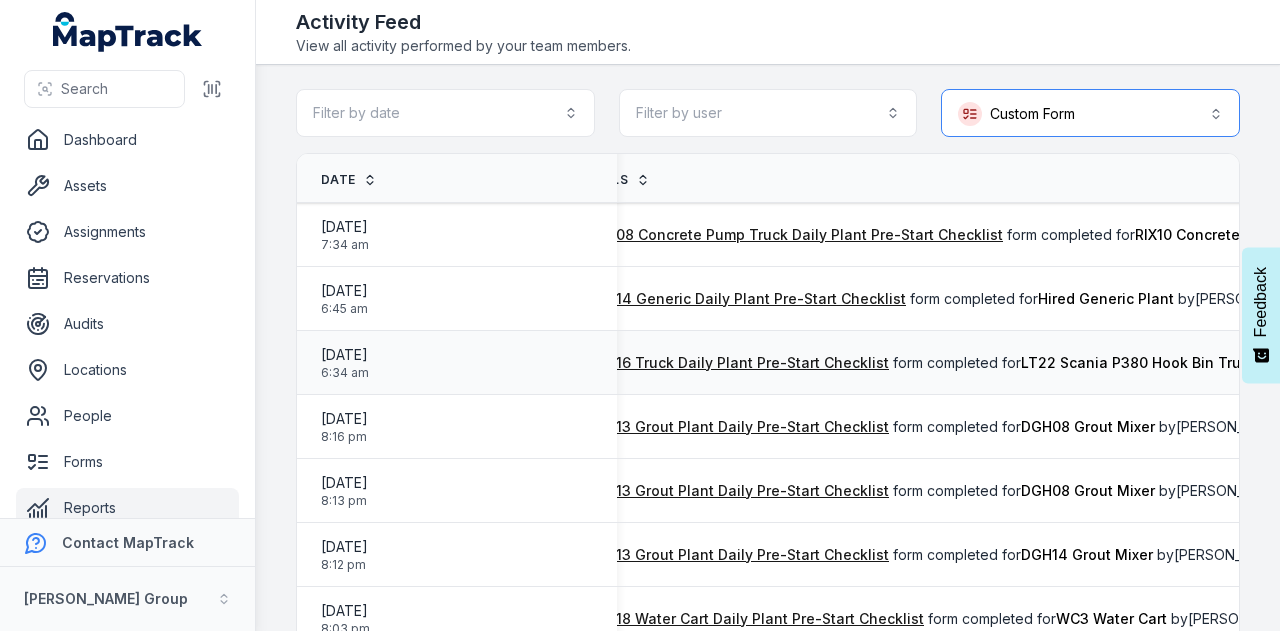 scroll, scrollTop: 0, scrollLeft: 284, axis: horizontal 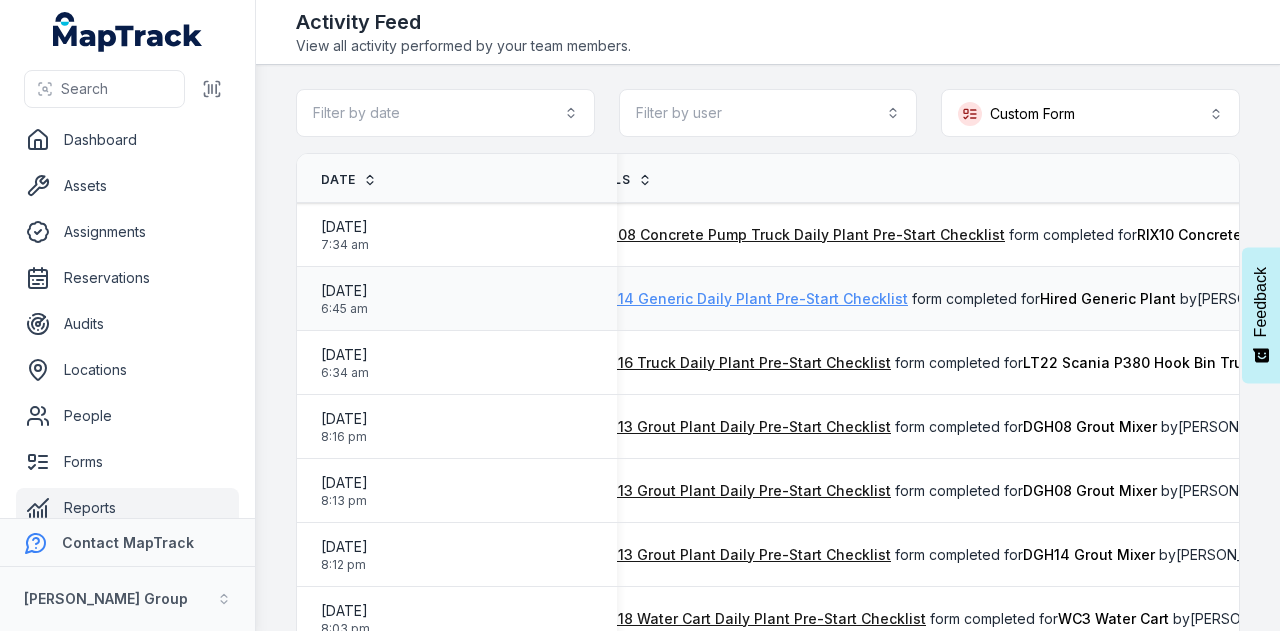click on "PEW 114 Generic Daily Plant Pre-Start Checklist" at bounding box center (742, 299) 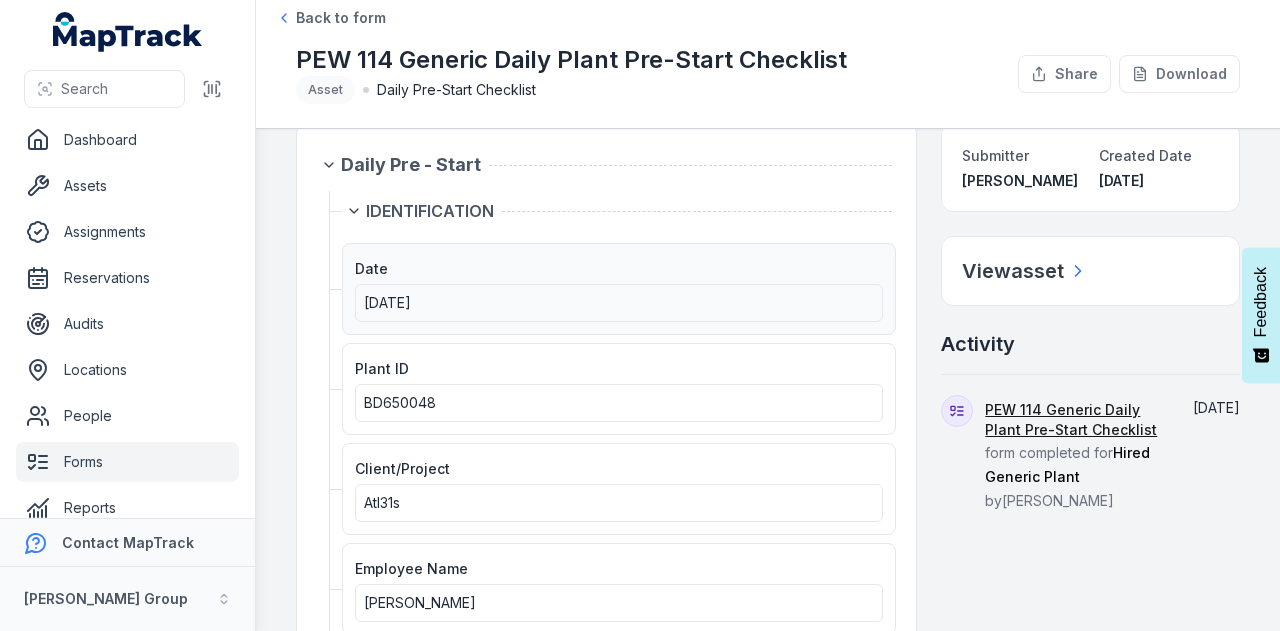scroll, scrollTop: 0, scrollLeft: 0, axis: both 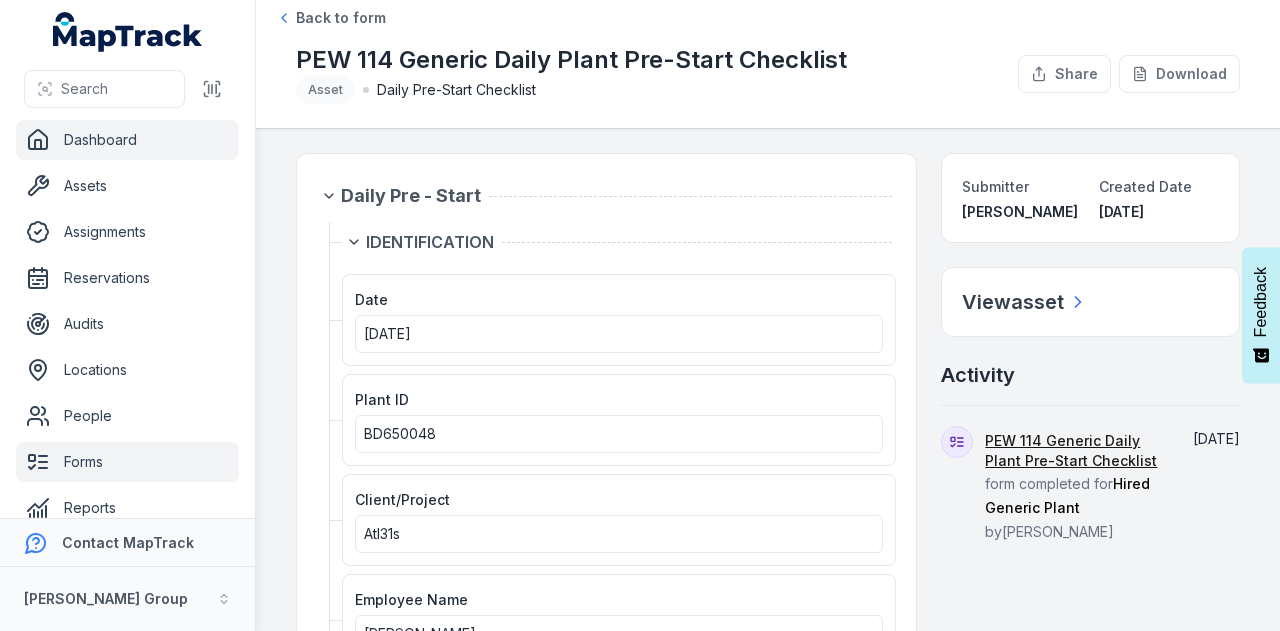 click on "Dashboard" at bounding box center (127, 140) 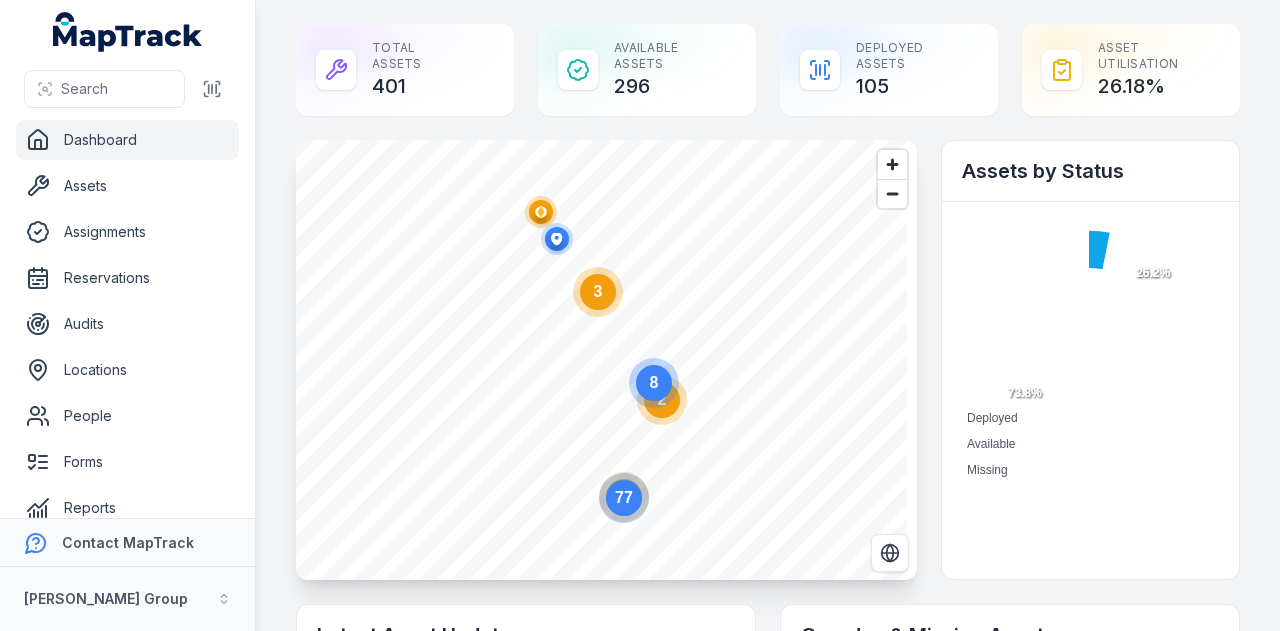 scroll, scrollTop: 0, scrollLeft: 0, axis: both 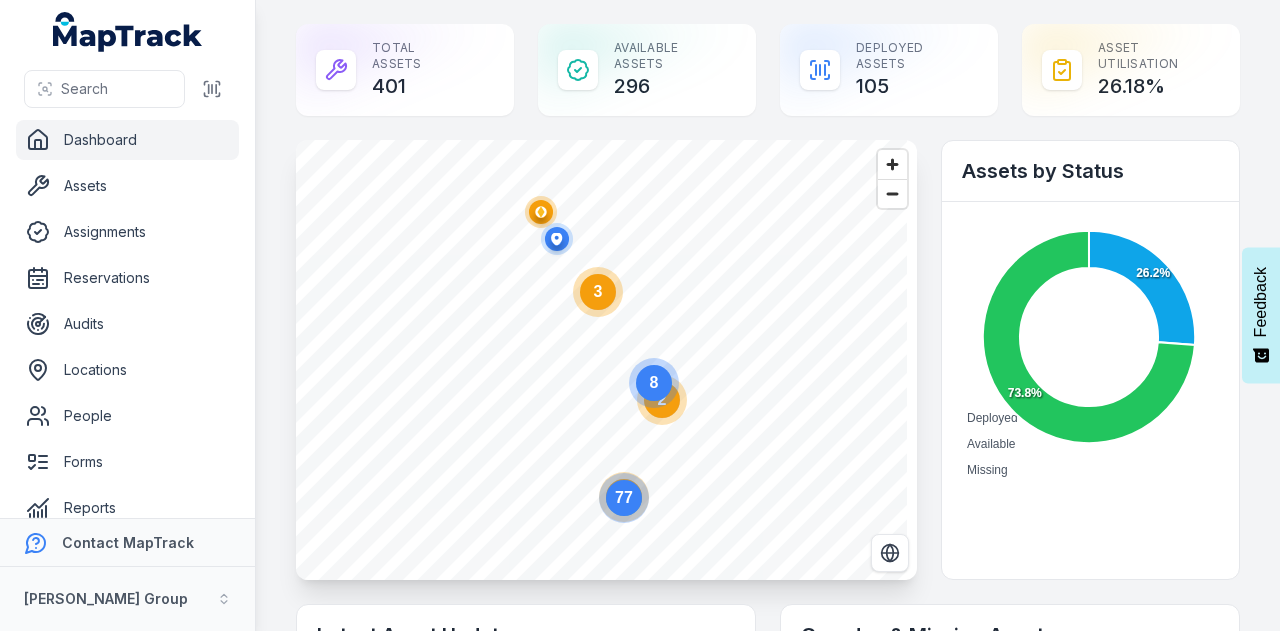 click 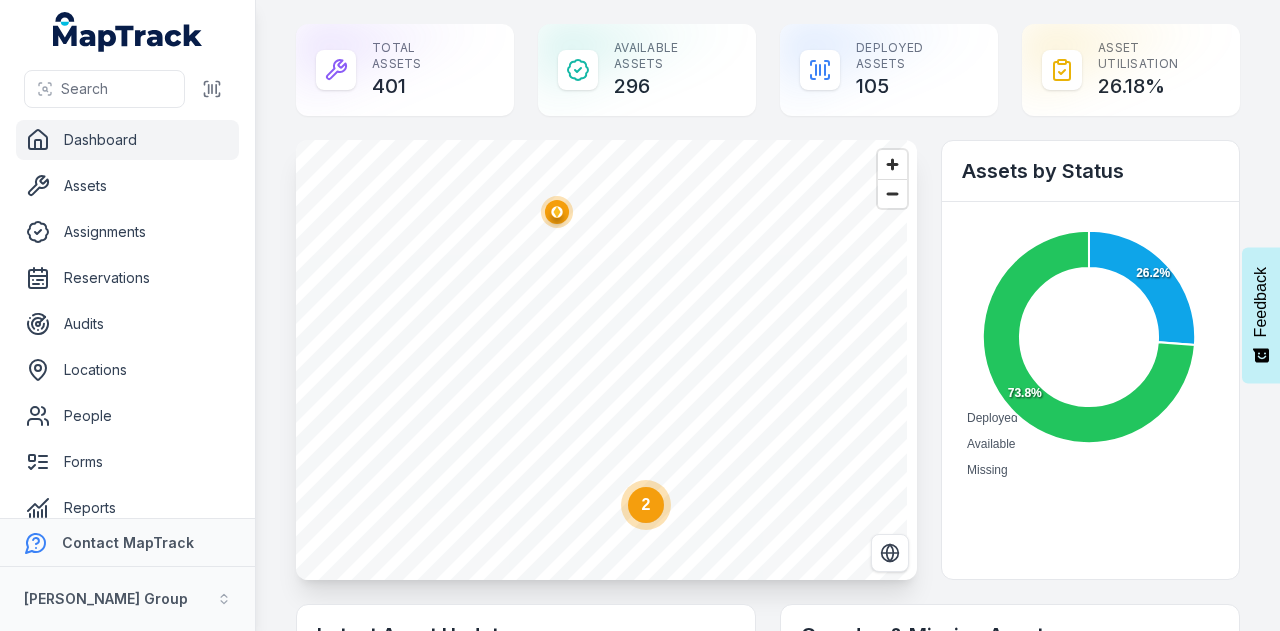 click 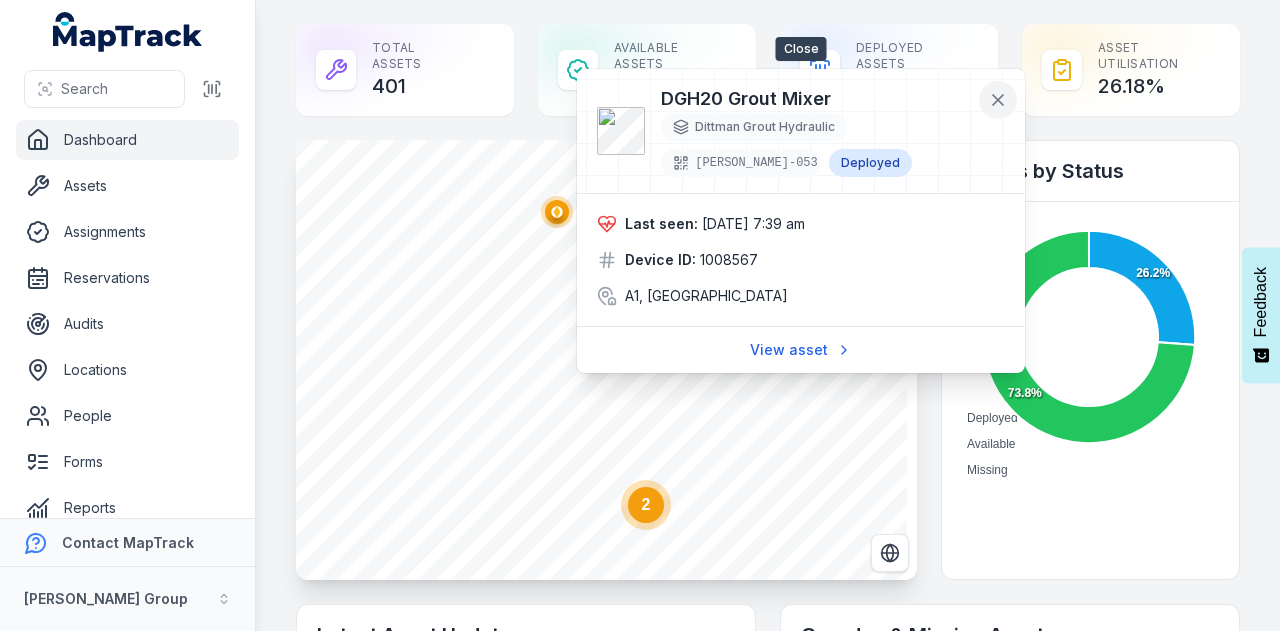 click 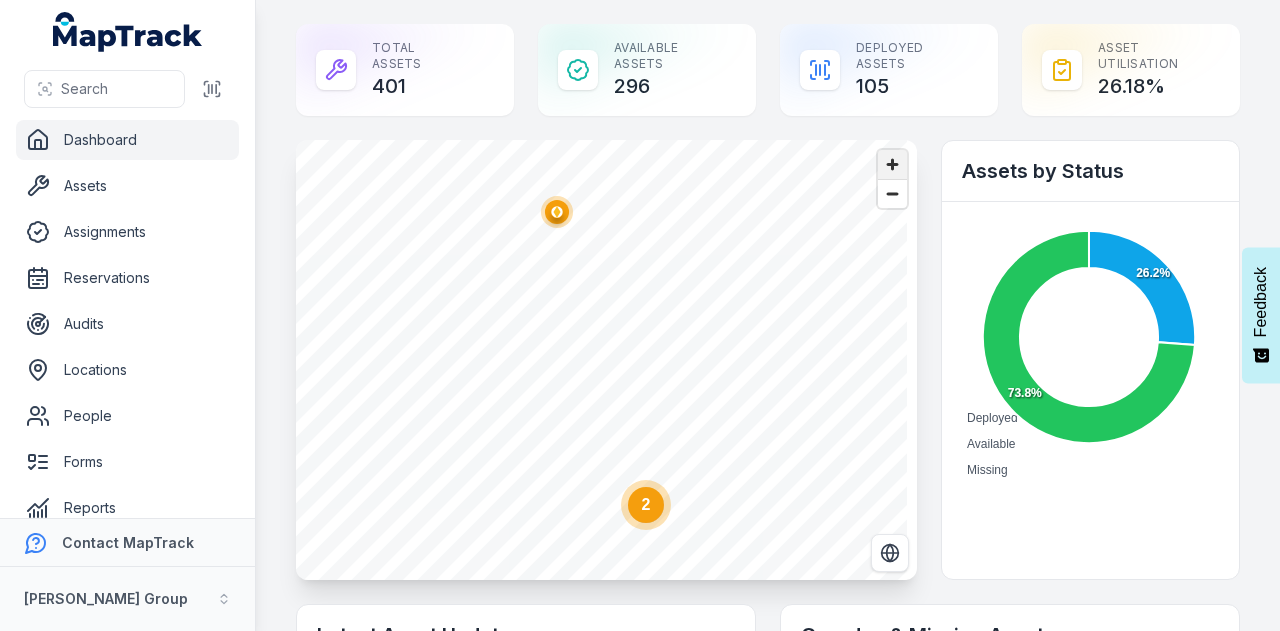 click at bounding box center [892, 164] 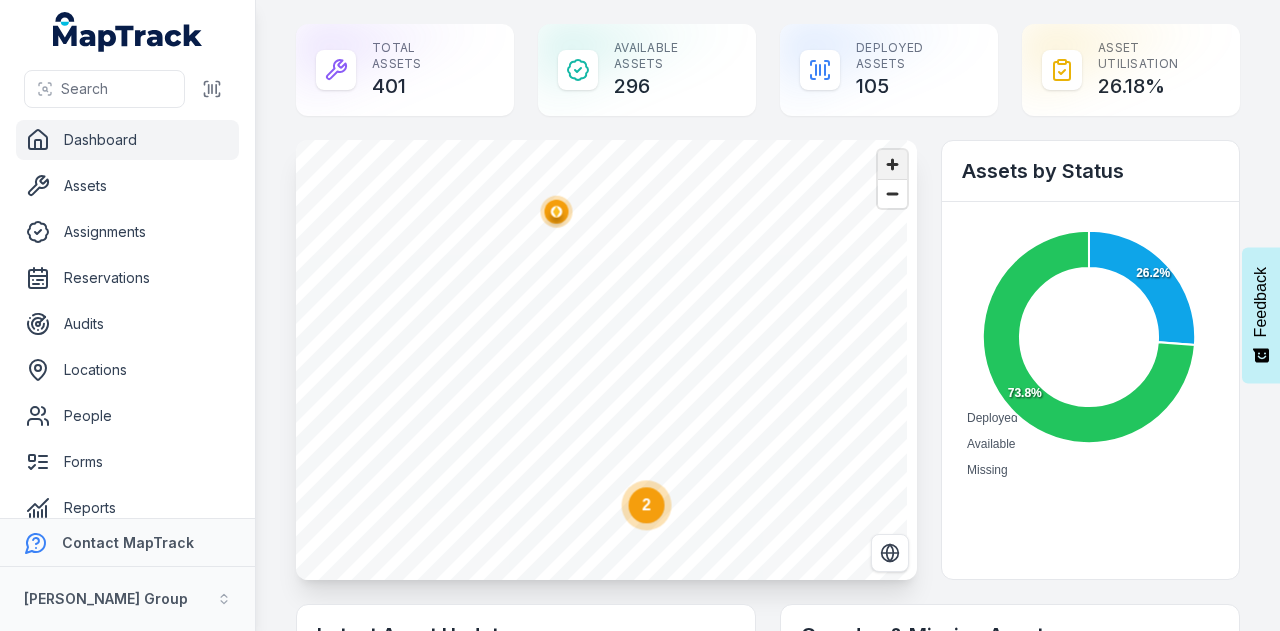 click at bounding box center [892, 164] 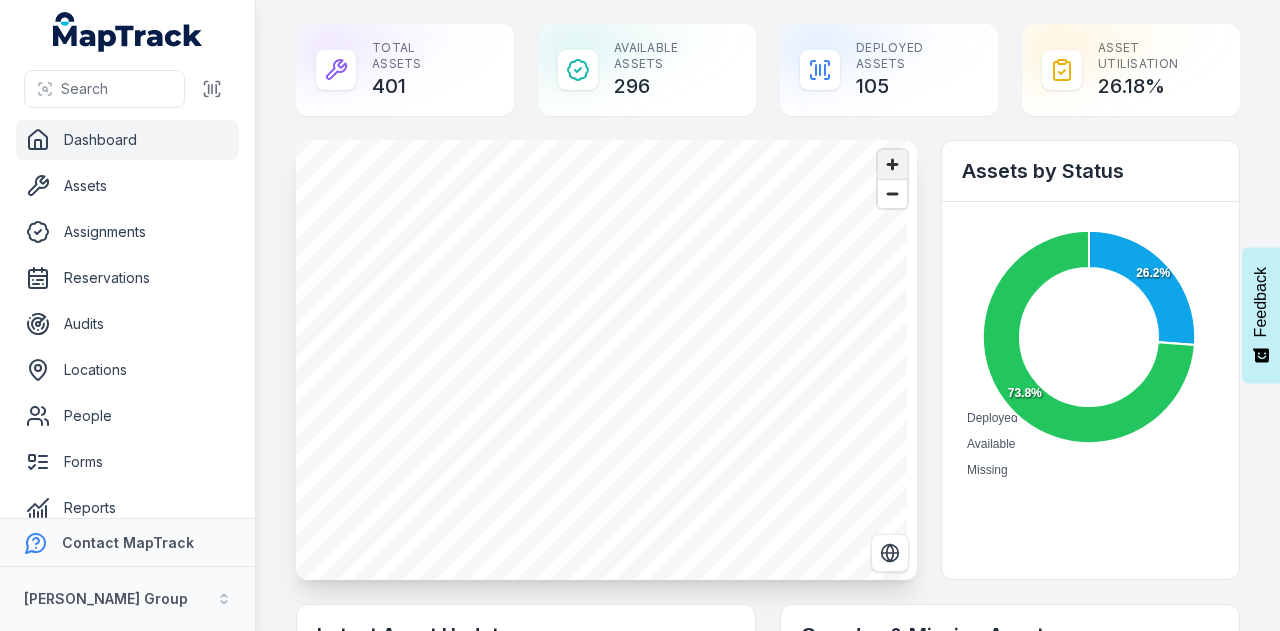 click at bounding box center [892, 164] 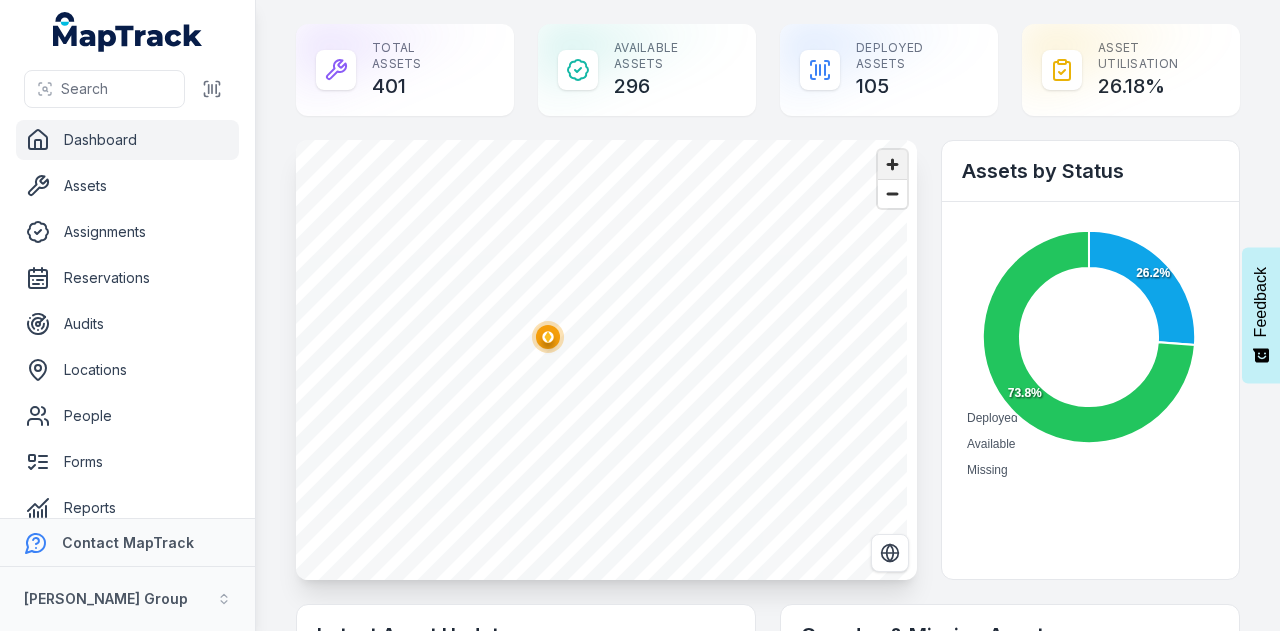click at bounding box center (892, 164) 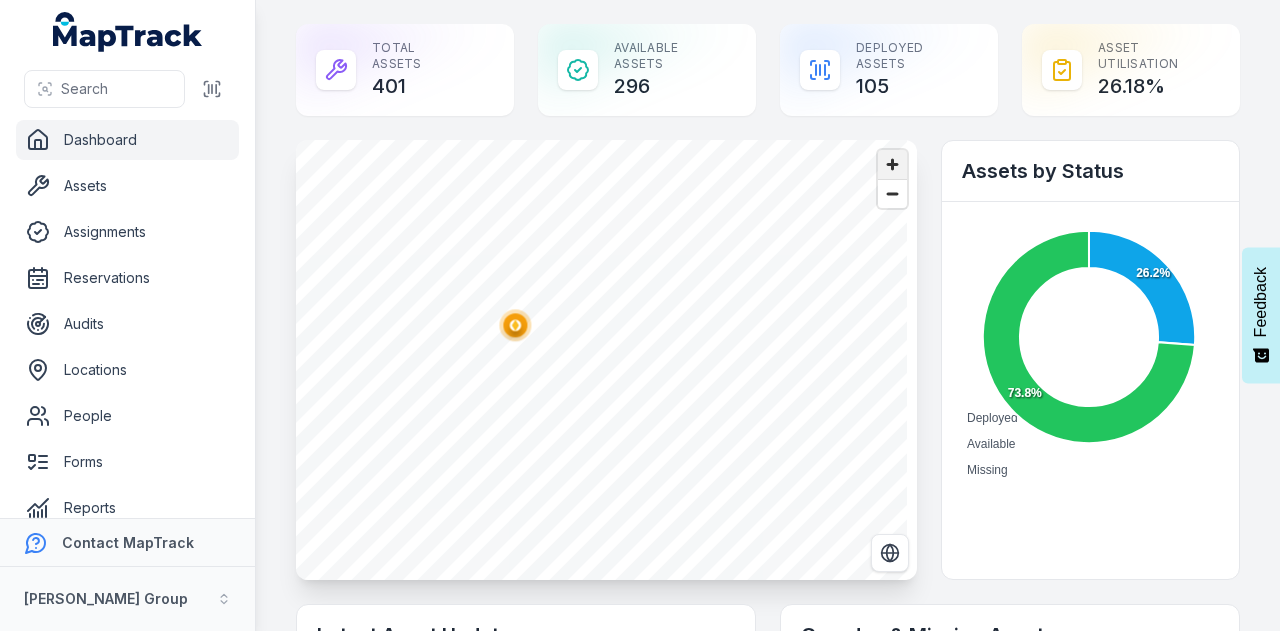 click at bounding box center (892, 164) 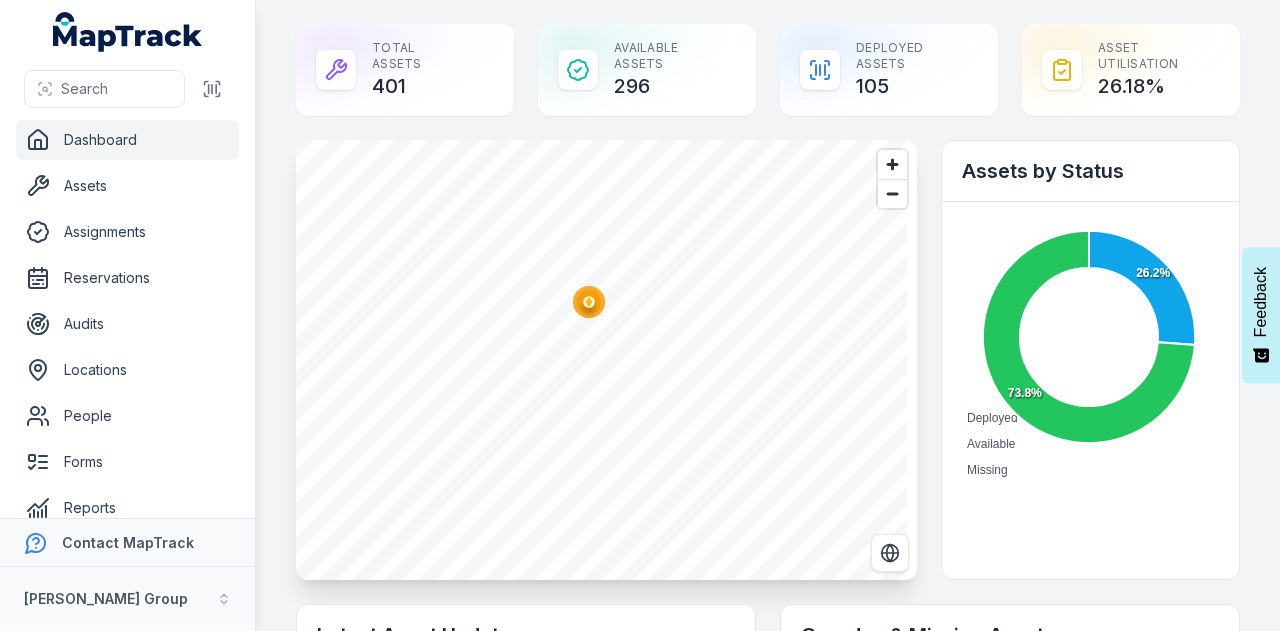click 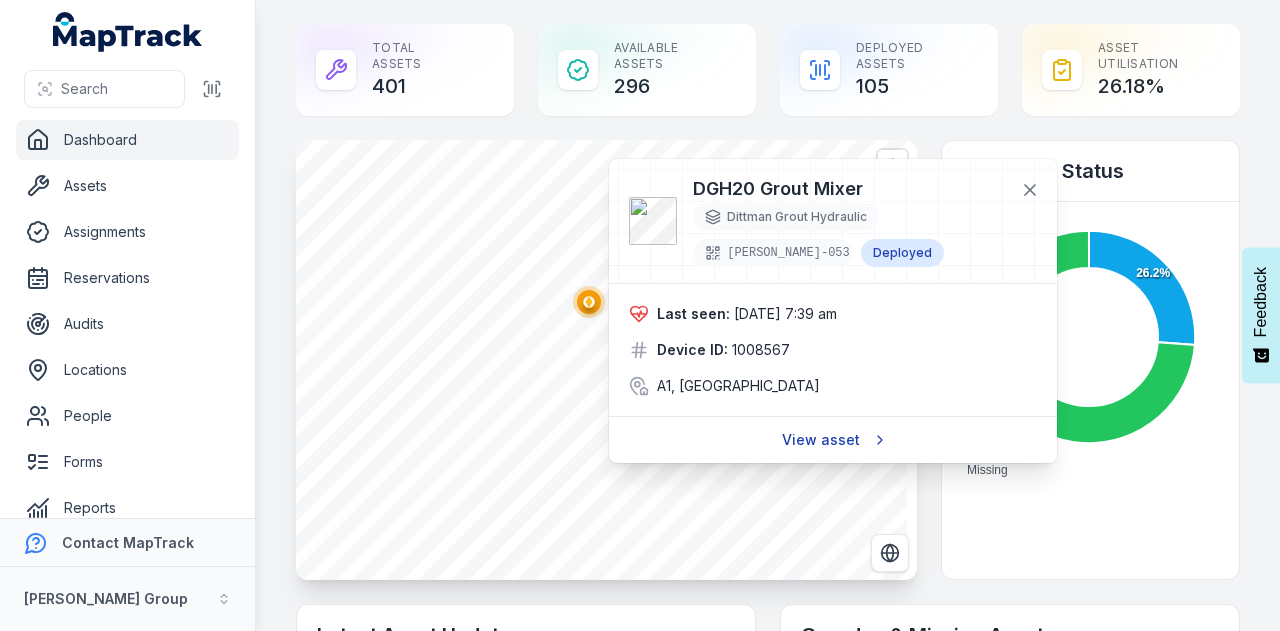 click on "View asset" at bounding box center (833, 440) 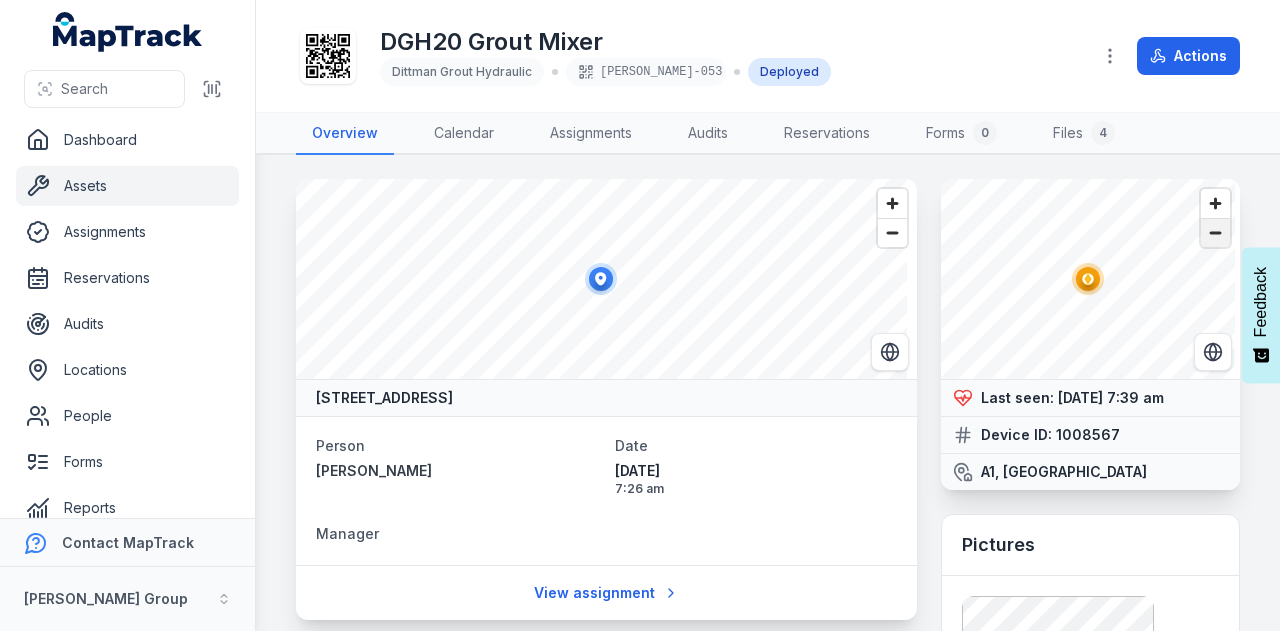 click at bounding box center [1215, 233] 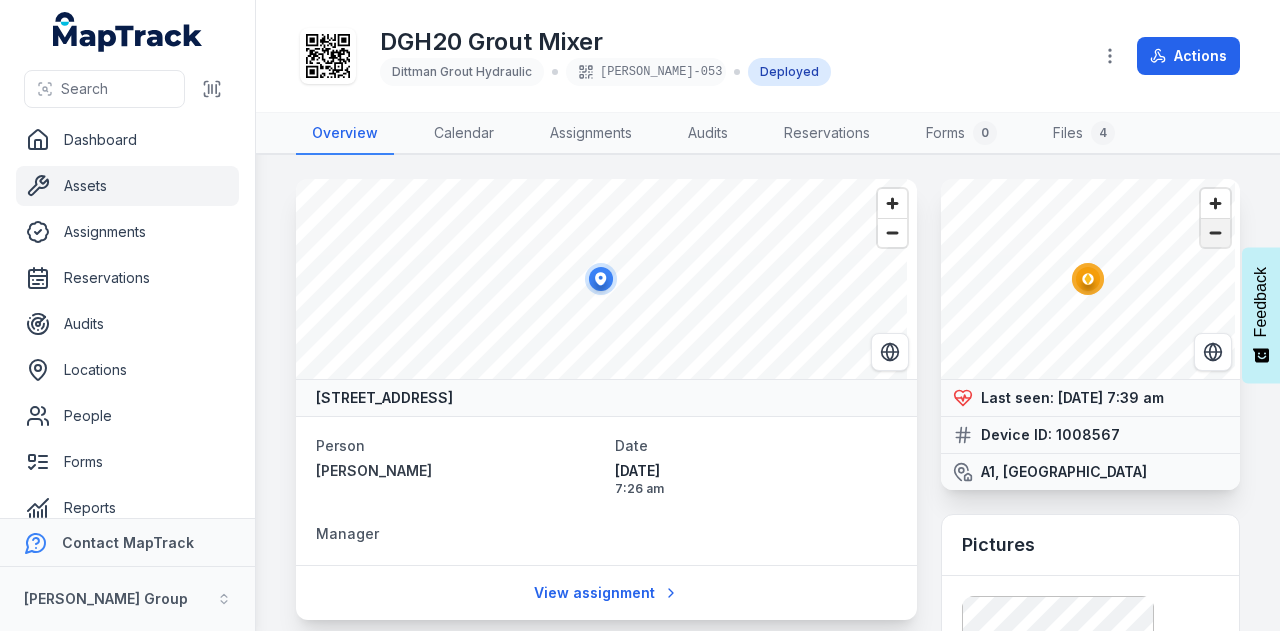click at bounding box center (1215, 233) 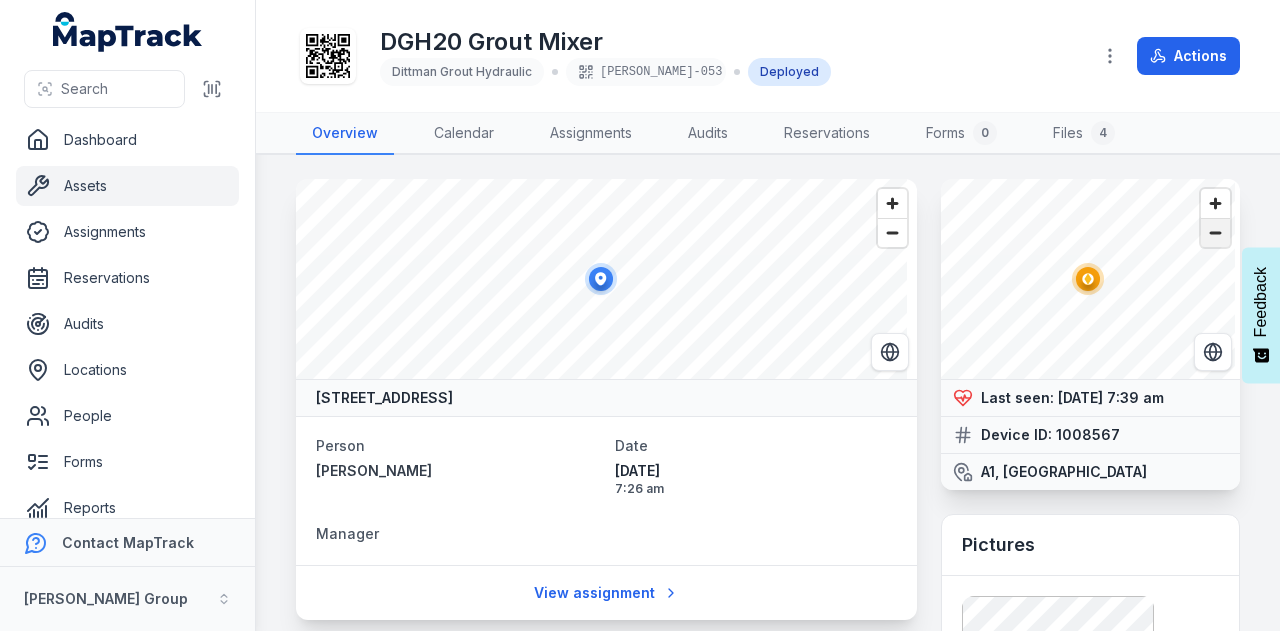click at bounding box center (1215, 233) 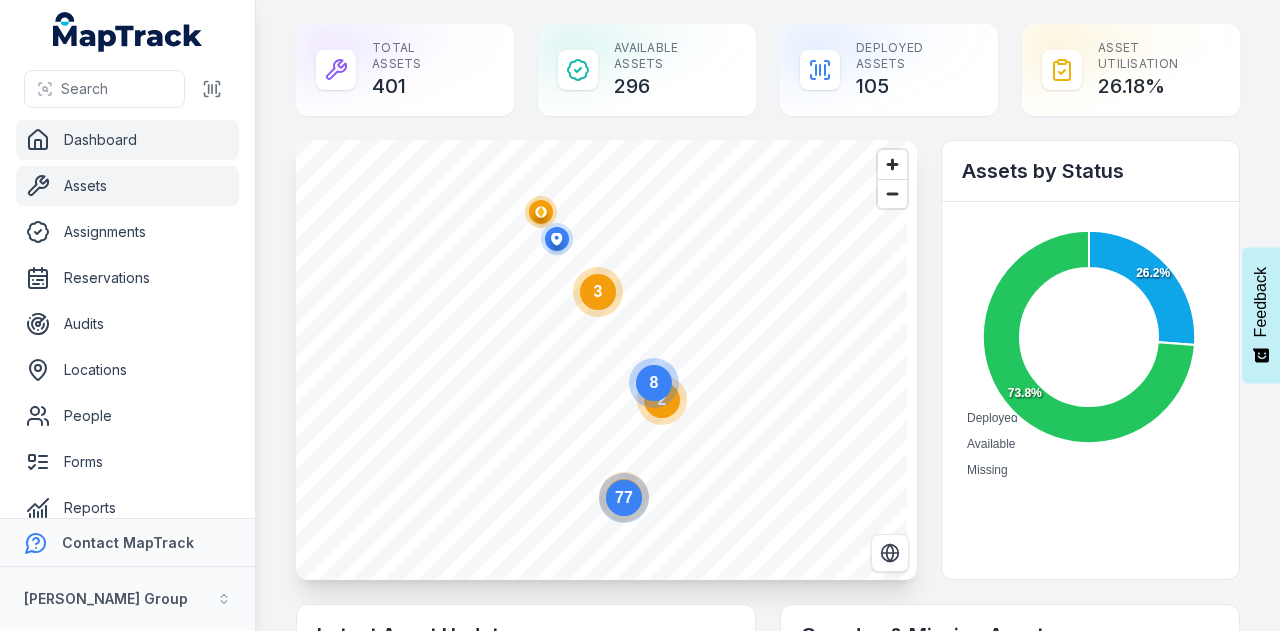 click on "Assets" at bounding box center [127, 186] 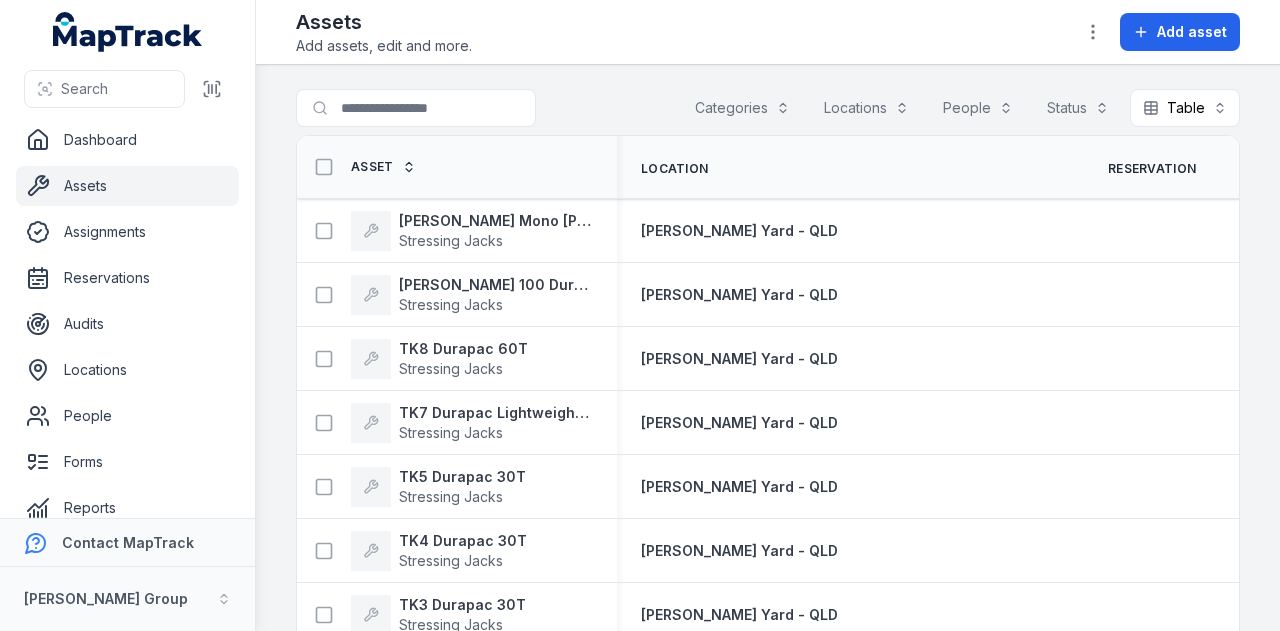 scroll, scrollTop: 0, scrollLeft: 0, axis: both 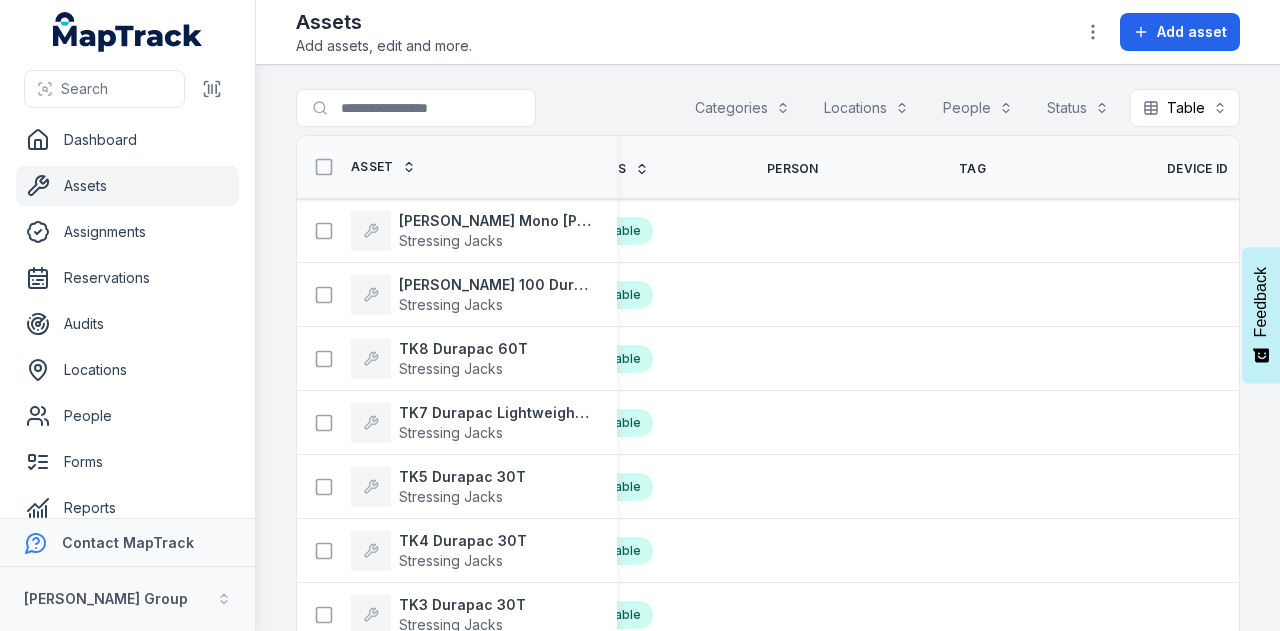 click on "Device ID" at bounding box center (1198, 169) 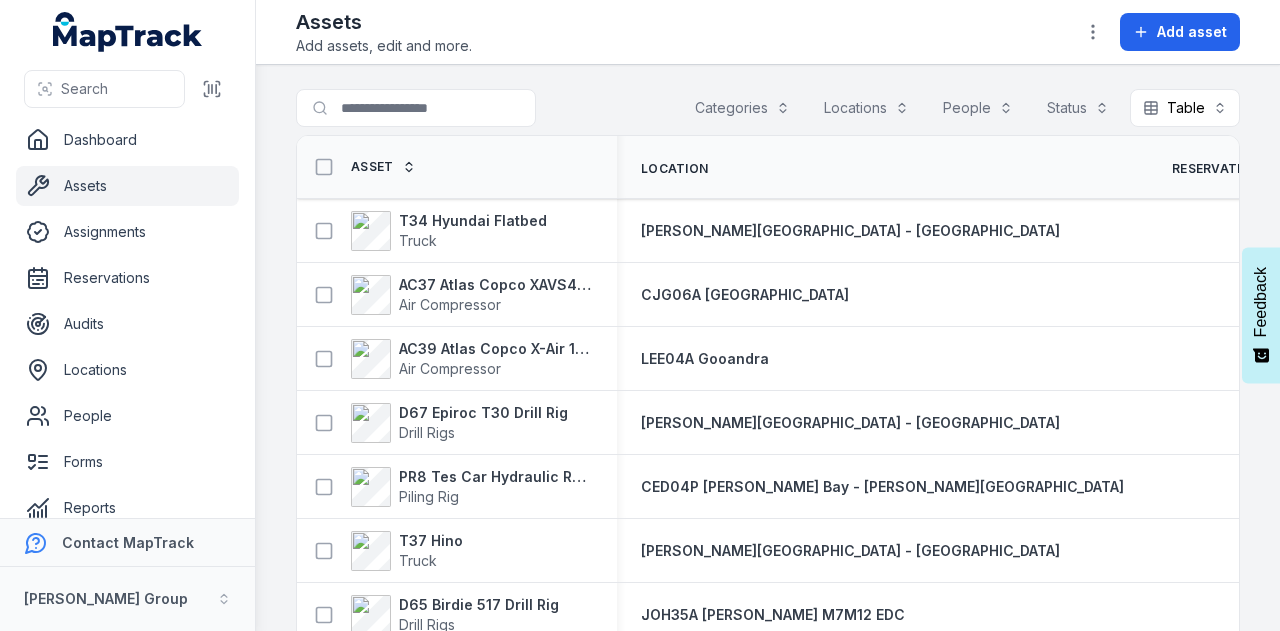 scroll, scrollTop: 0, scrollLeft: 0, axis: both 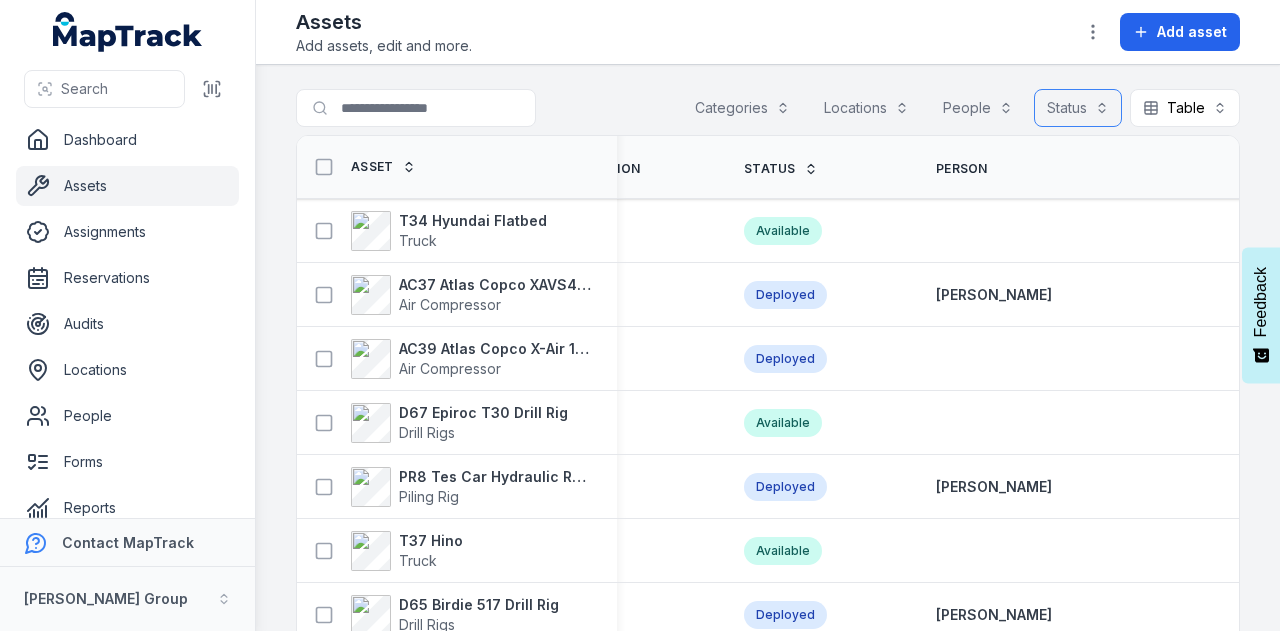click on "Status" at bounding box center [1078, 108] 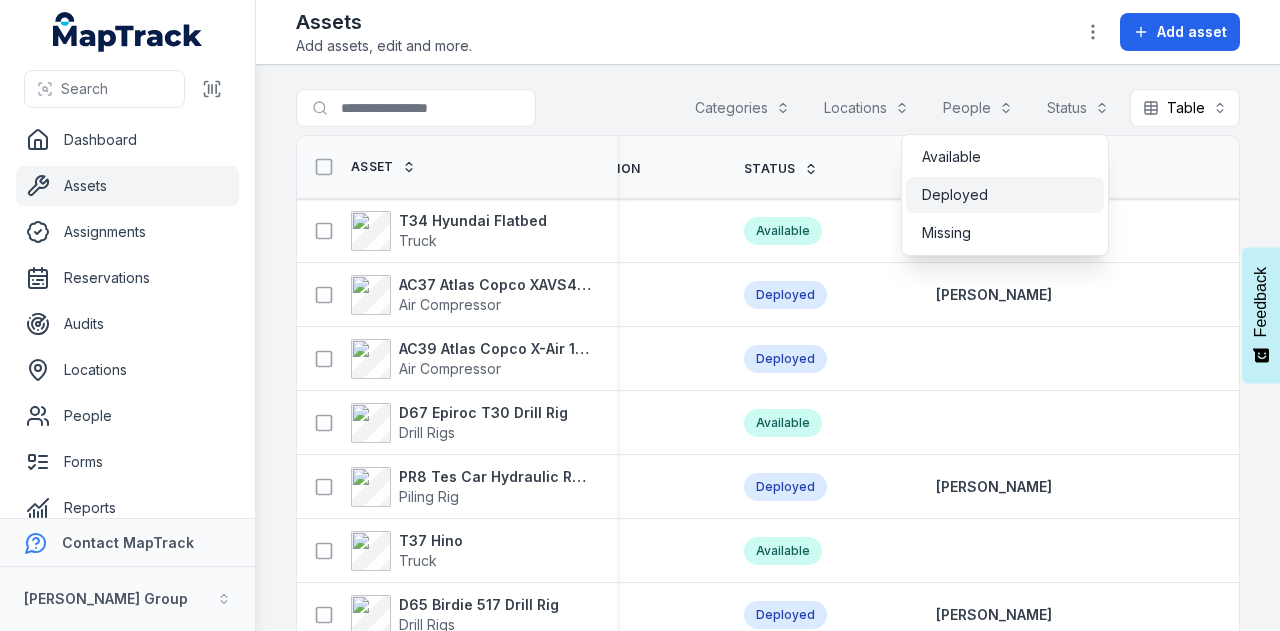 click on "Deployed" at bounding box center [1005, 195] 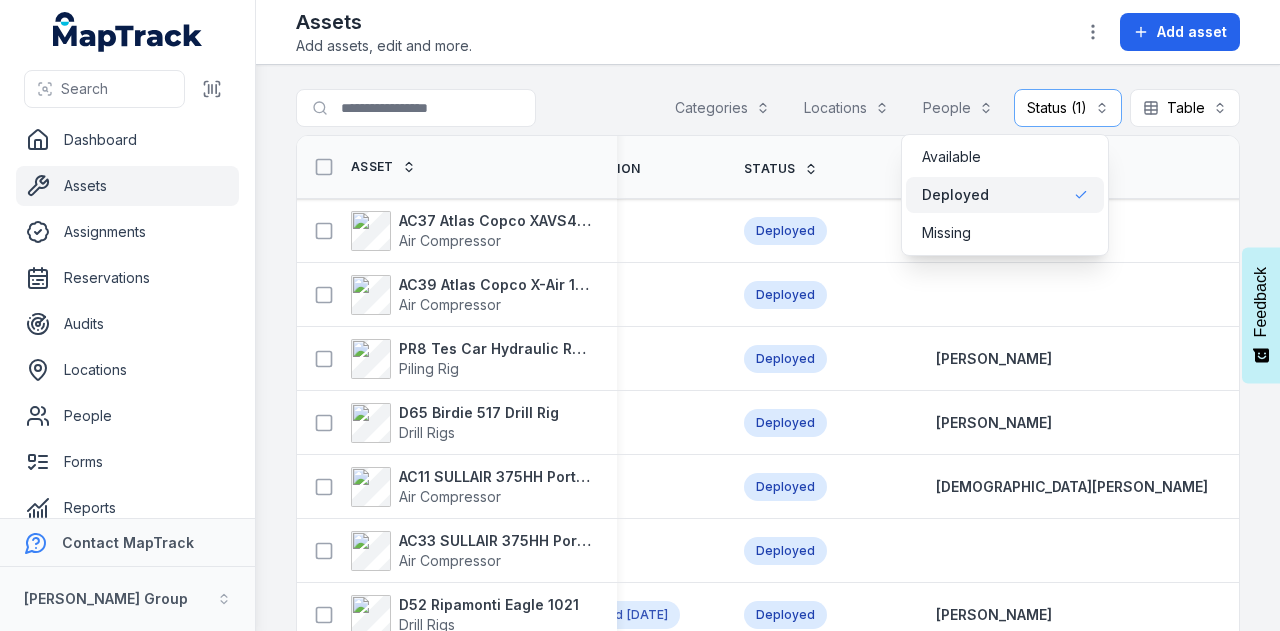 click on "Search for  assets Categories   Locations   People Status (1) ******** Table *****" at bounding box center [768, 112] 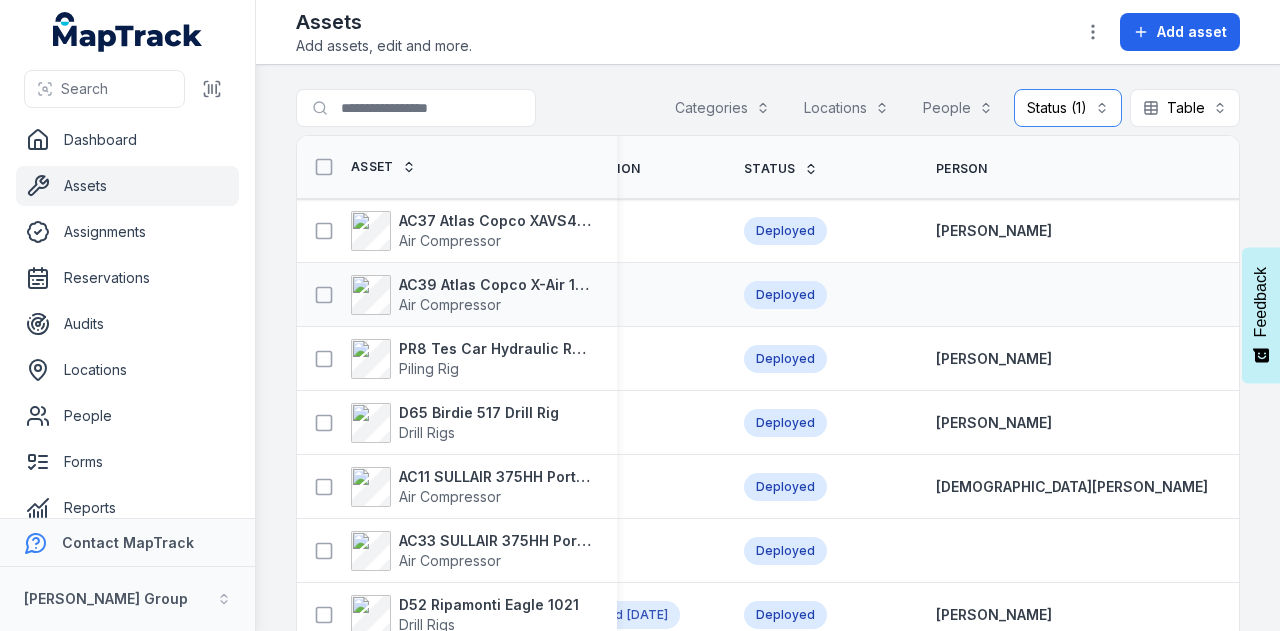 scroll, scrollTop: 100, scrollLeft: 0, axis: vertical 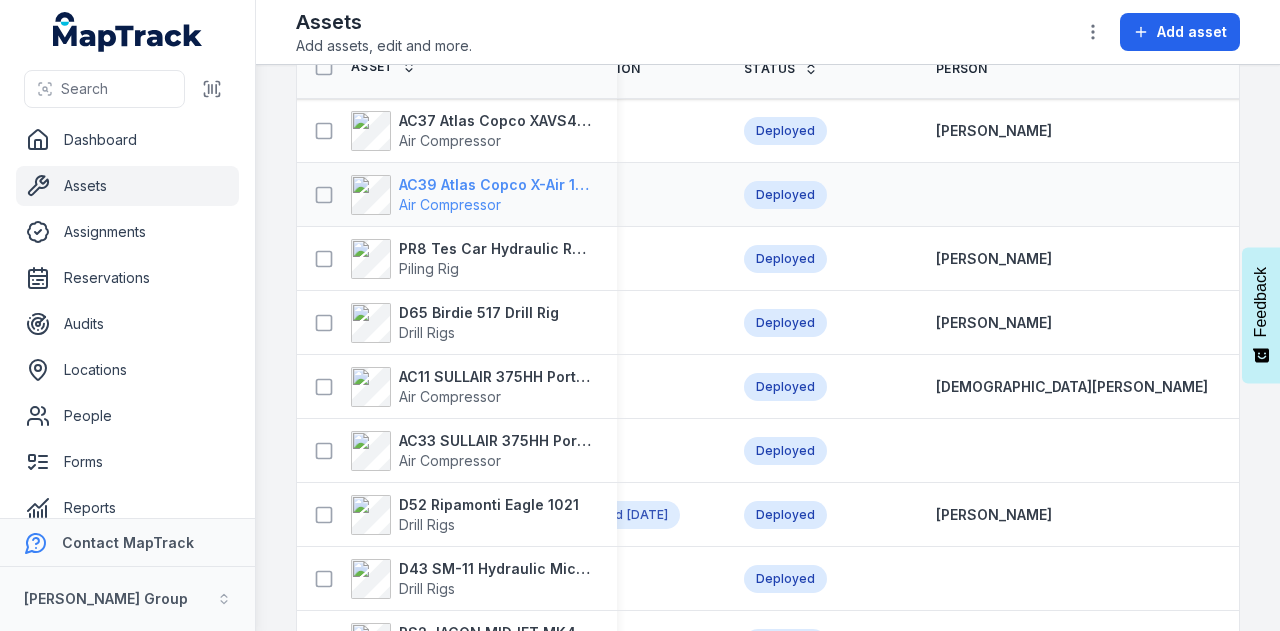 click on "AC39 Atlas Copco X-Air 1100-25" at bounding box center [496, 185] 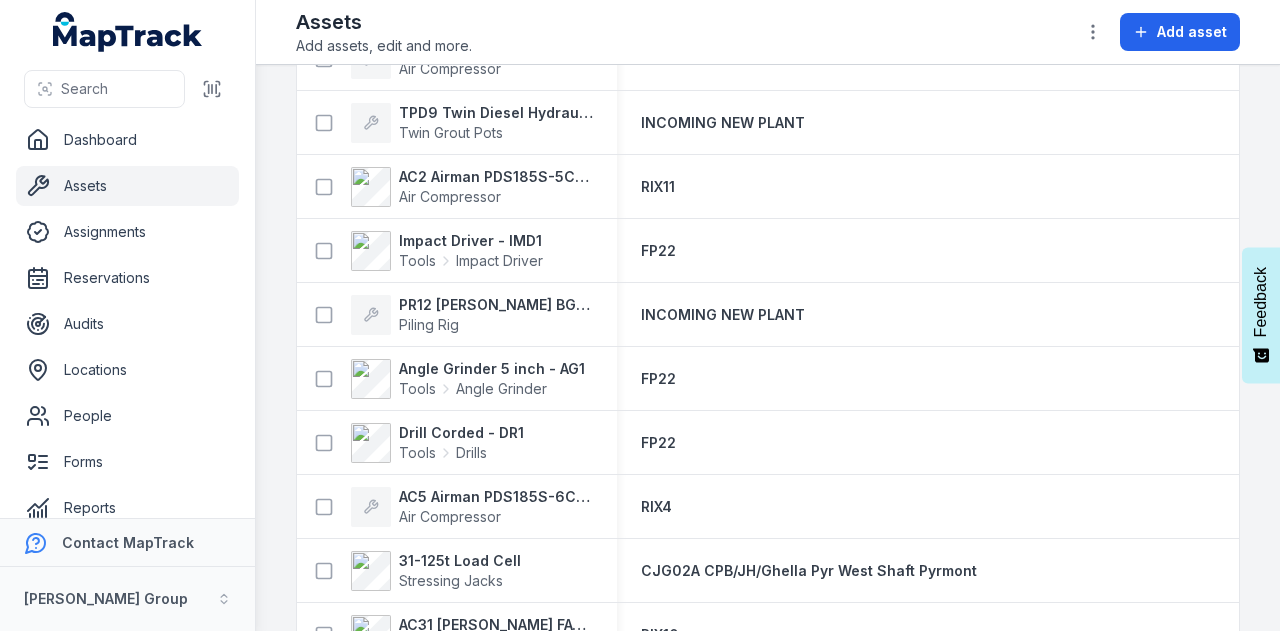 scroll, scrollTop: 2000, scrollLeft: 0, axis: vertical 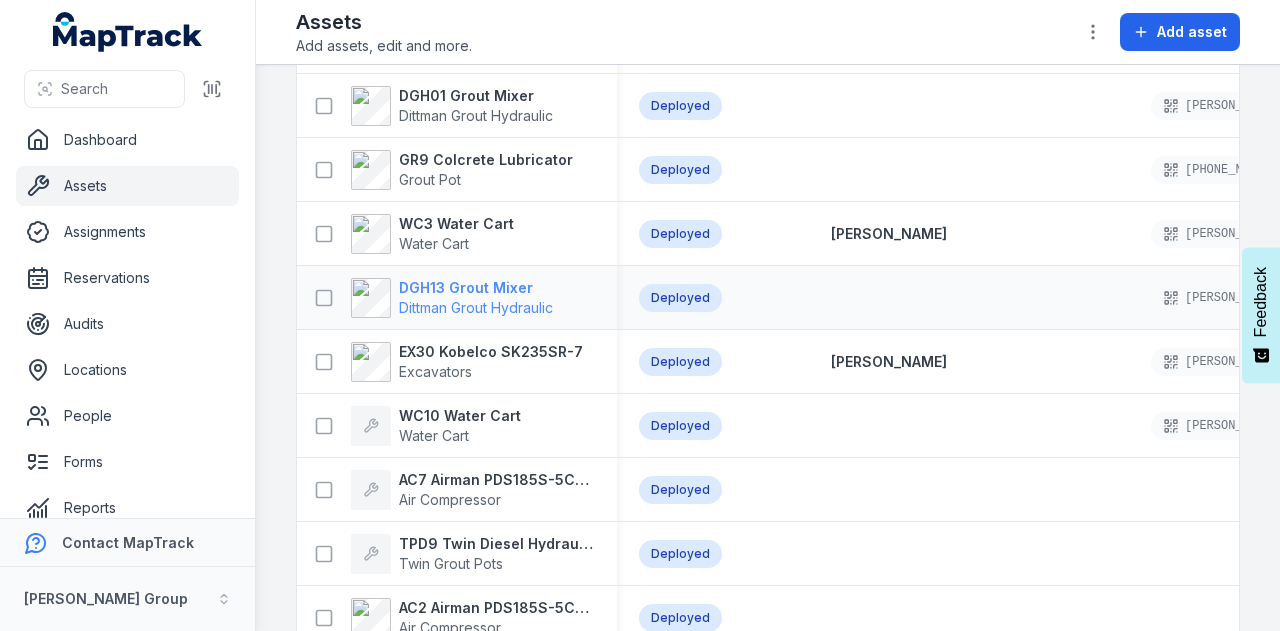 click on "DGH13 Grout Mixer" at bounding box center (476, 288) 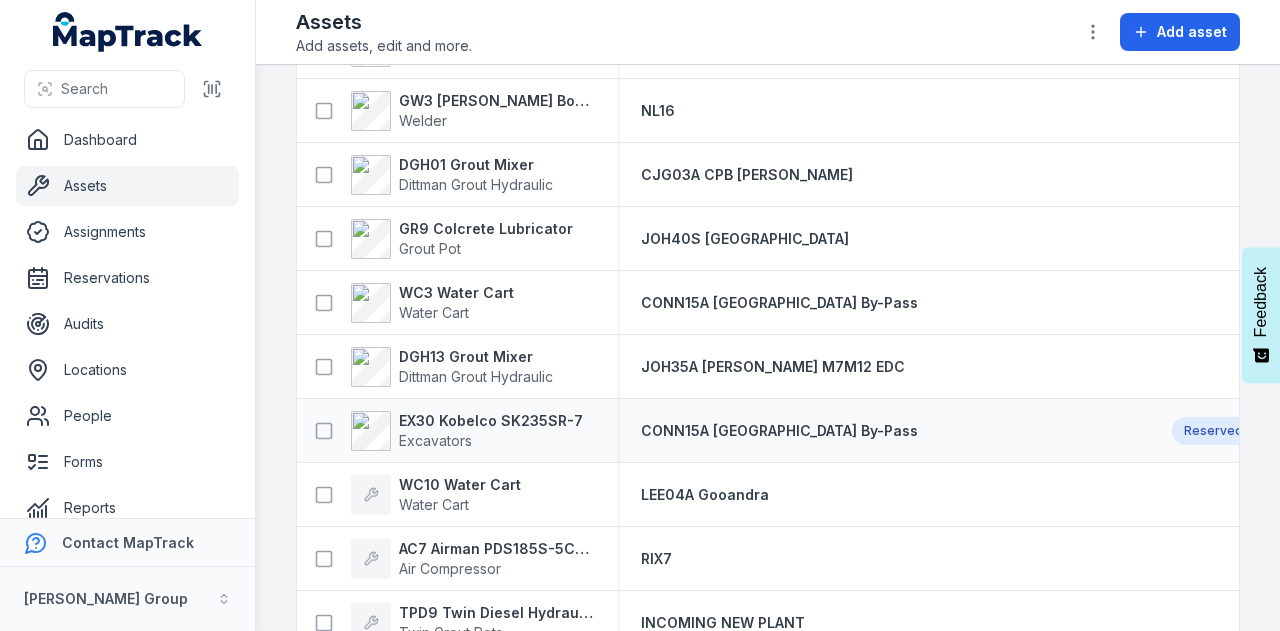 scroll, scrollTop: 1300, scrollLeft: 0, axis: vertical 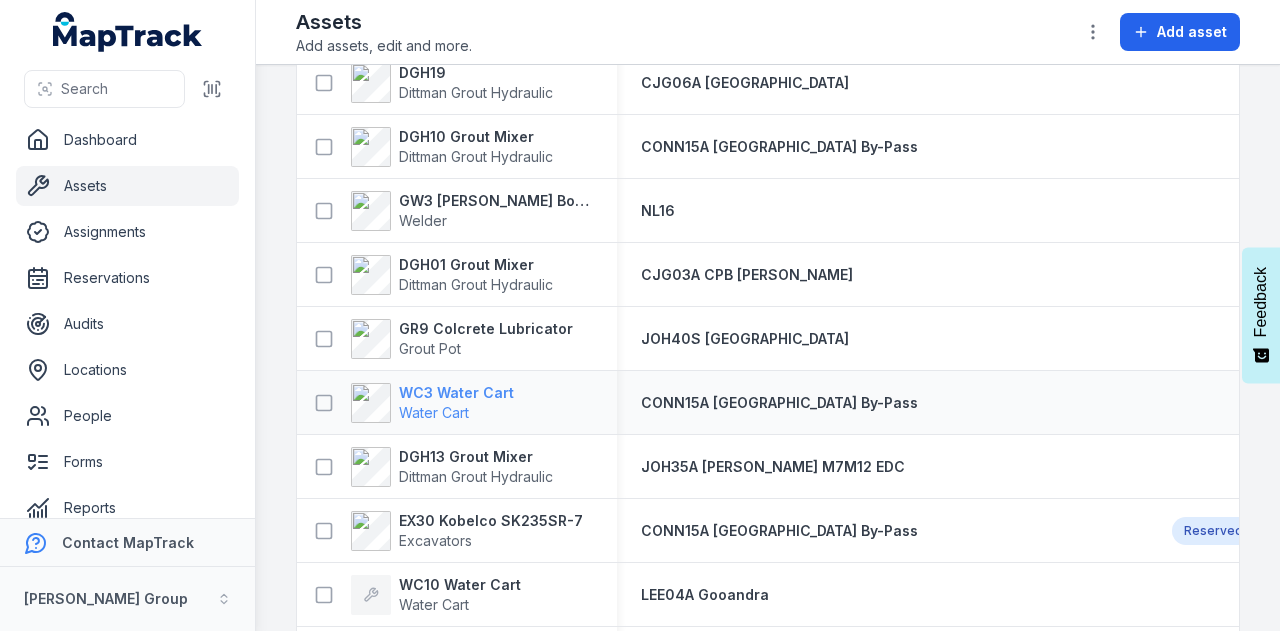 click on "WC3 Water Cart" at bounding box center (456, 393) 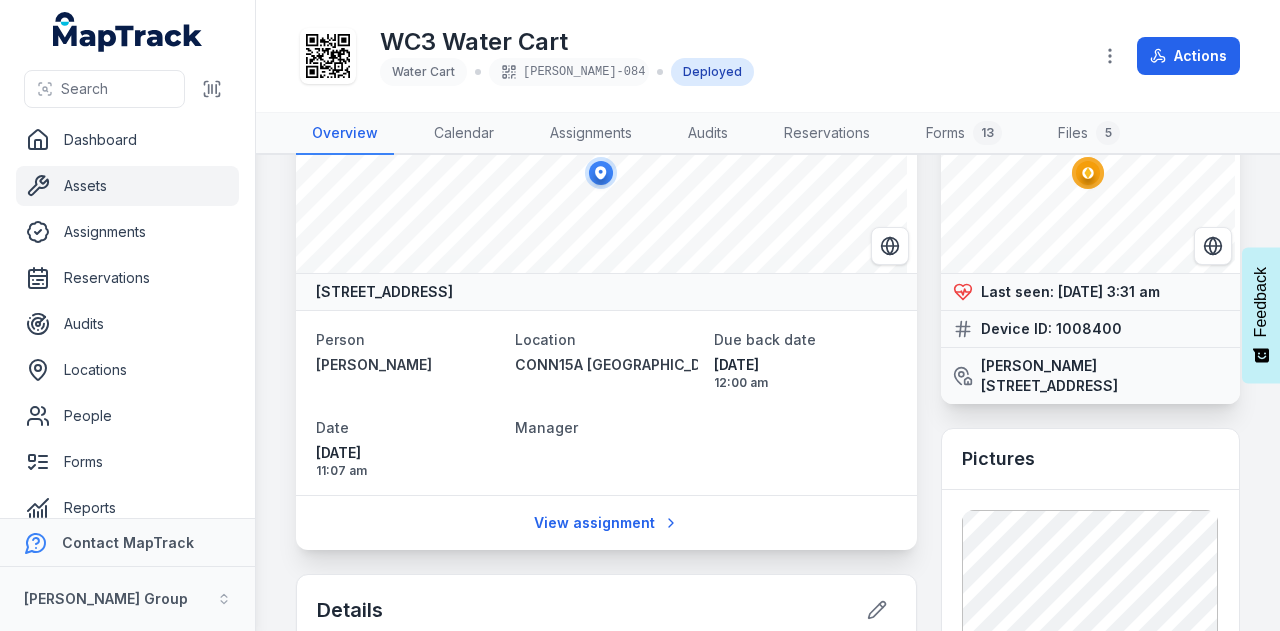scroll, scrollTop: 100, scrollLeft: 0, axis: vertical 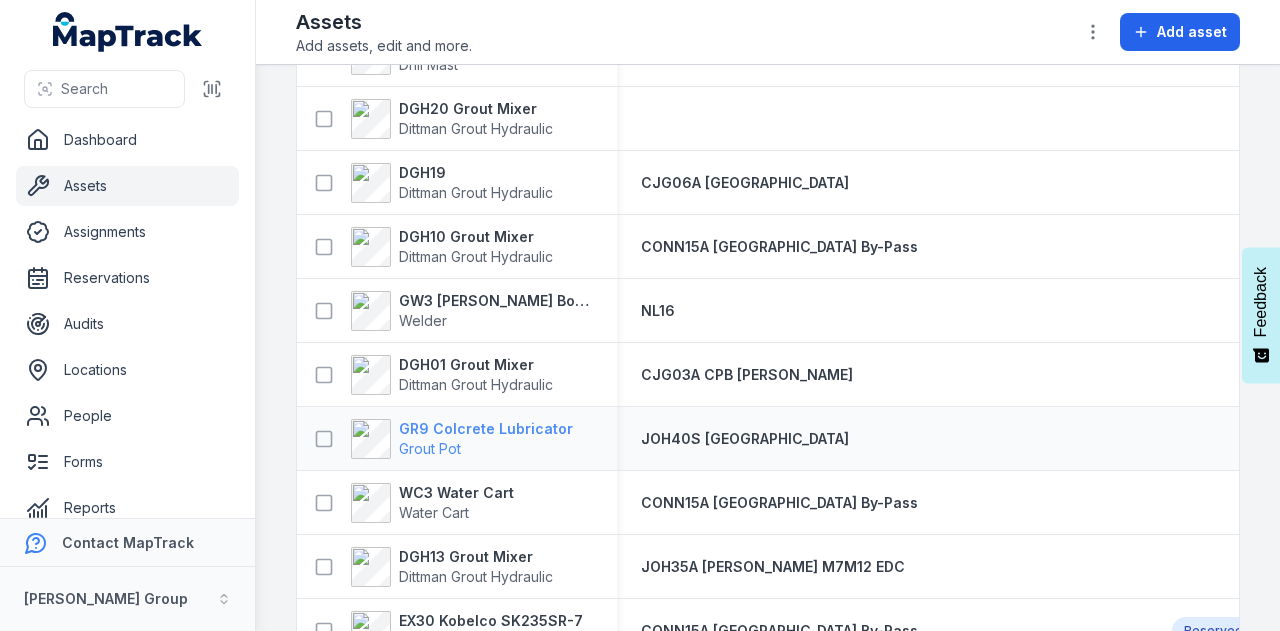 click on "GR9 Colcrete Lubricator" at bounding box center [486, 429] 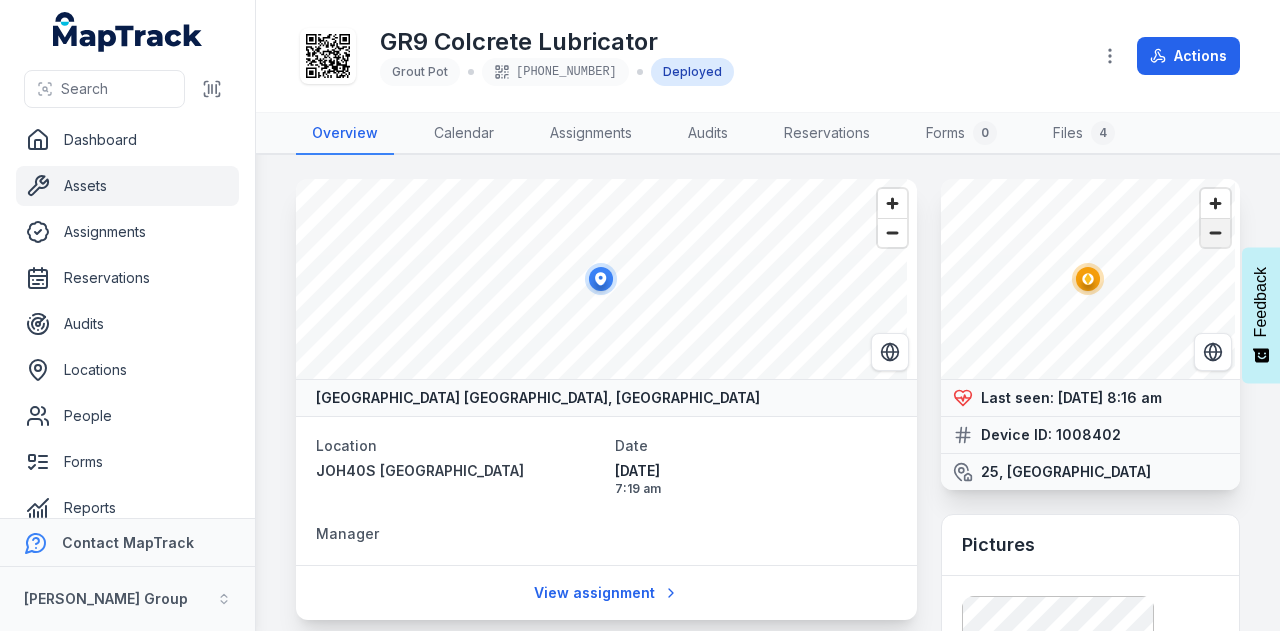 click at bounding box center [1215, 233] 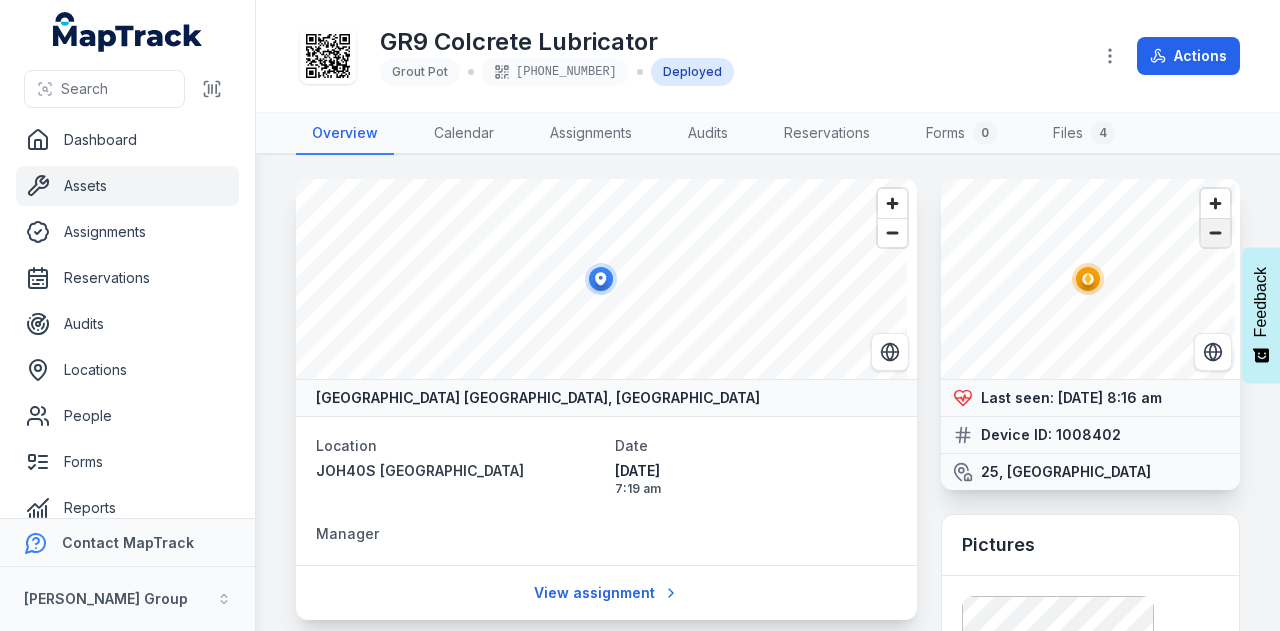 click at bounding box center (1215, 233) 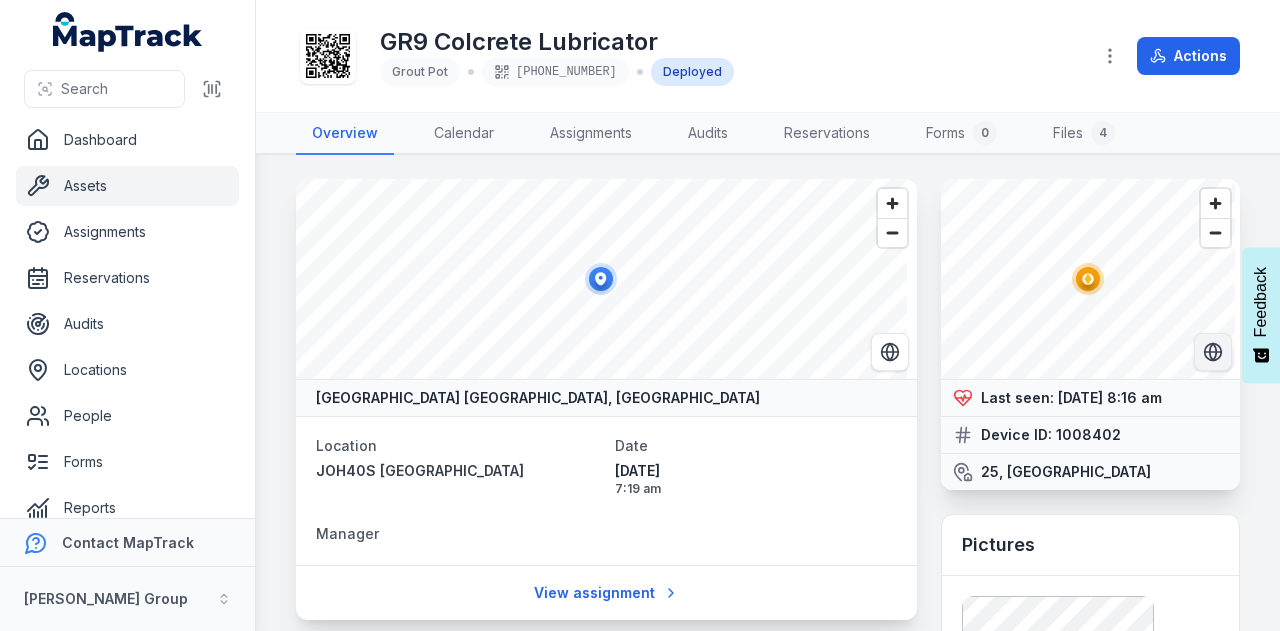 click 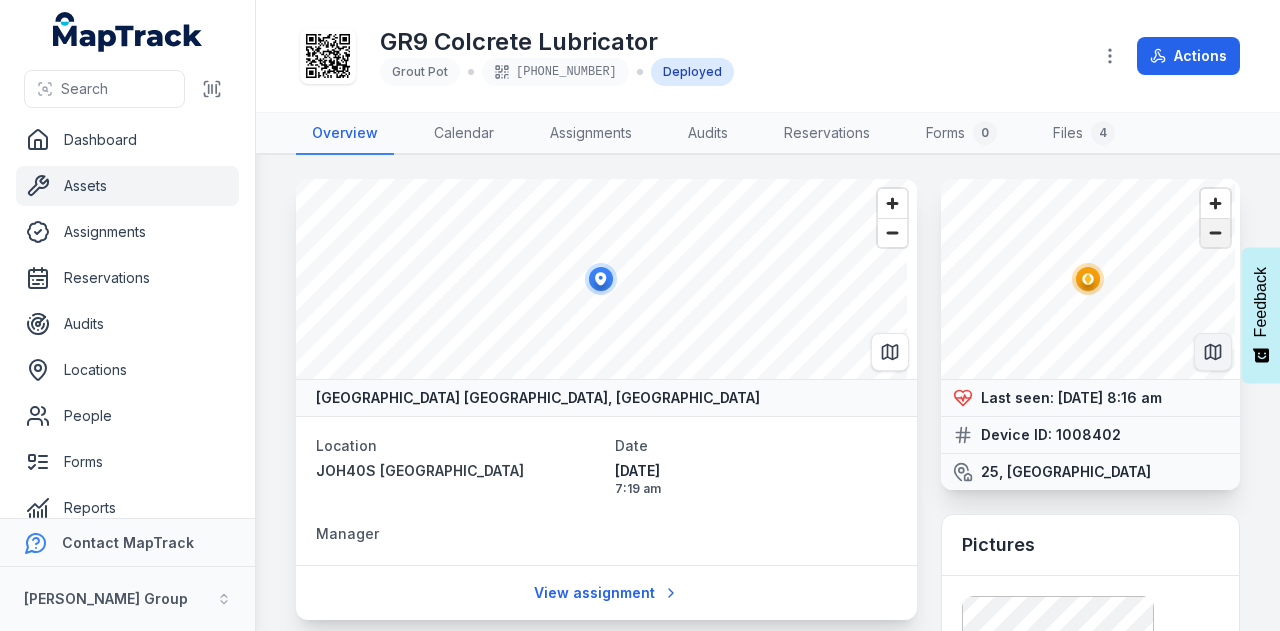click at bounding box center [1215, 233] 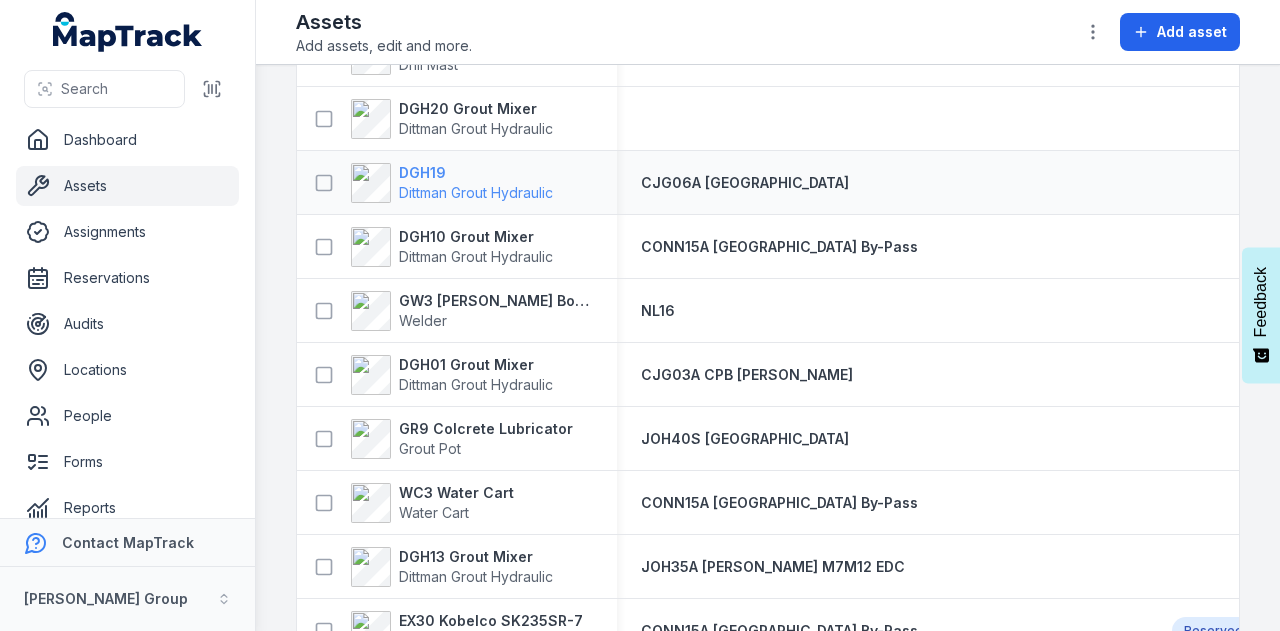 scroll, scrollTop: 1300, scrollLeft: 0, axis: vertical 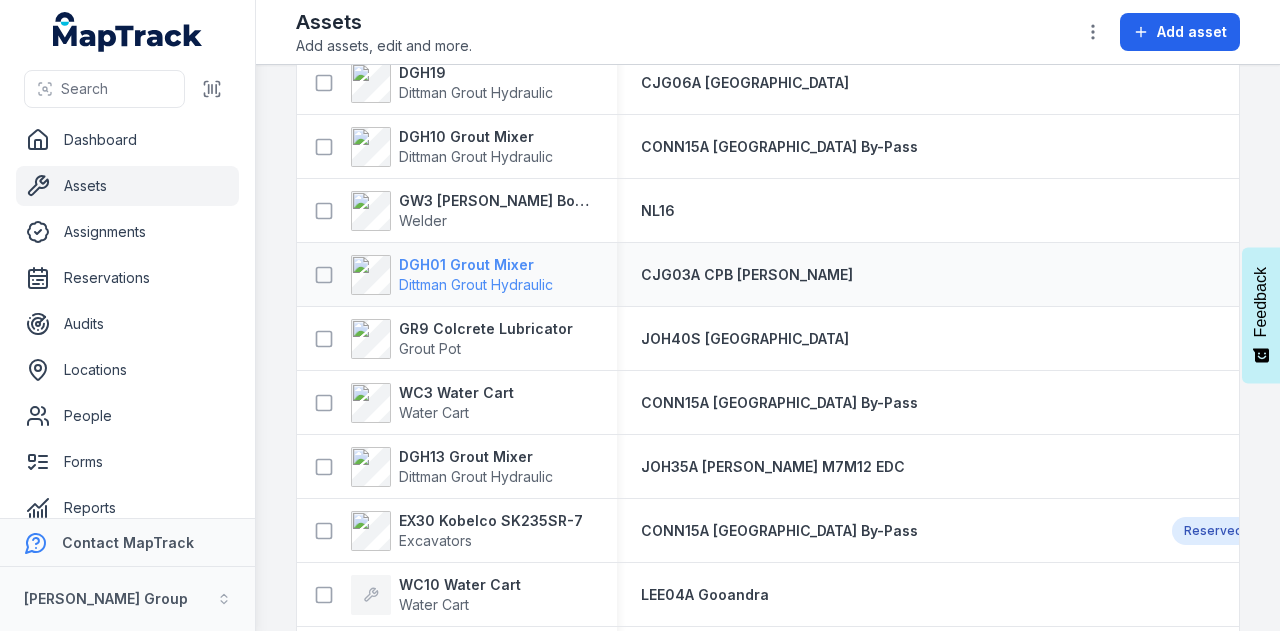 click on "DGH01 Grout Mixer" at bounding box center (476, 265) 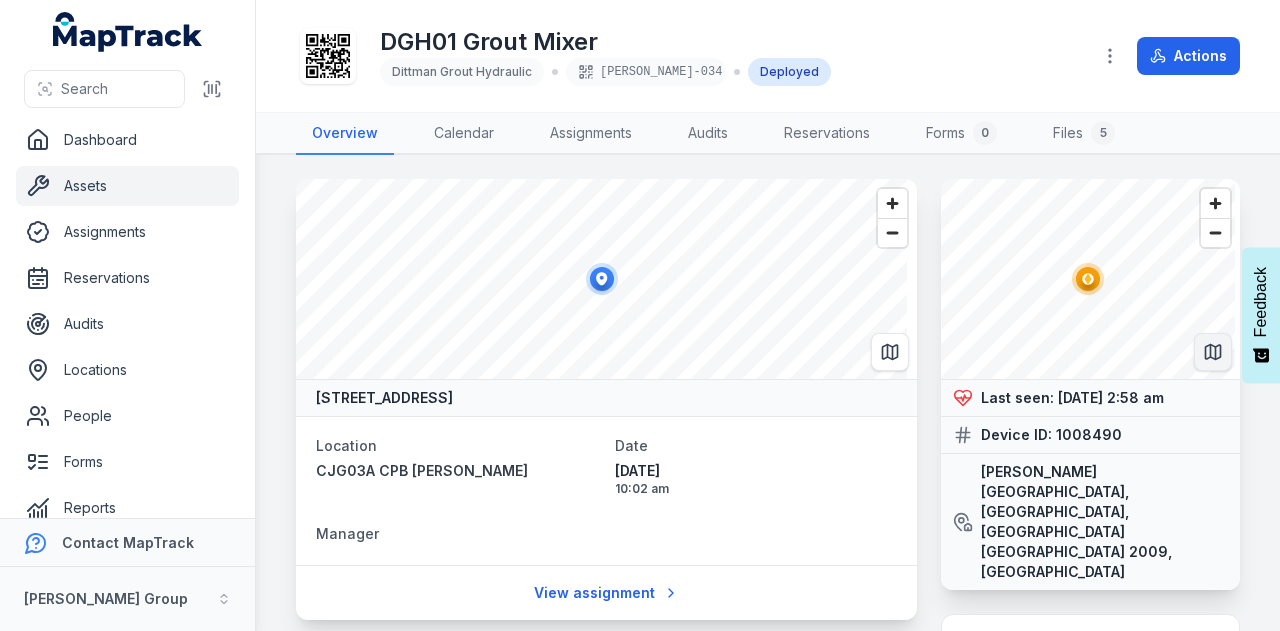 click 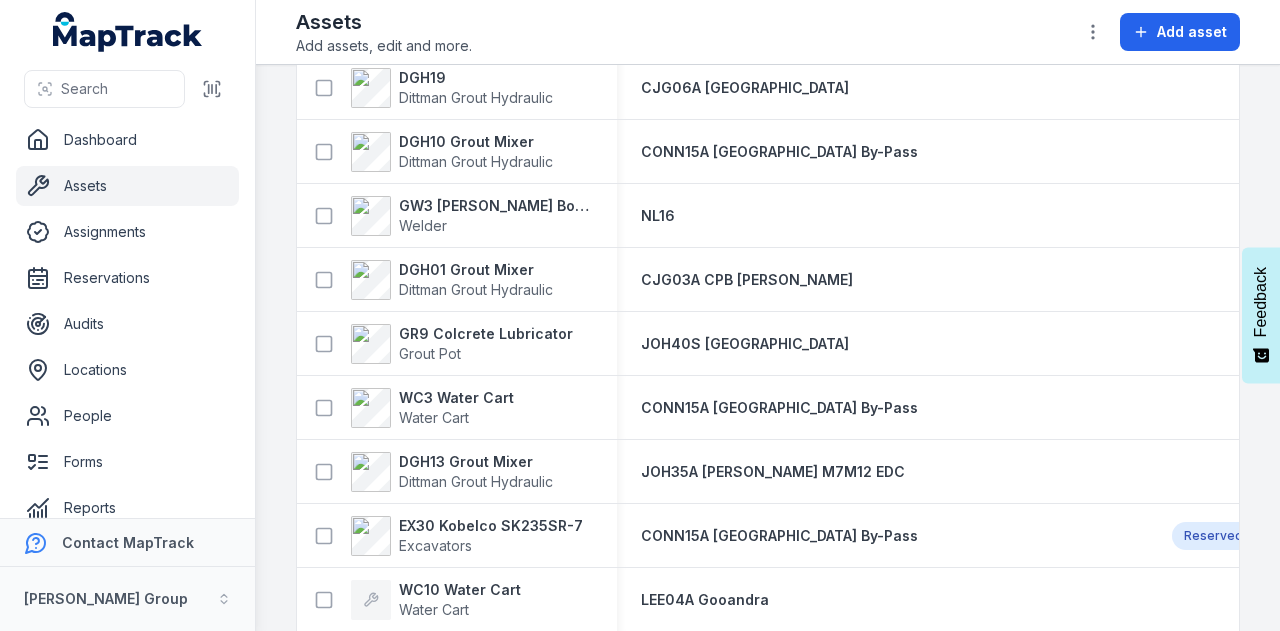 scroll, scrollTop: 1300, scrollLeft: 0, axis: vertical 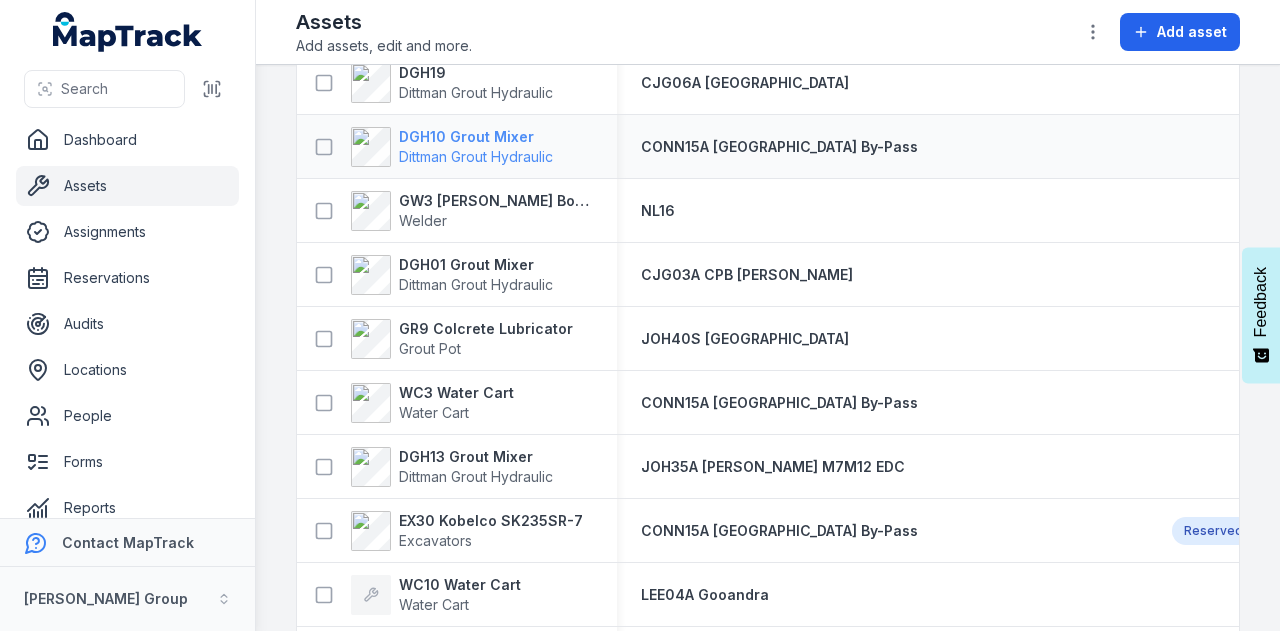 click on "DGH10 Grout Mixer" at bounding box center (476, 137) 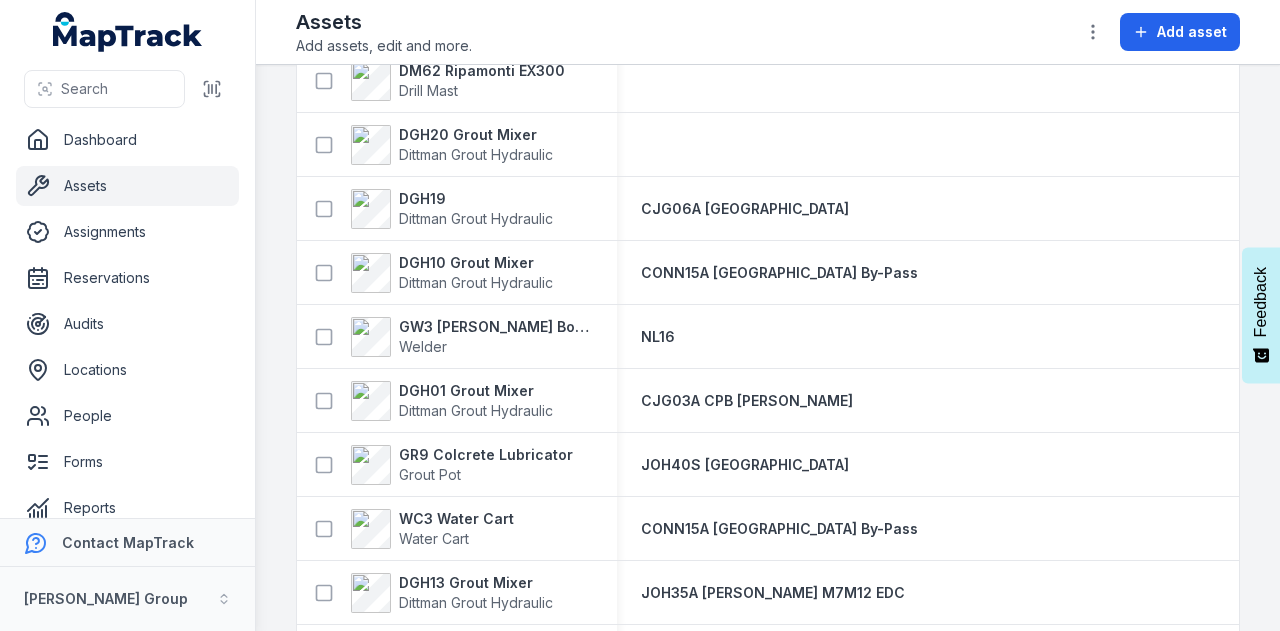 scroll, scrollTop: 1200, scrollLeft: 0, axis: vertical 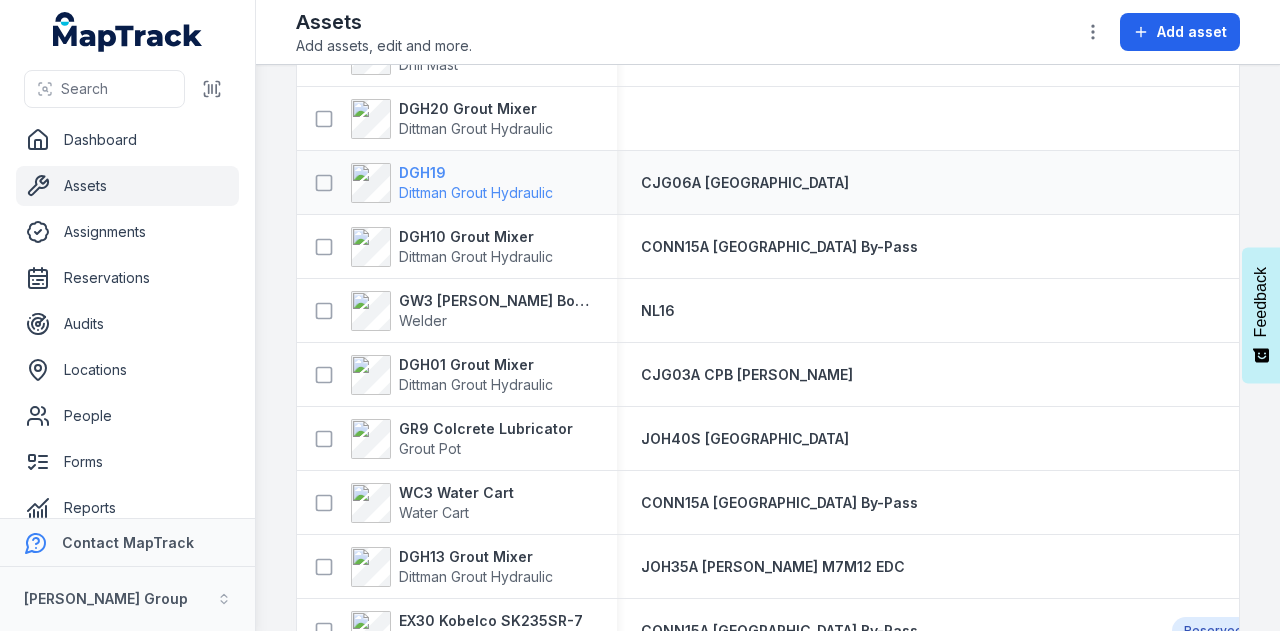 click on "DGH19" at bounding box center (476, 173) 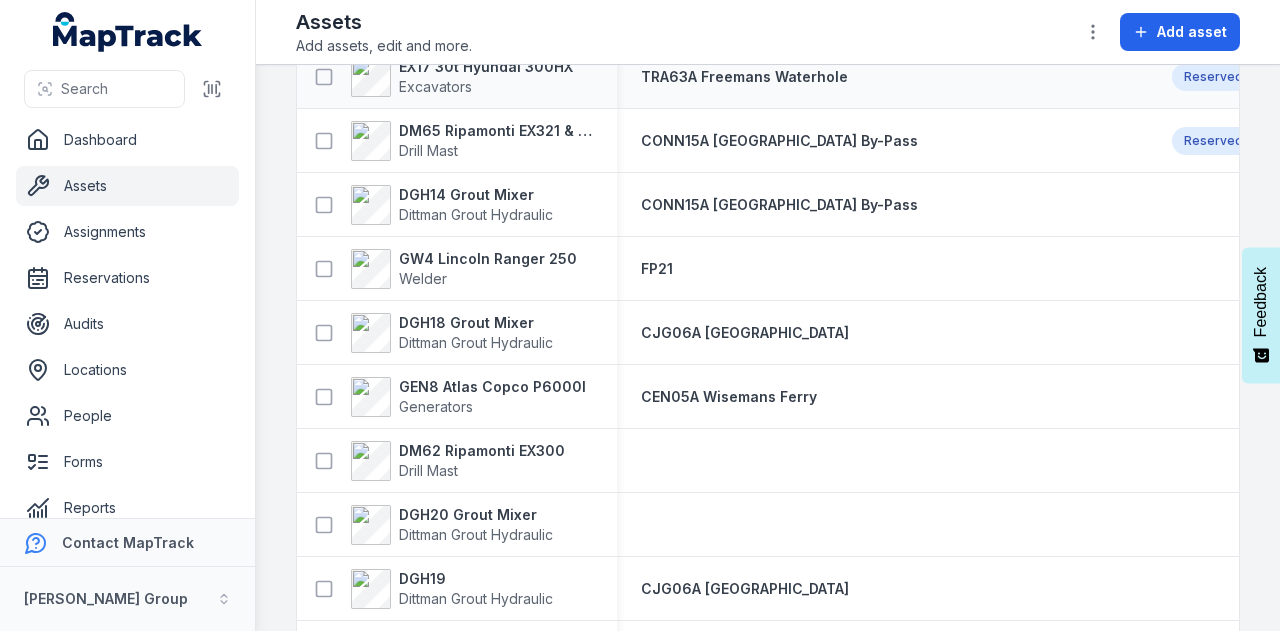 scroll, scrollTop: 800, scrollLeft: 0, axis: vertical 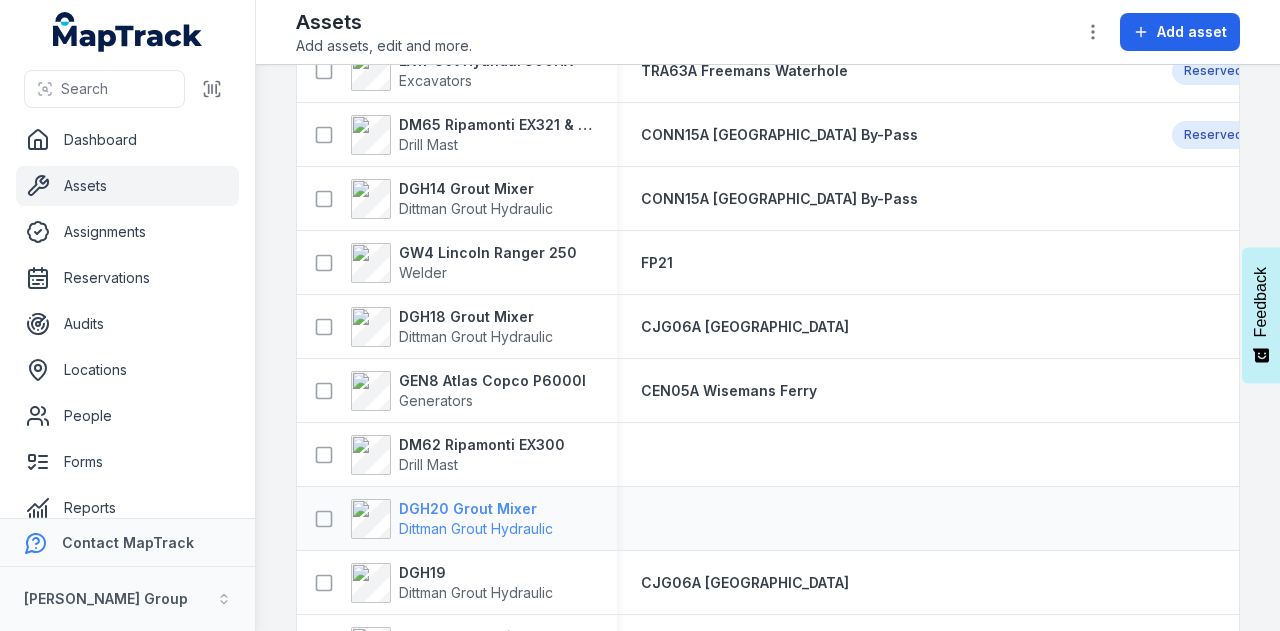 click on "DGH20 Grout Mixer" at bounding box center [476, 509] 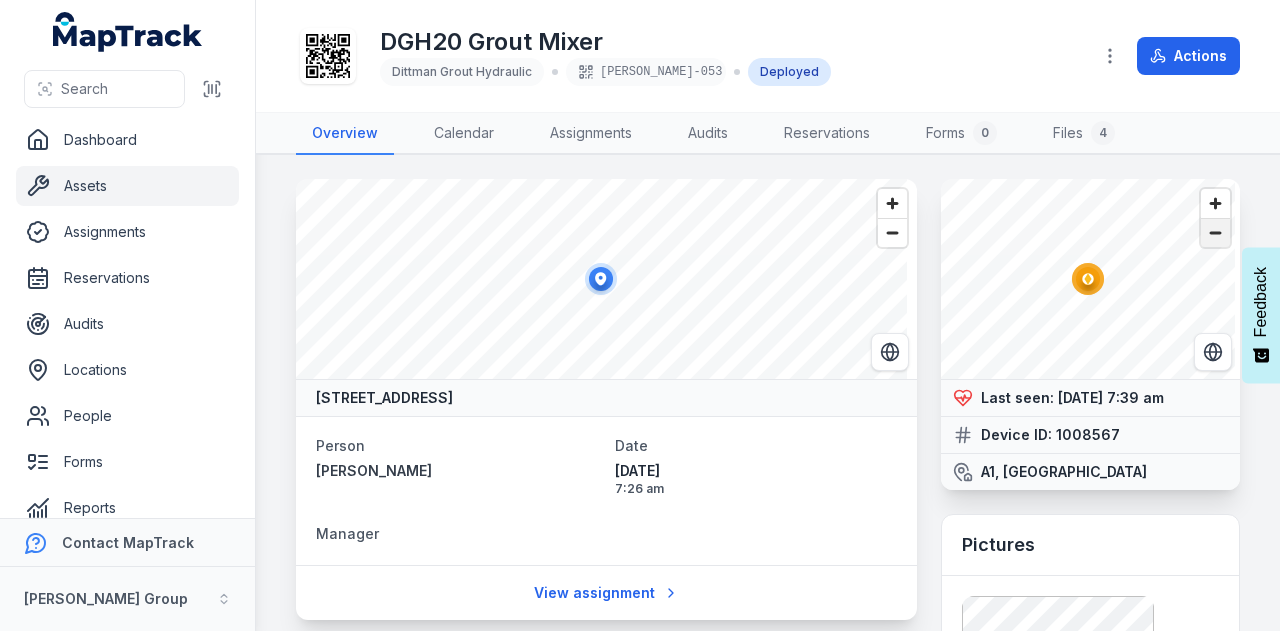 click at bounding box center (1215, 233) 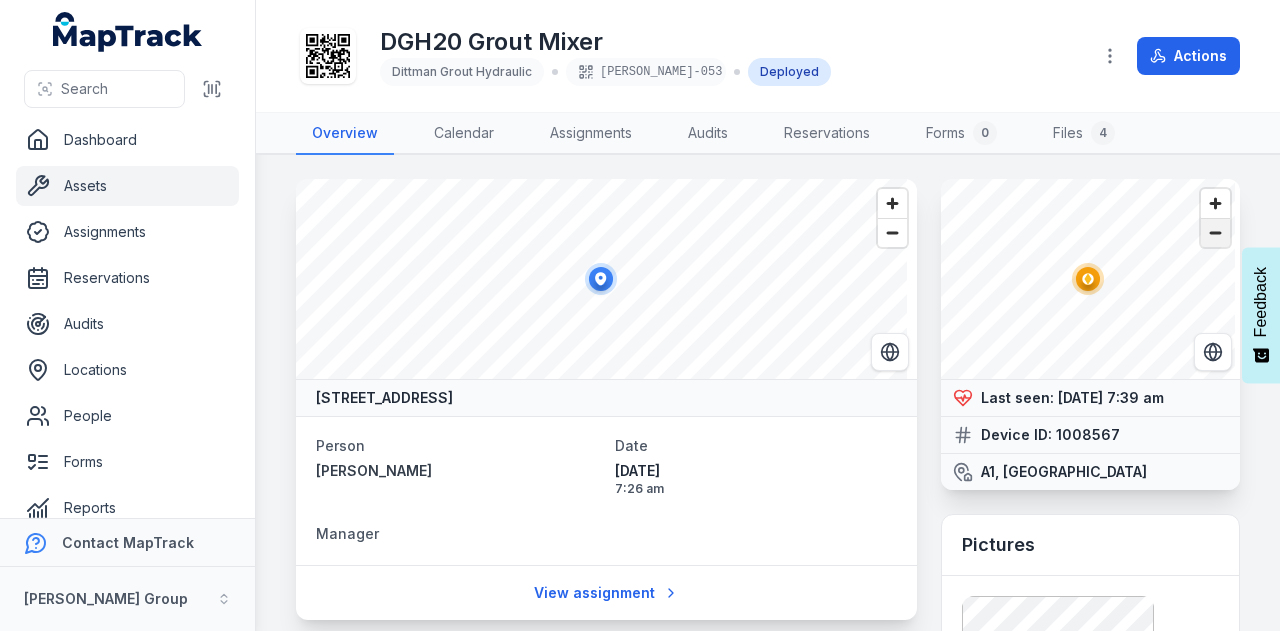 click at bounding box center (1215, 233) 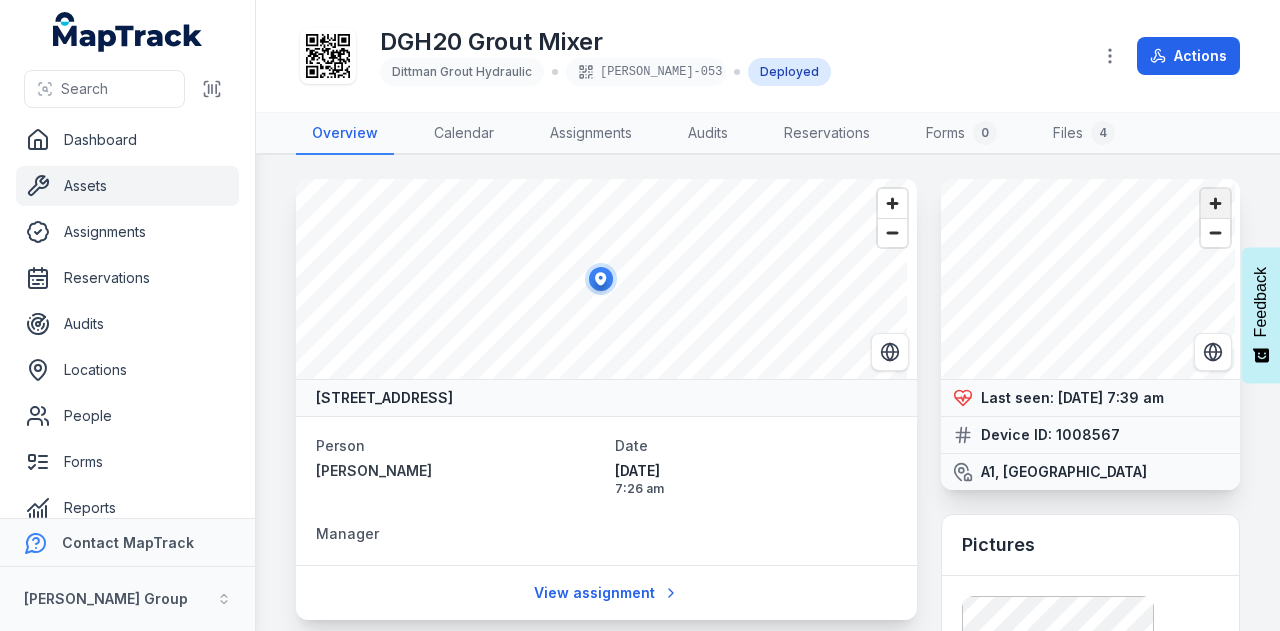 click at bounding box center (1215, 203) 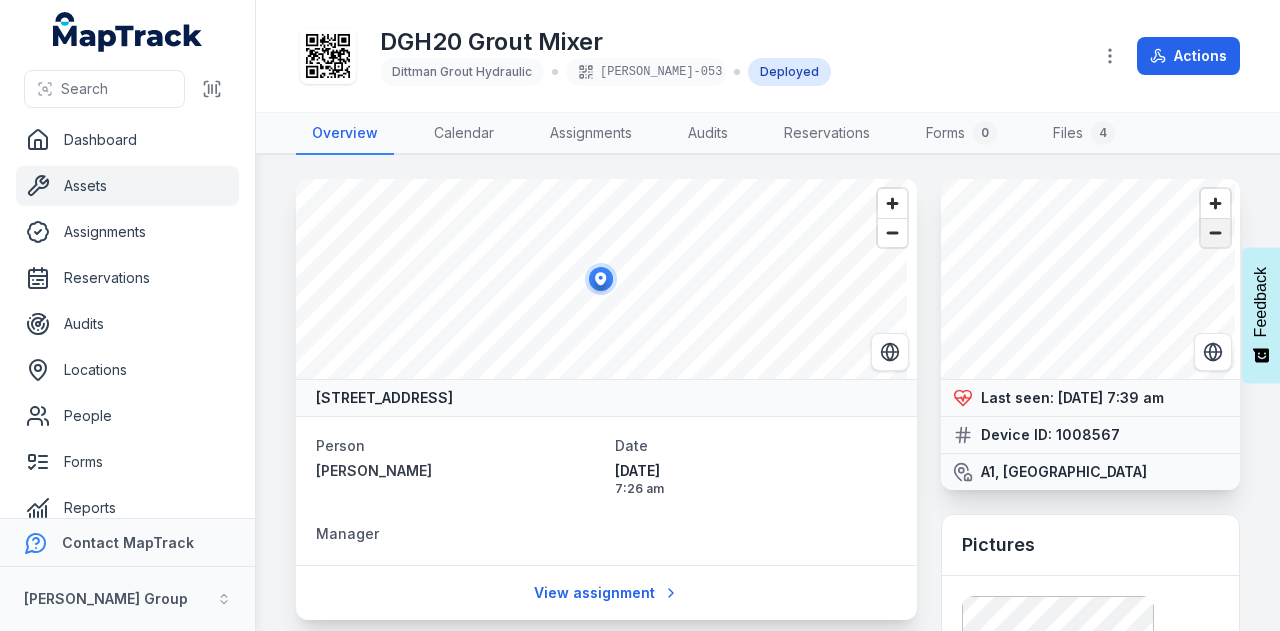 click at bounding box center (1215, 233) 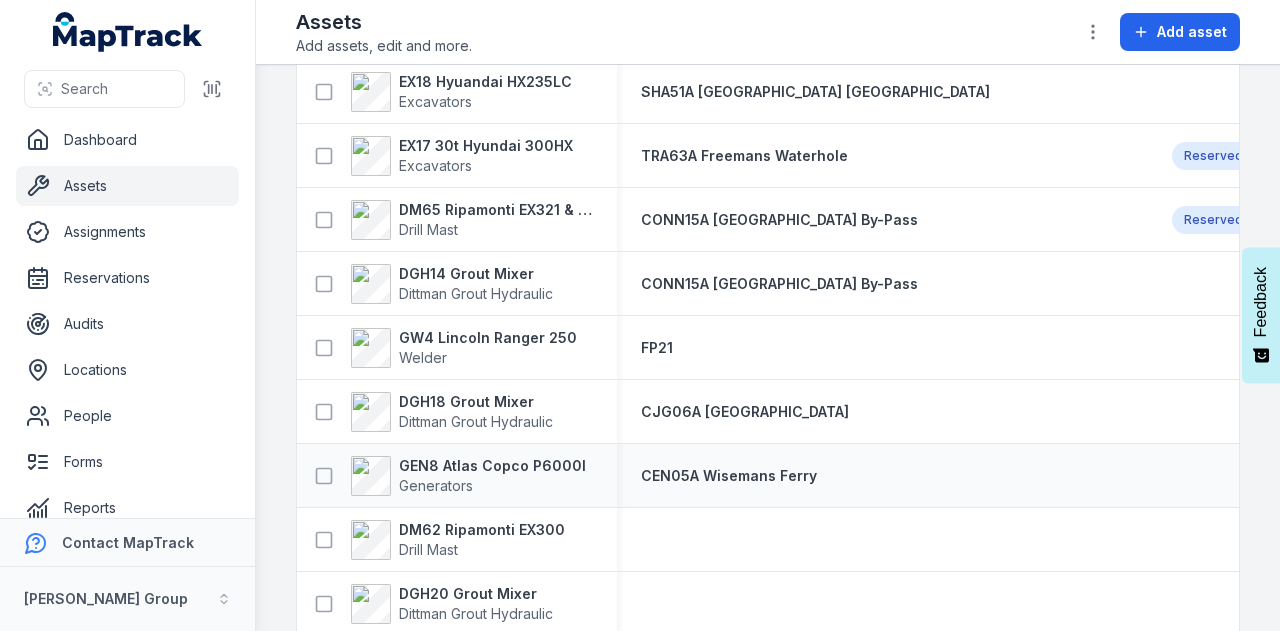 scroll, scrollTop: 800, scrollLeft: 0, axis: vertical 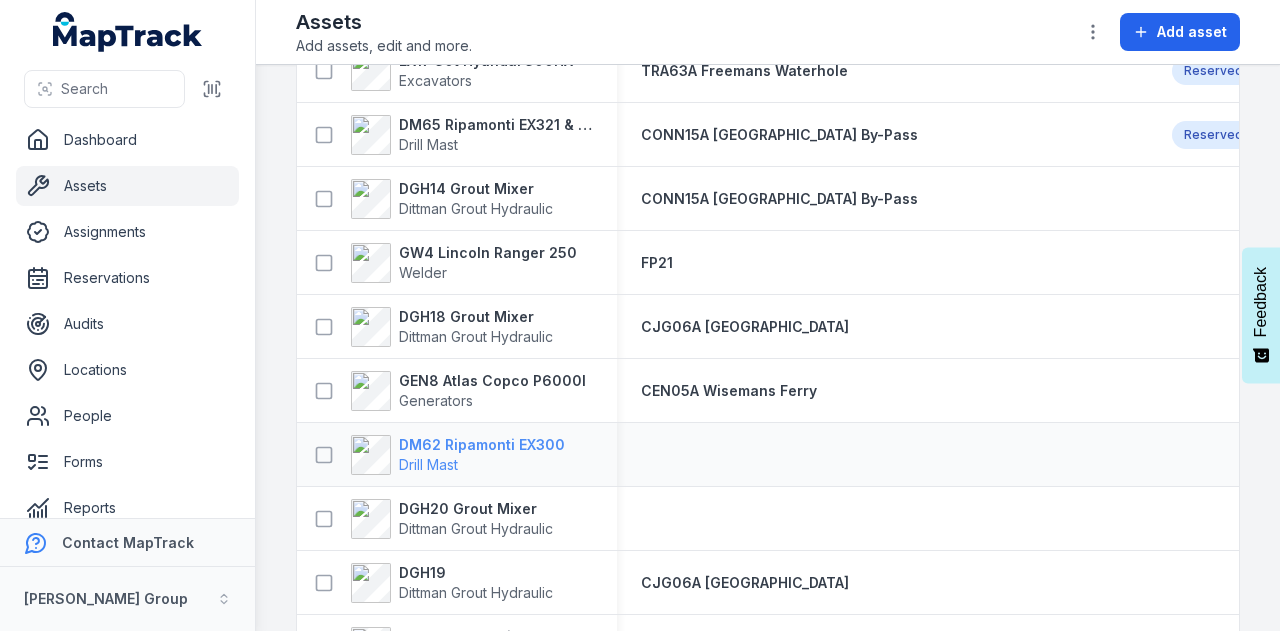 click on "Drill Mast" at bounding box center (482, 465) 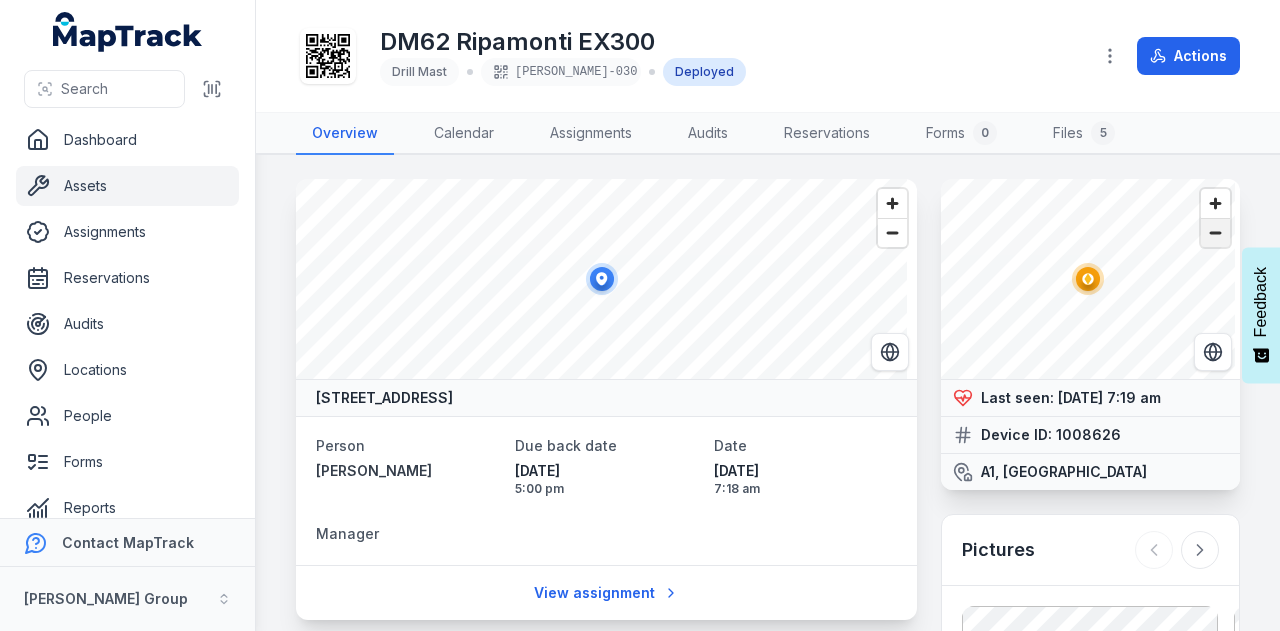click at bounding box center (1215, 233) 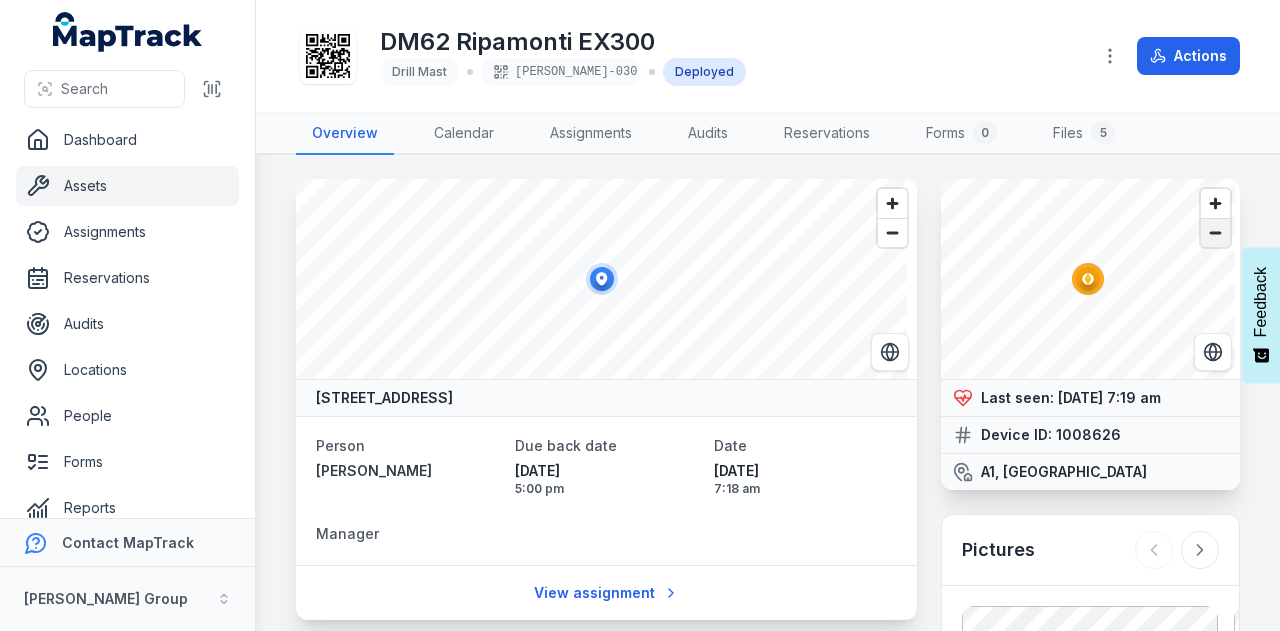 click at bounding box center (1215, 233) 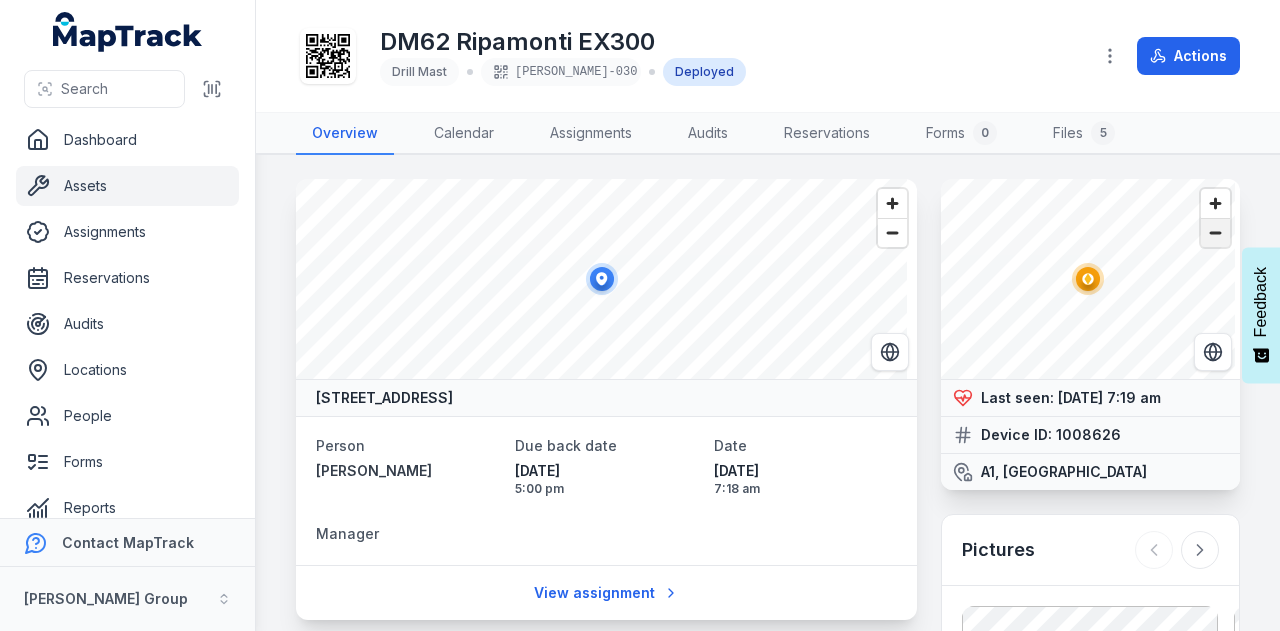 click at bounding box center (1215, 233) 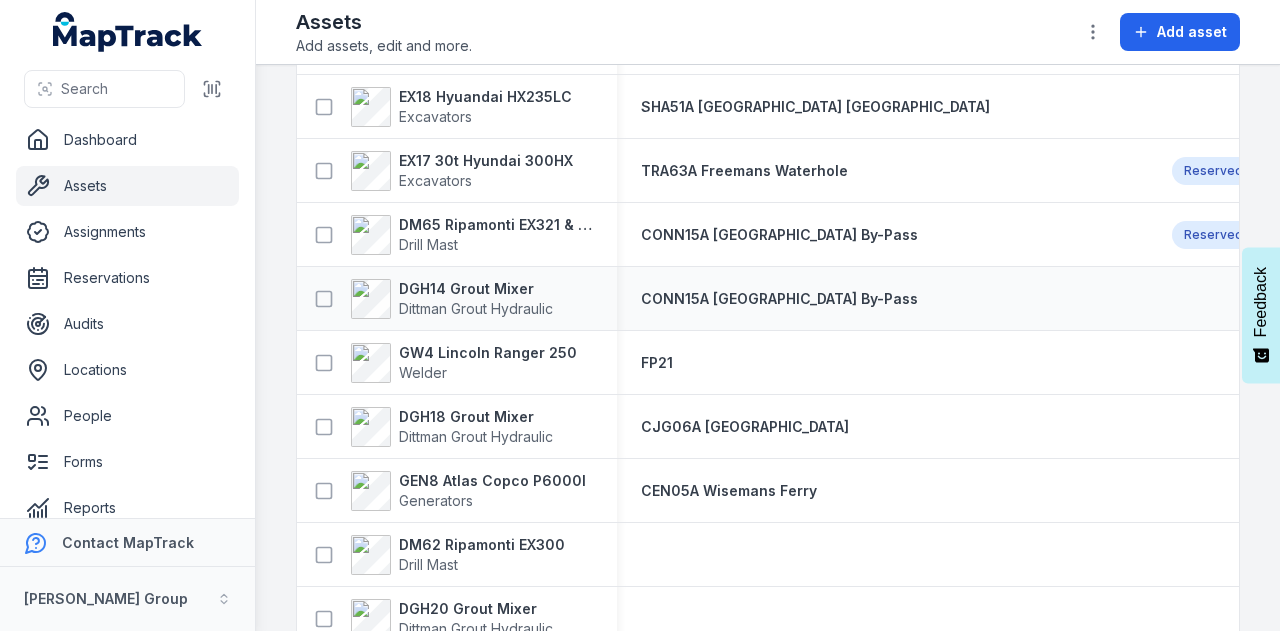 scroll, scrollTop: 800, scrollLeft: 0, axis: vertical 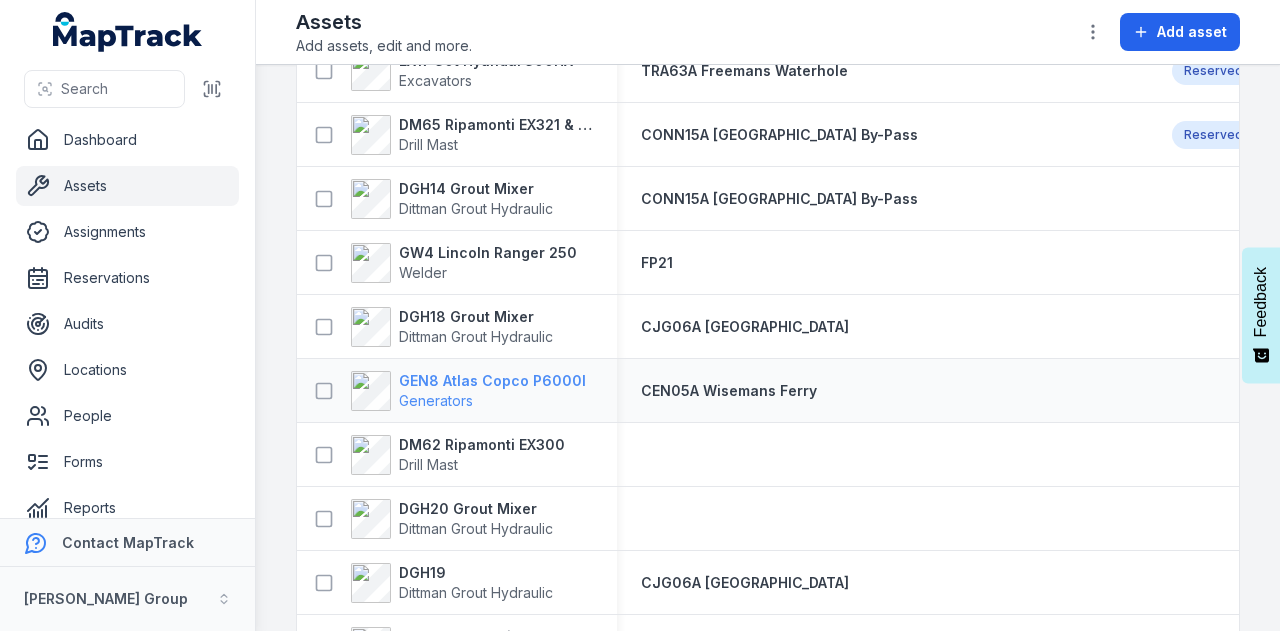 click on "GEN8 Atlas Copco P6000I" at bounding box center (492, 381) 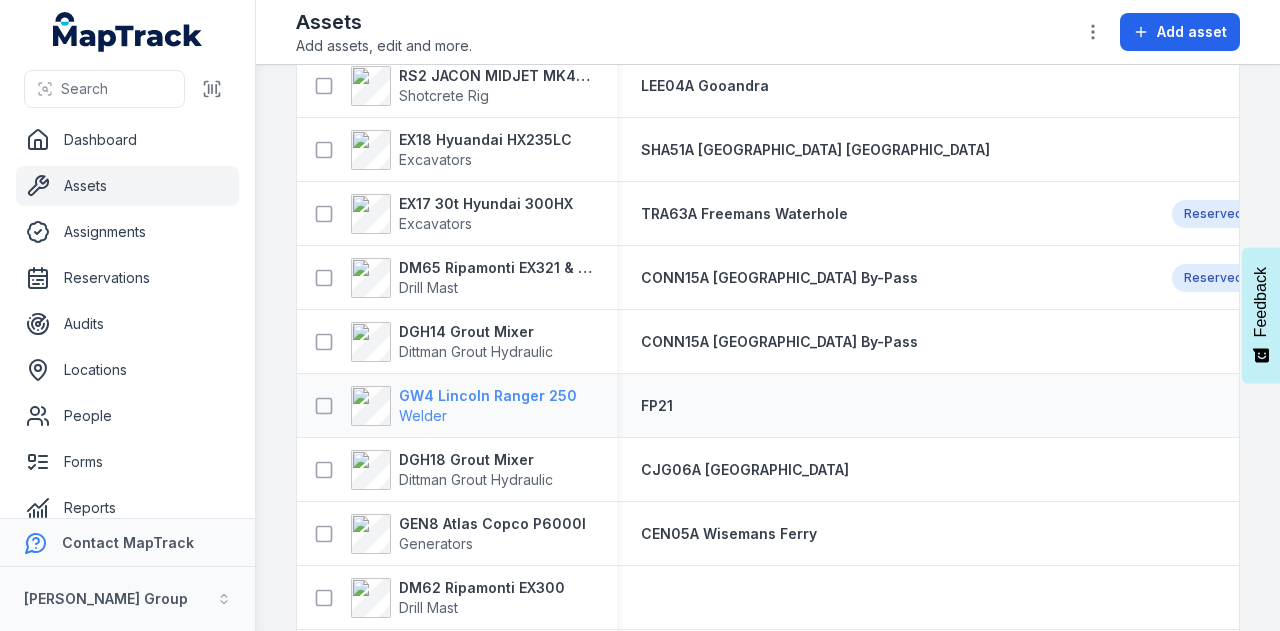 scroll, scrollTop: 700, scrollLeft: 0, axis: vertical 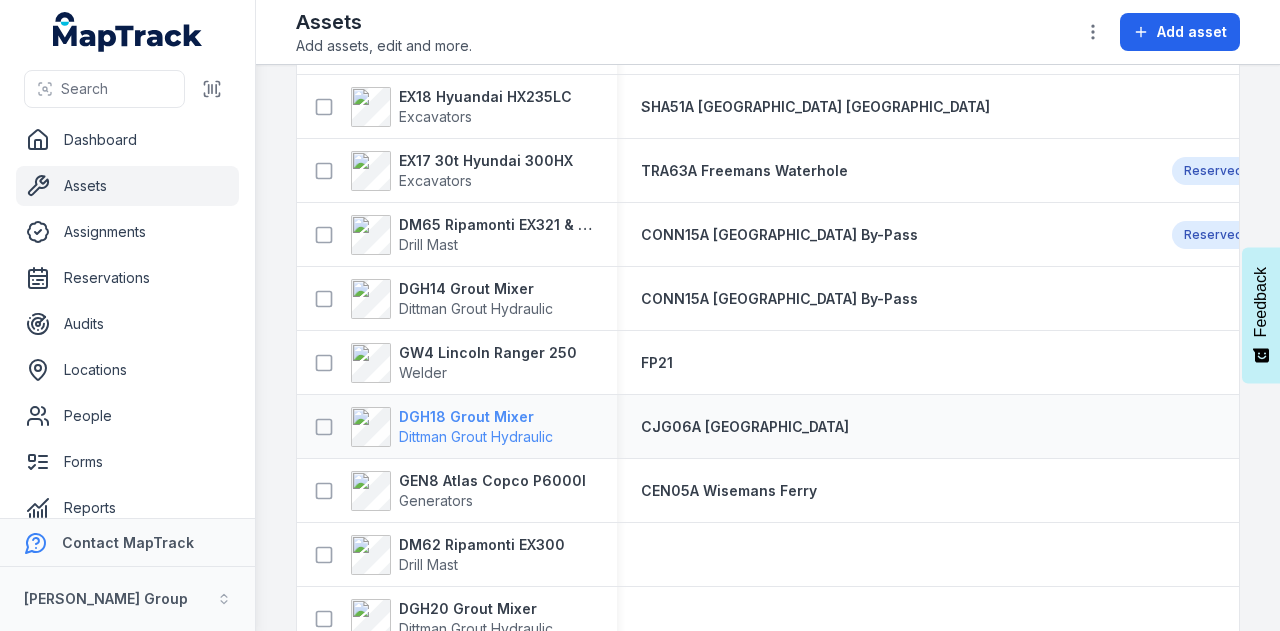click on "DGH18 Grout Mixer" at bounding box center (476, 417) 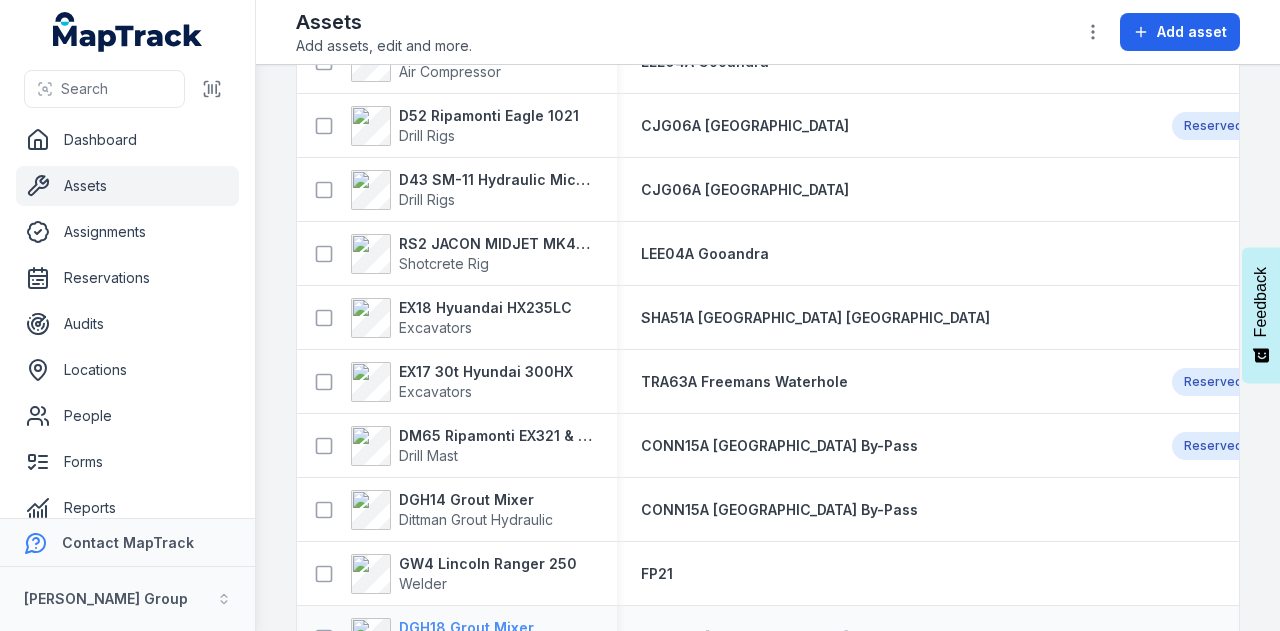 scroll, scrollTop: 600, scrollLeft: 0, axis: vertical 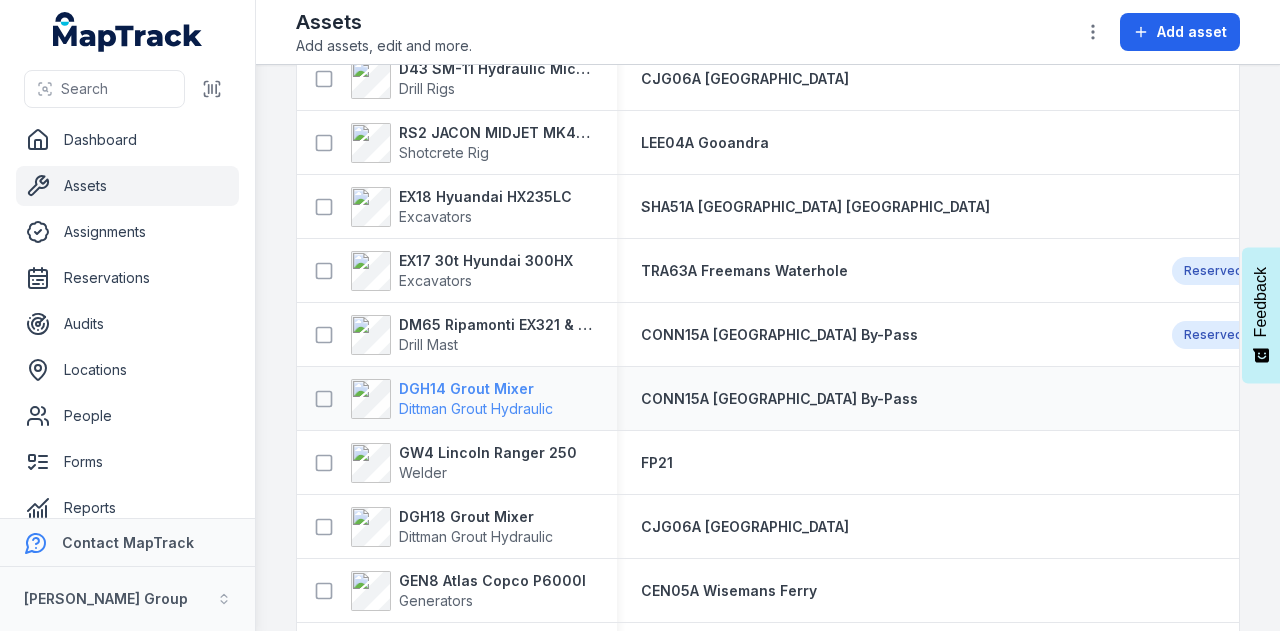 click on "DGH14 Grout Mixer" at bounding box center (476, 389) 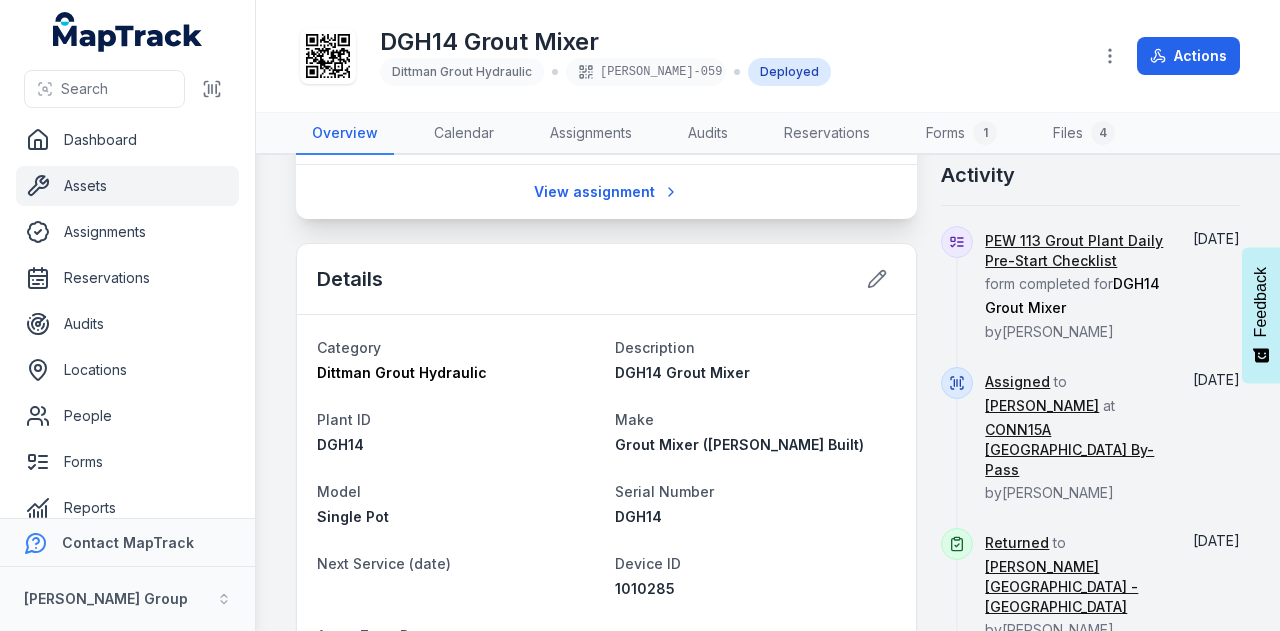 scroll, scrollTop: 500, scrollLeft: 0, axis: vertical 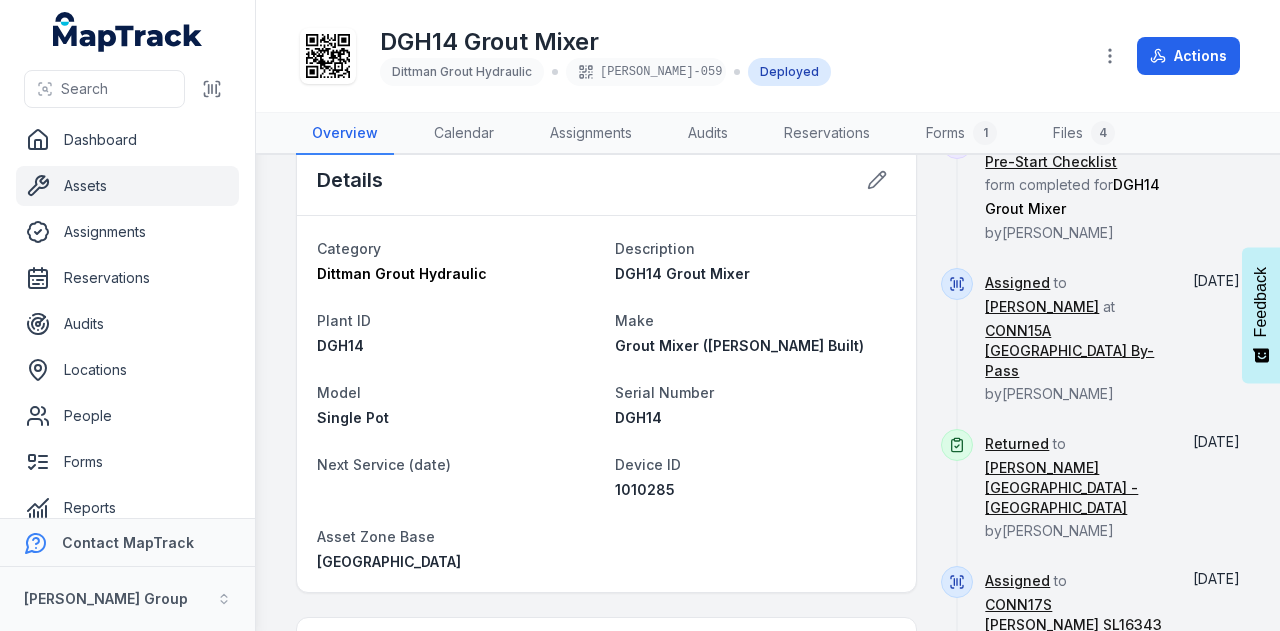 click on "1010285" at bounding box center [645, 489] 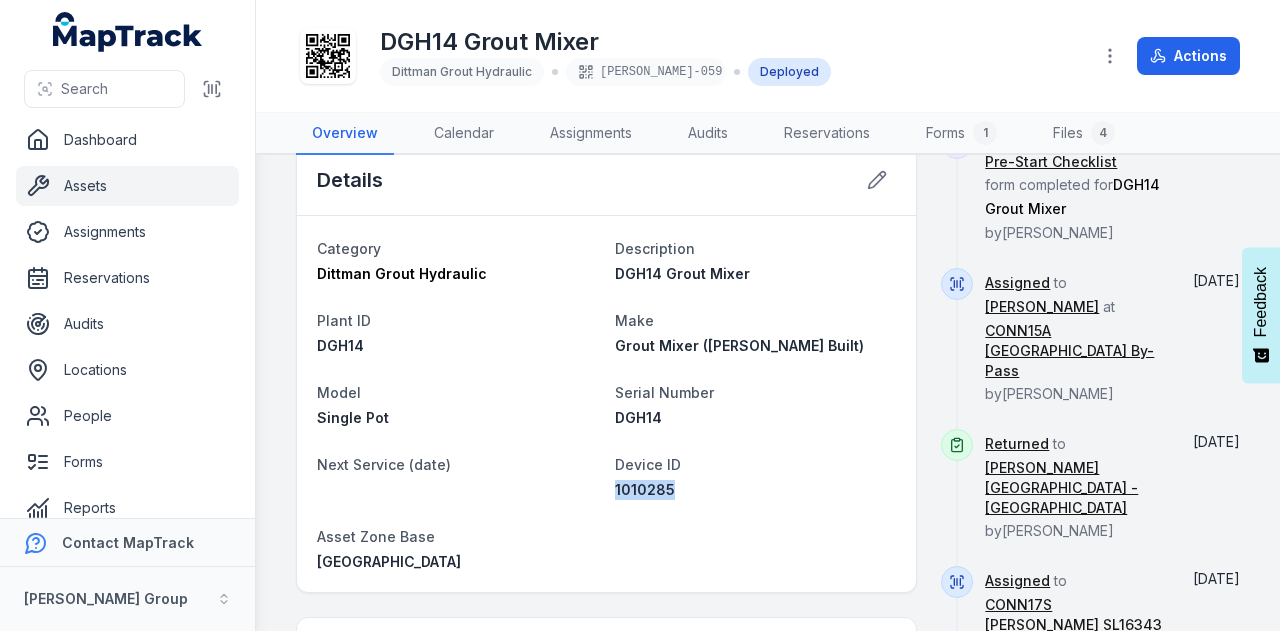 click on "1010285" at bounding box center (645, 489) 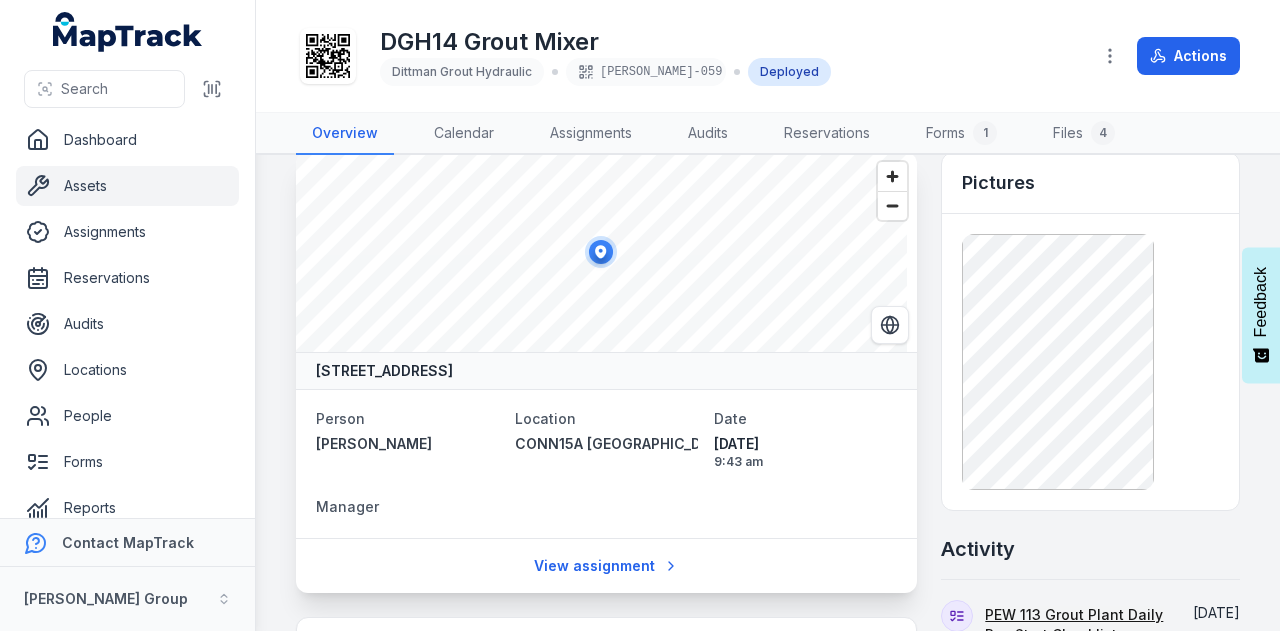 scroll, scrollTop: 0, scrollLeft: 0, axis: both 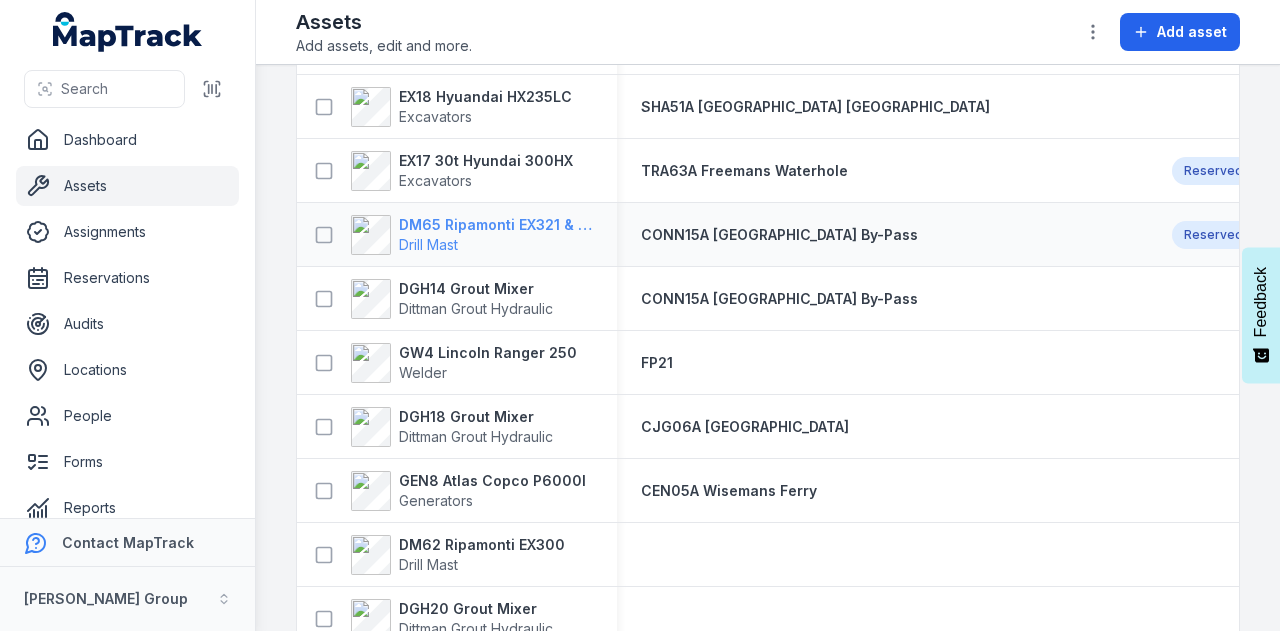 click on "DM65 Ripamonti EX321 & EuroDrill RH10X" at bounding box center [496, 225] 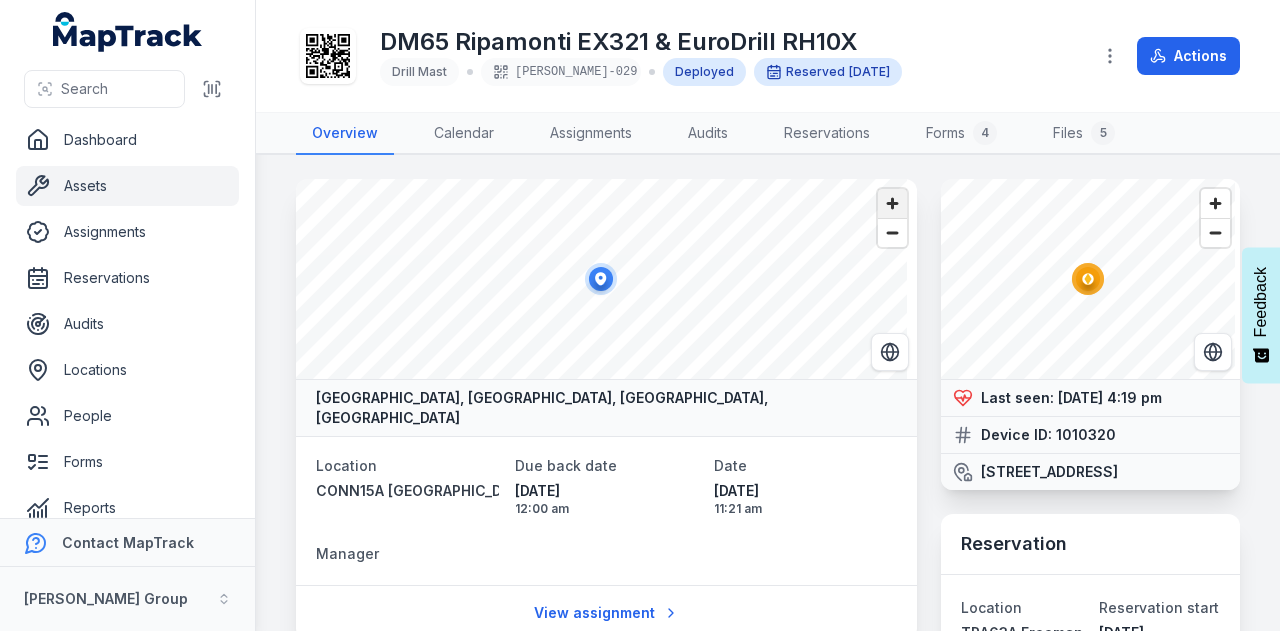 scroll, scrollTop: 100, scrollLeft: 0, axis: vertical 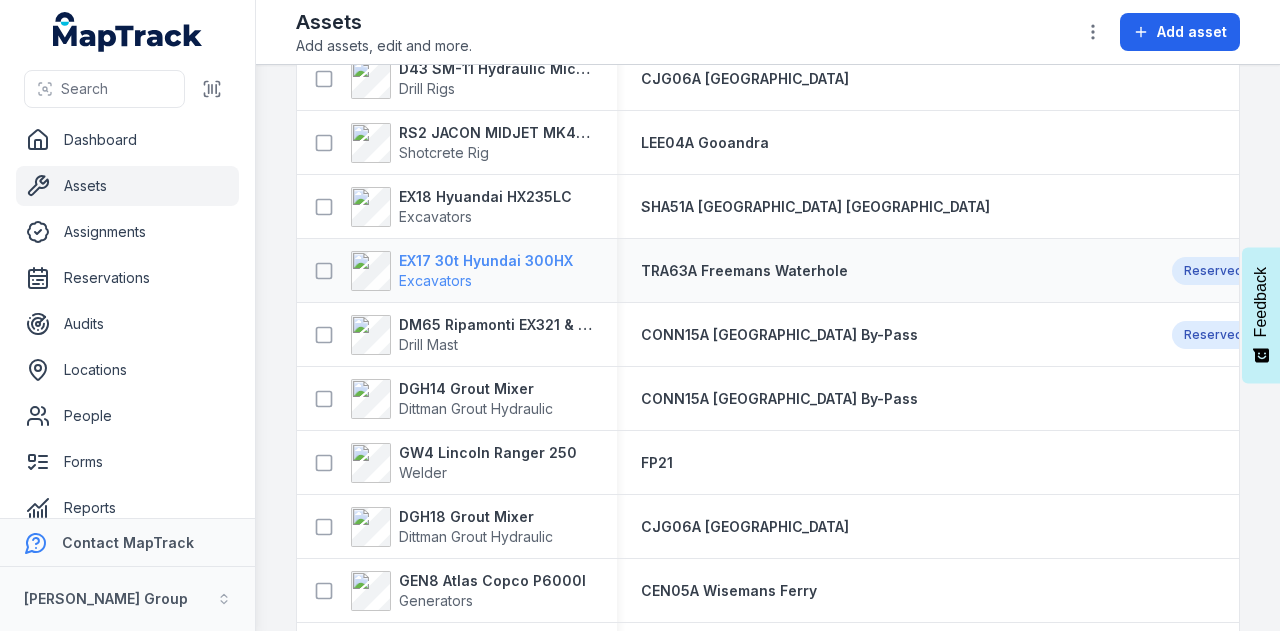 click on "EX17 30t Hyundai 300HX" at bounding box center [486, 261] 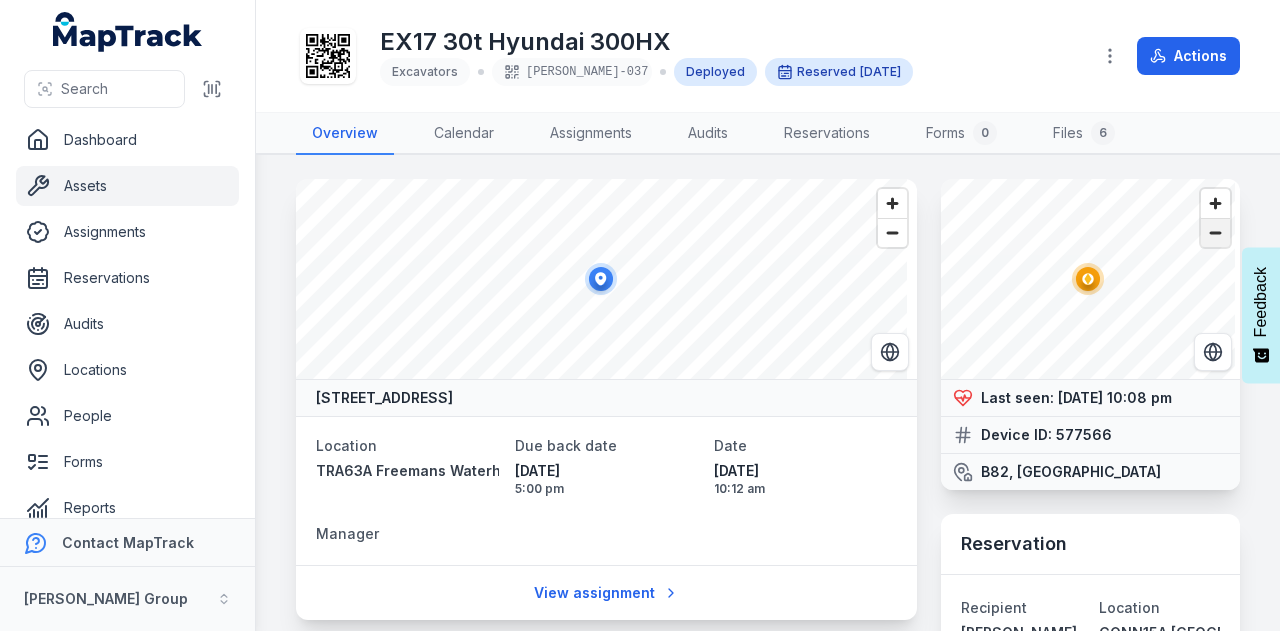 click at bounding box center [1215, 233] 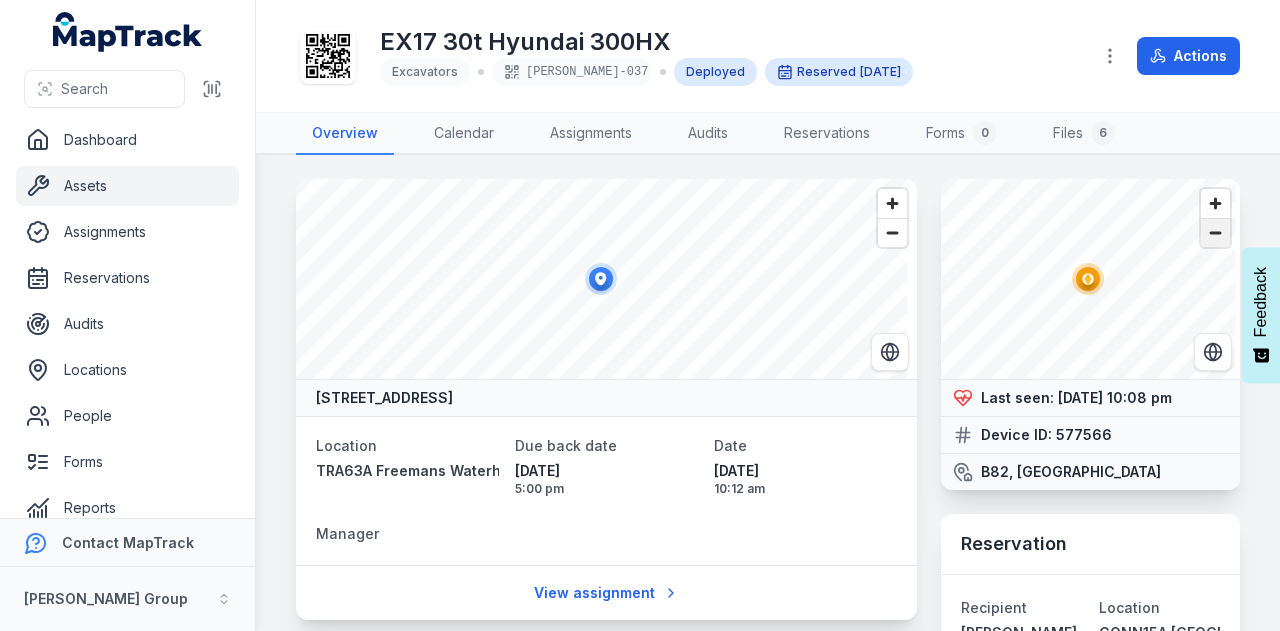click at bounding box center (1215, 233) 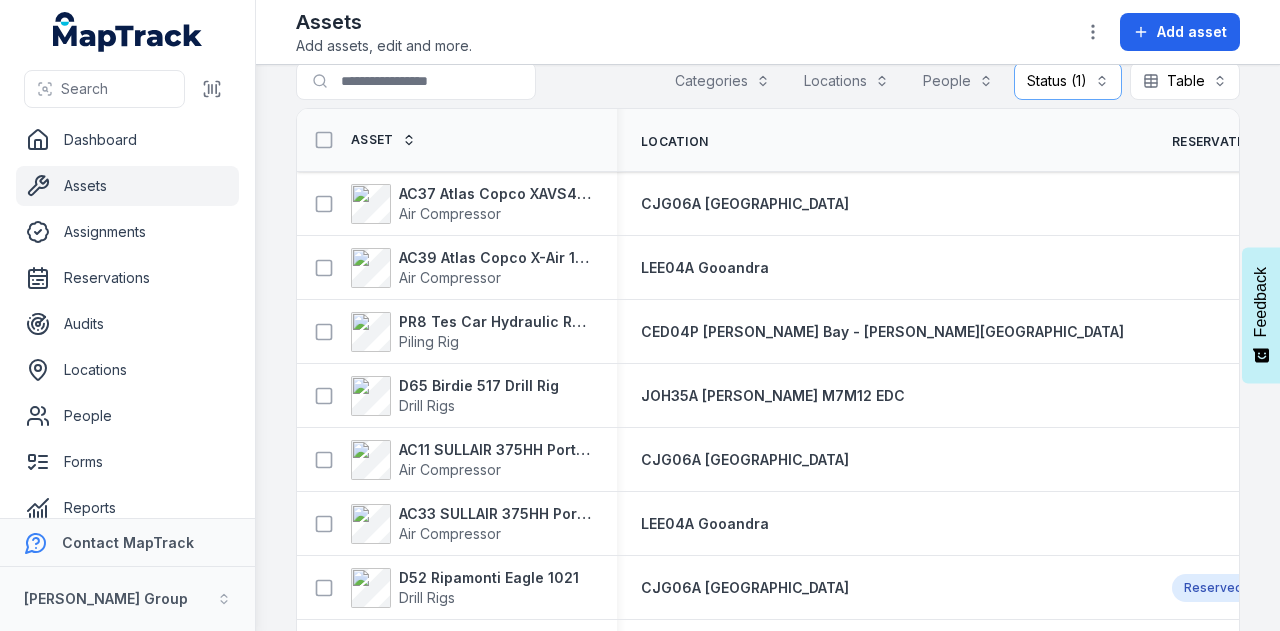 scroll, scrollTop: 0, scrollLeft: 0, axis: both 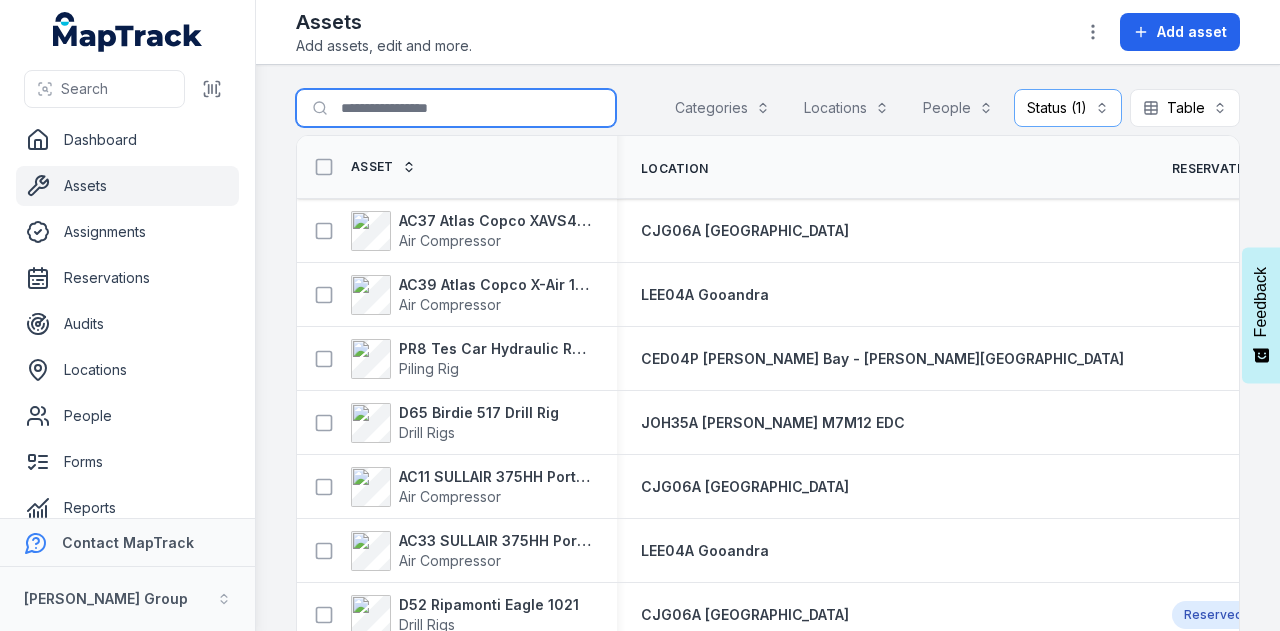 click on "Search for  assets" at bounding box center (456, 108) 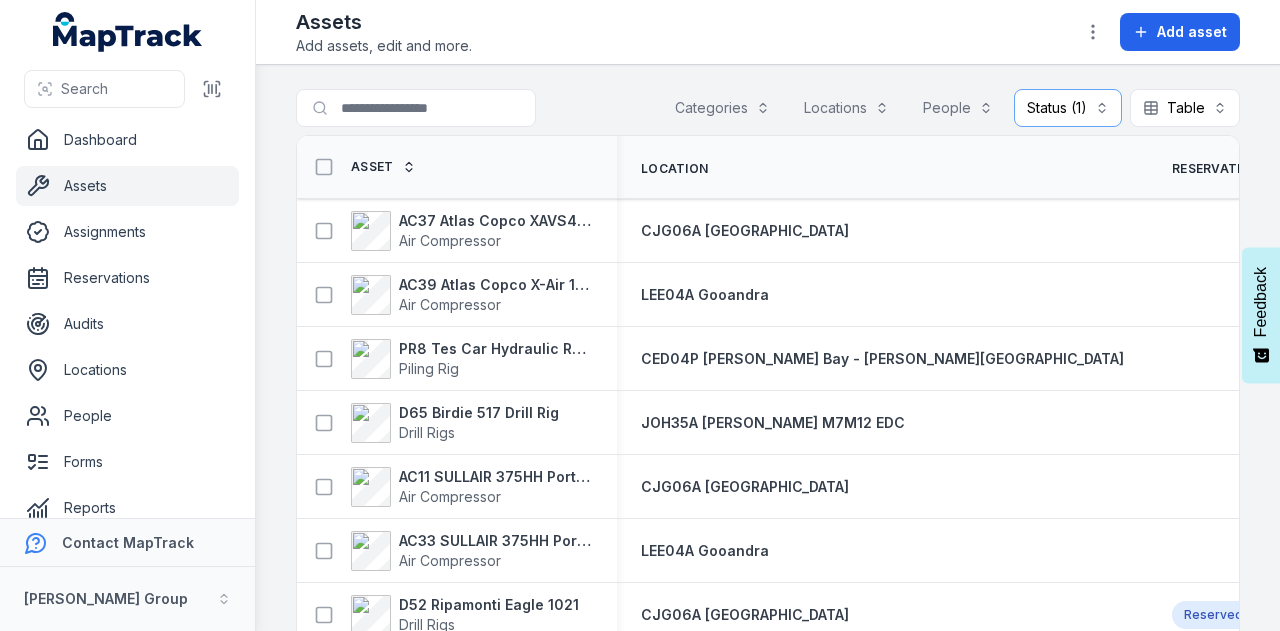 click on "Search for  assets Categories   Locations   People Status (1) ******** Table *****" at bounding box center [768, 112] 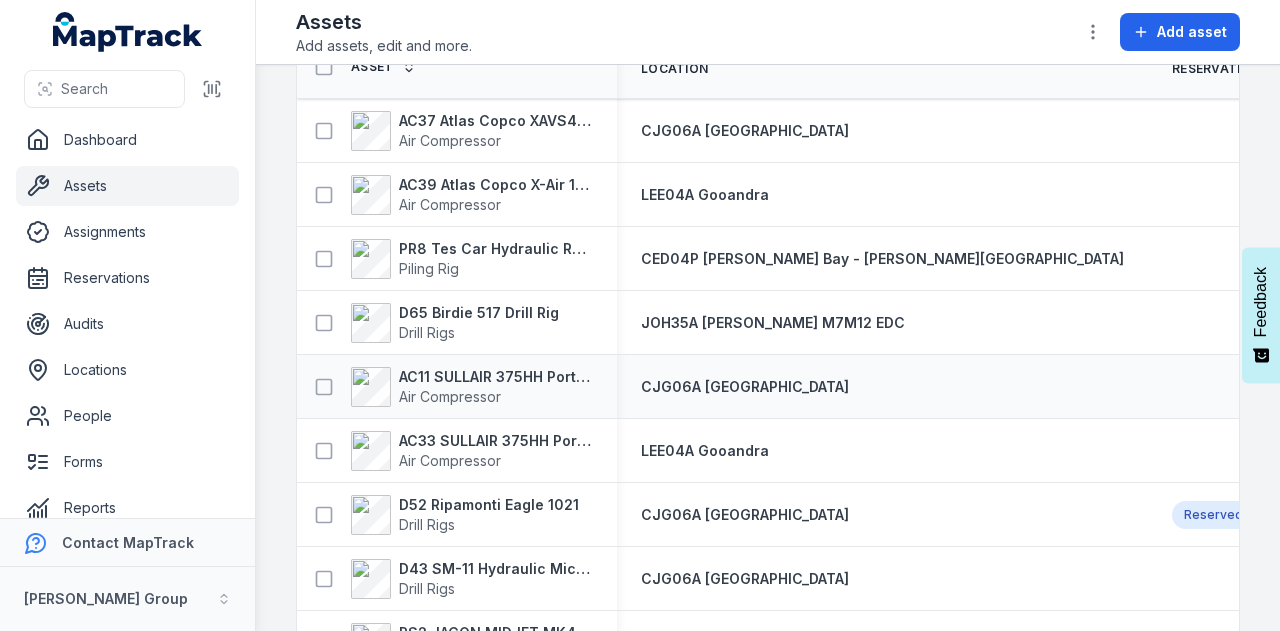 scroll, scrollTop: 0, scrollLeft: 0, axis: both 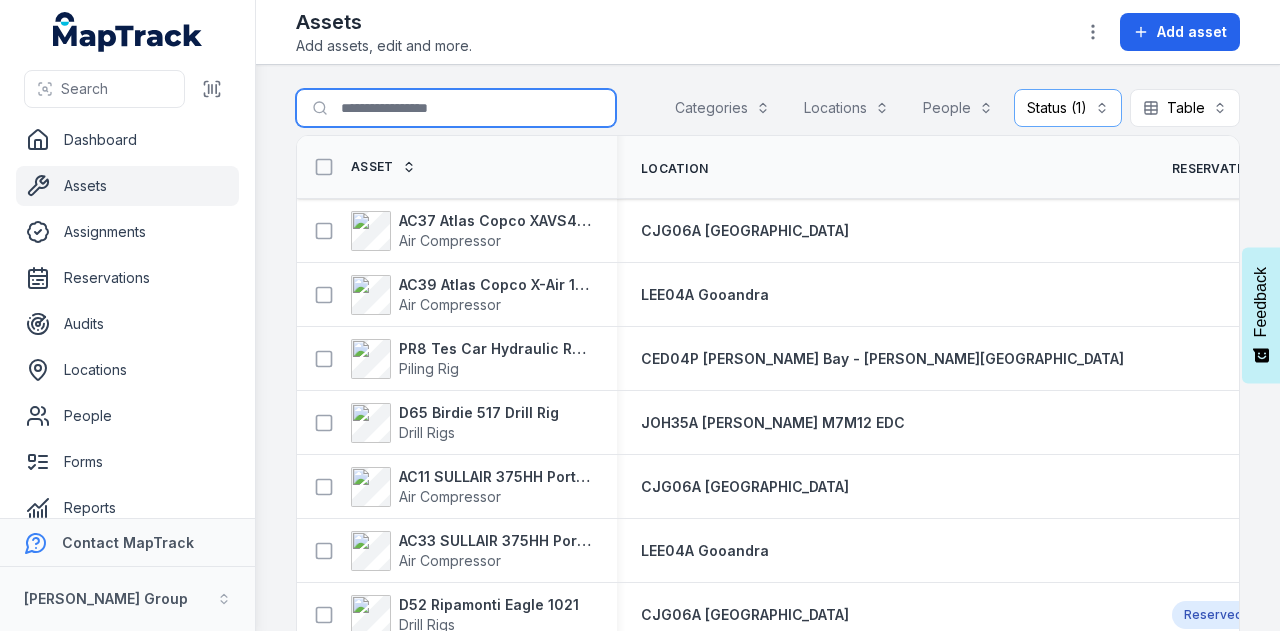 click on "Search for  assets" at bounding box center [456, 108] 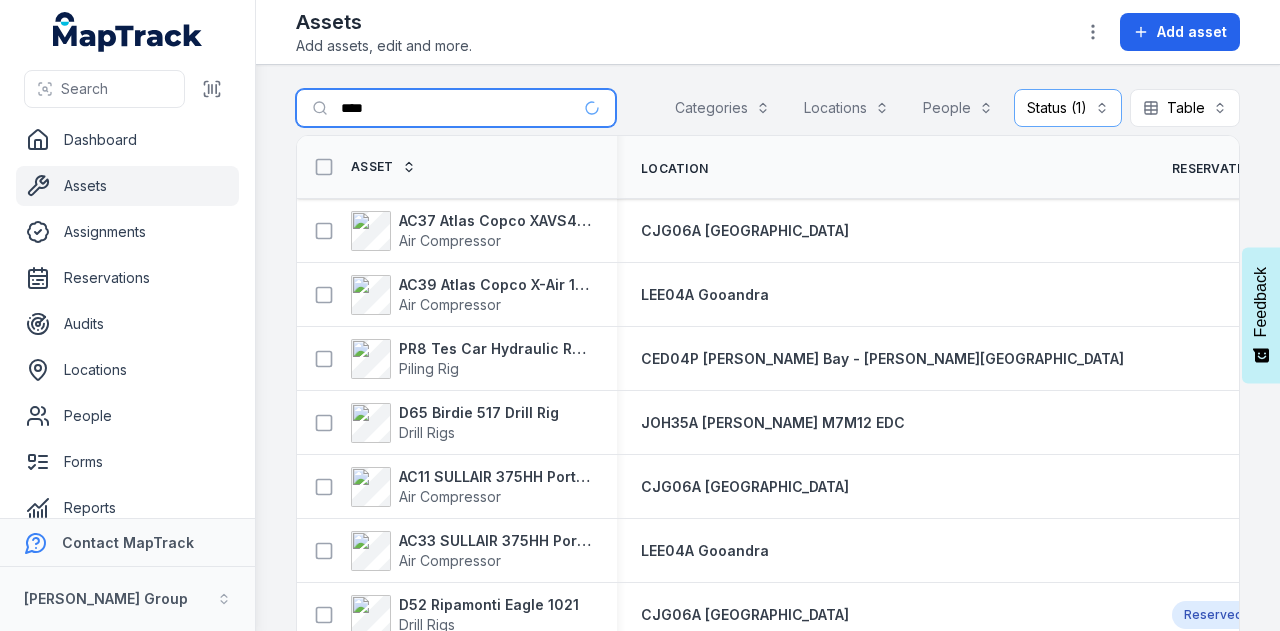 type on "****" 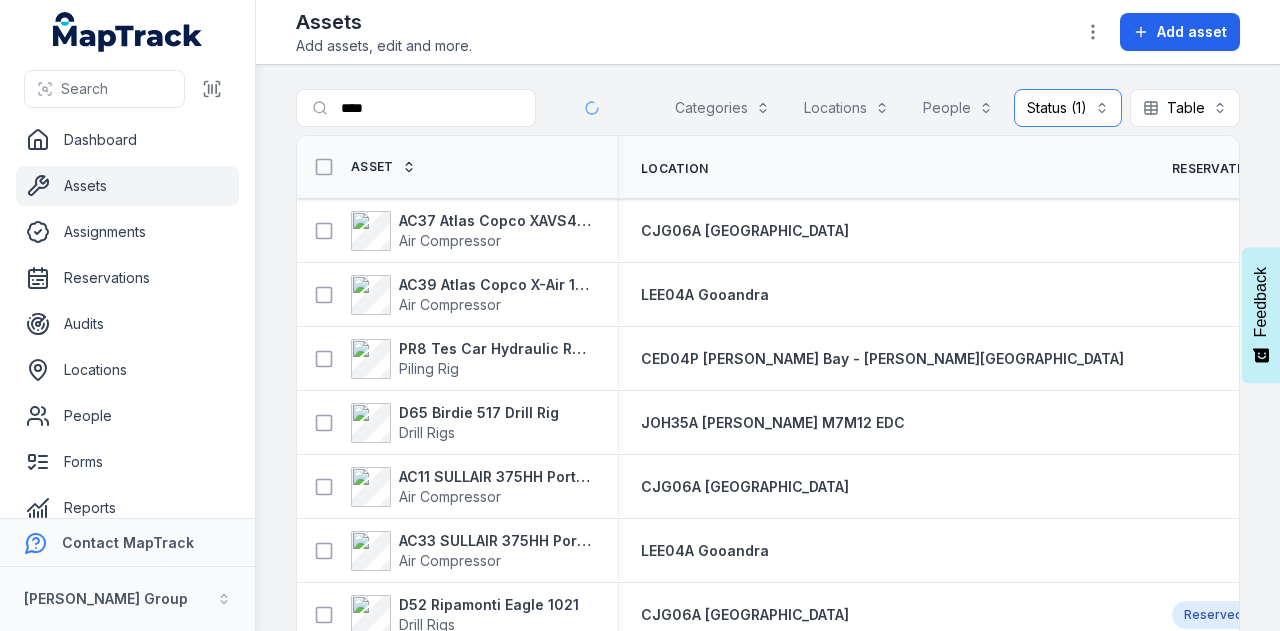 click on "Status (1) ********" at bounding box center [1068, 108] 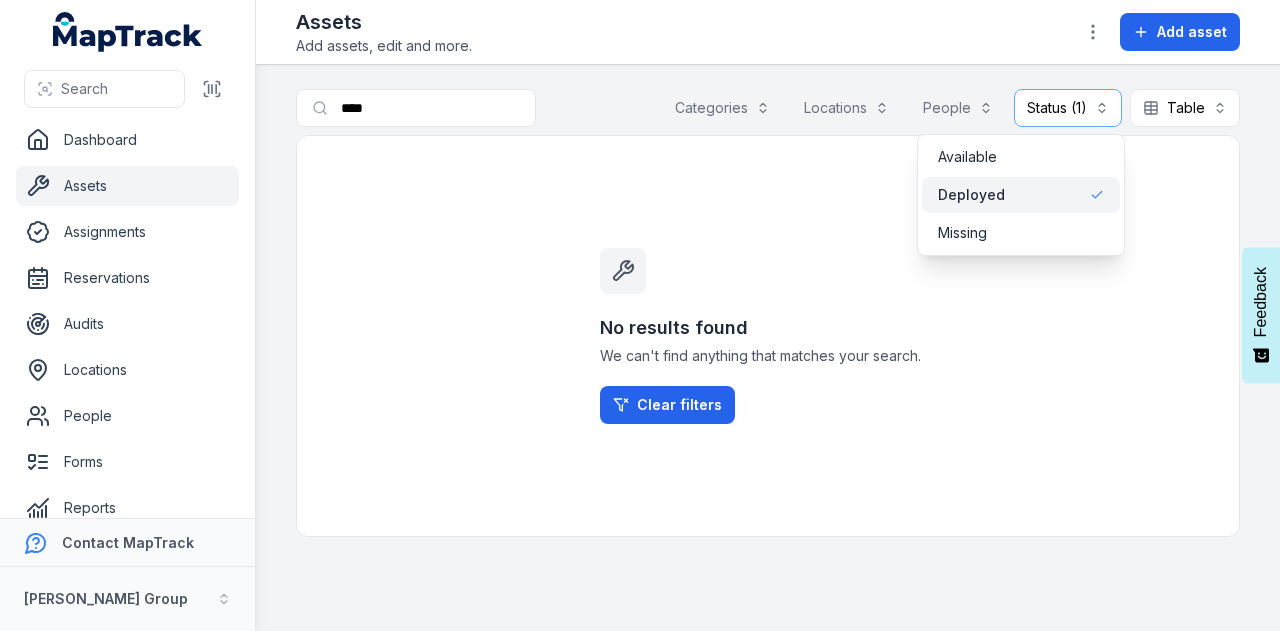 click on "Deployed" at bounding box center (1021, 195) 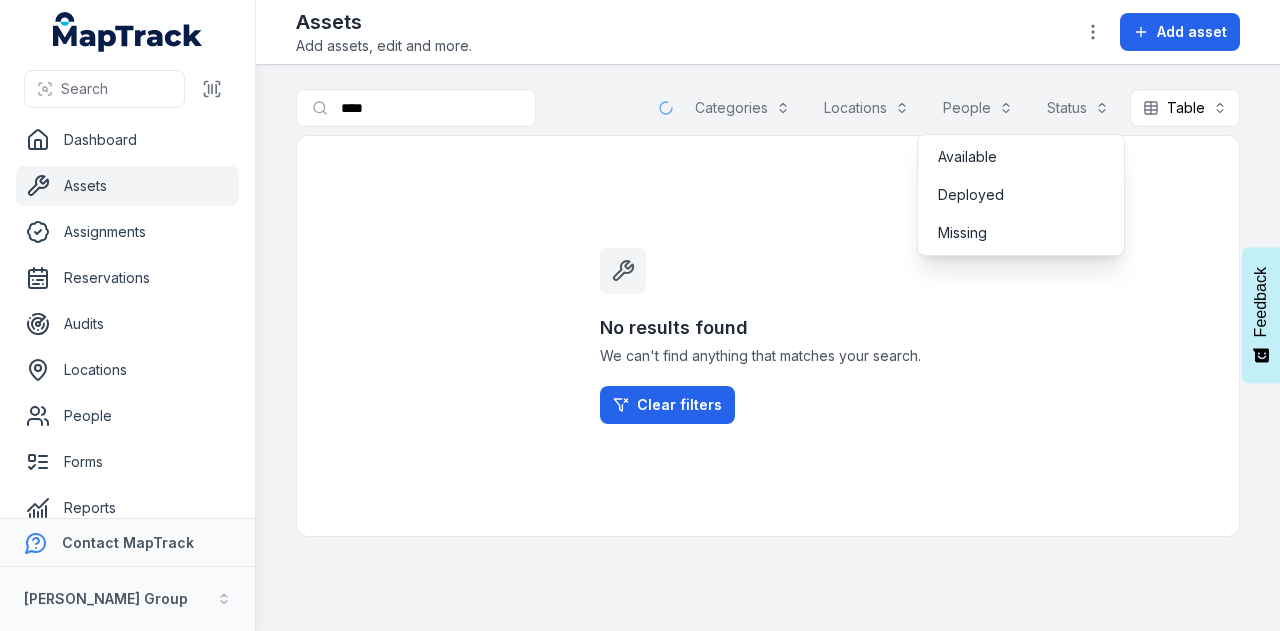 click on "Toggle Navigation Assets Add assets, edit and more. Add asset Search for  assets **** Categories   Locations   People Status Table ***** No results found We can't find anything that matches your search. Clear filters" at bounding box center [768, 315] 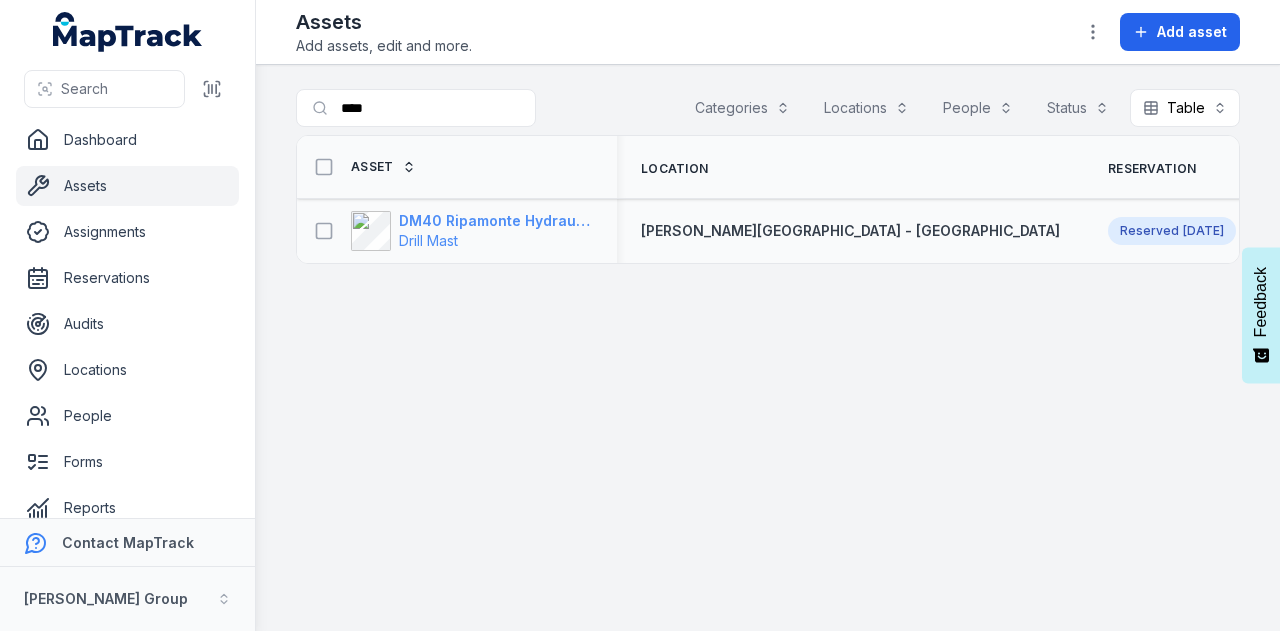 click on "DM40 Ripamonte Hydraulic Drill Mast & EuroDrill RH10X" at bounding box center [496, 221] 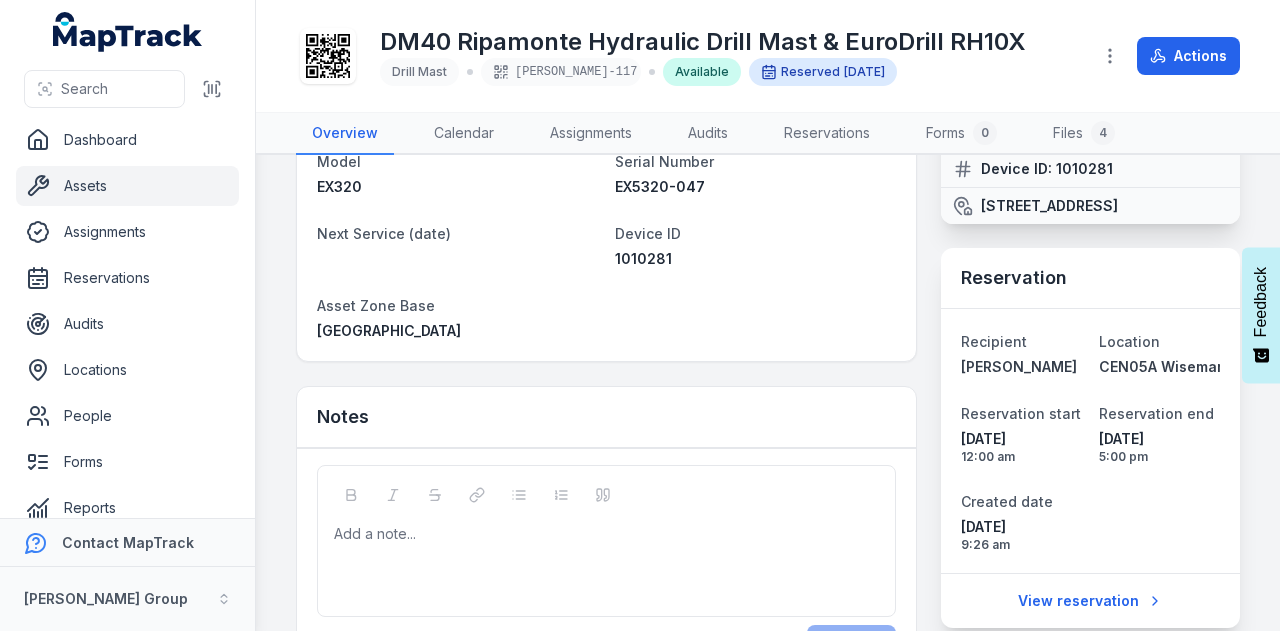 scroll, scrollTop: 100, scrollLeft: 0, axis: vertical 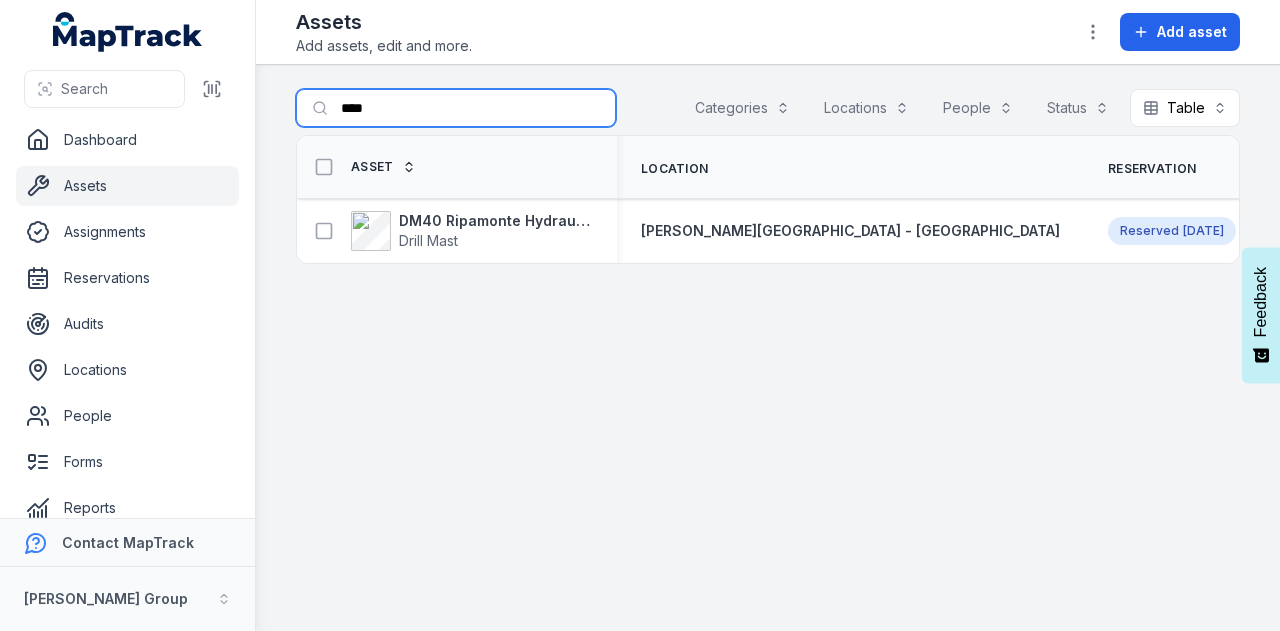 click on "****" at bounding box center [456, 108] 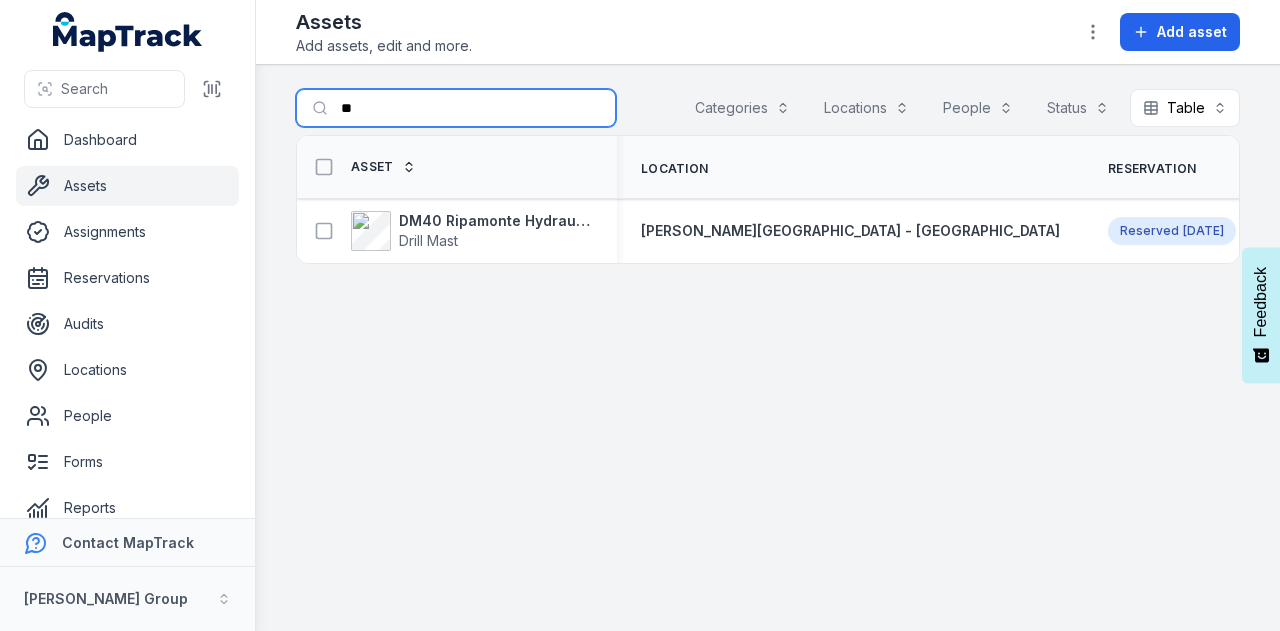 type on "*" 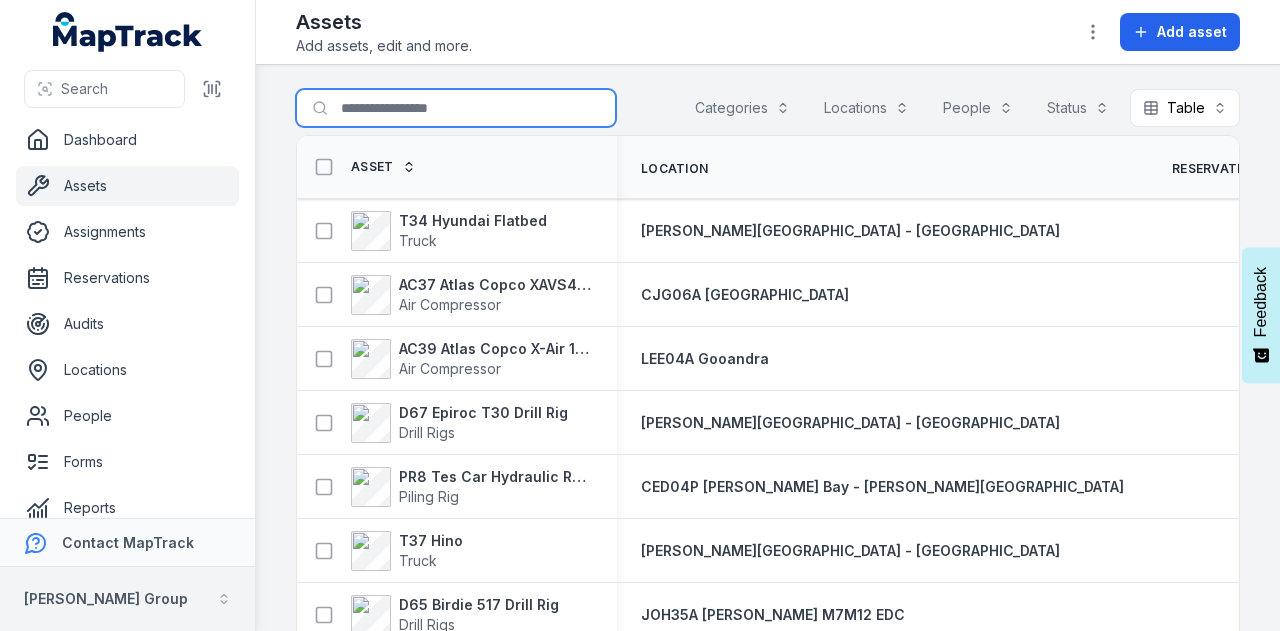 type 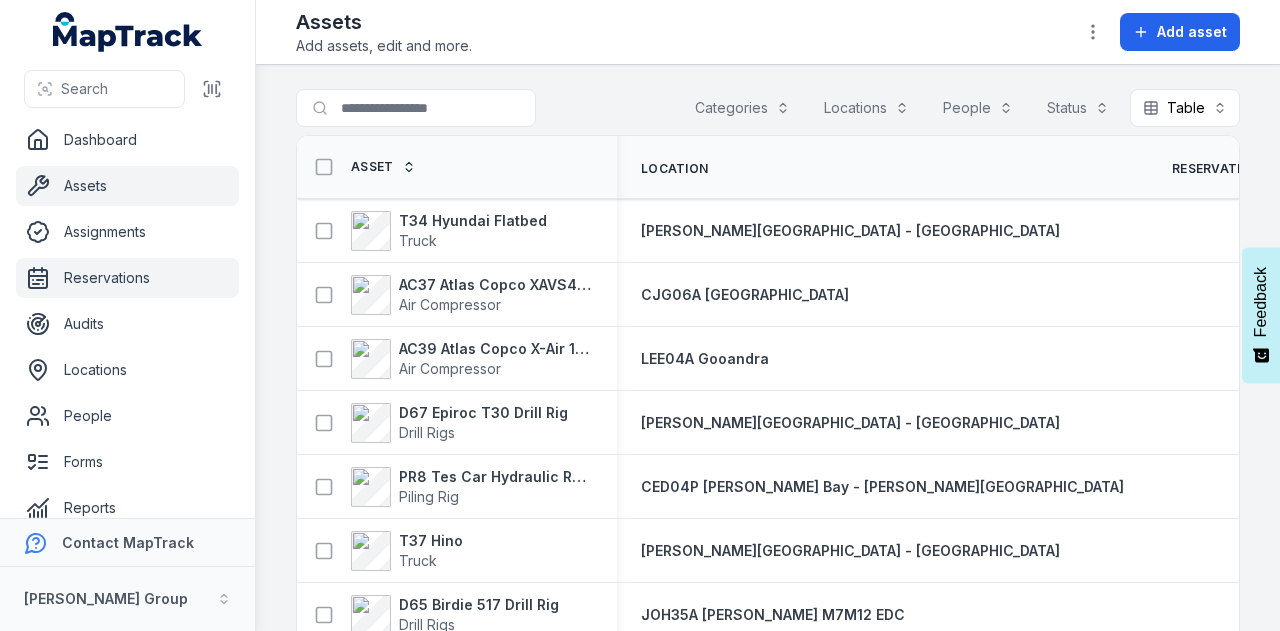 click on "Reservations" at bounding box center [127, 278] 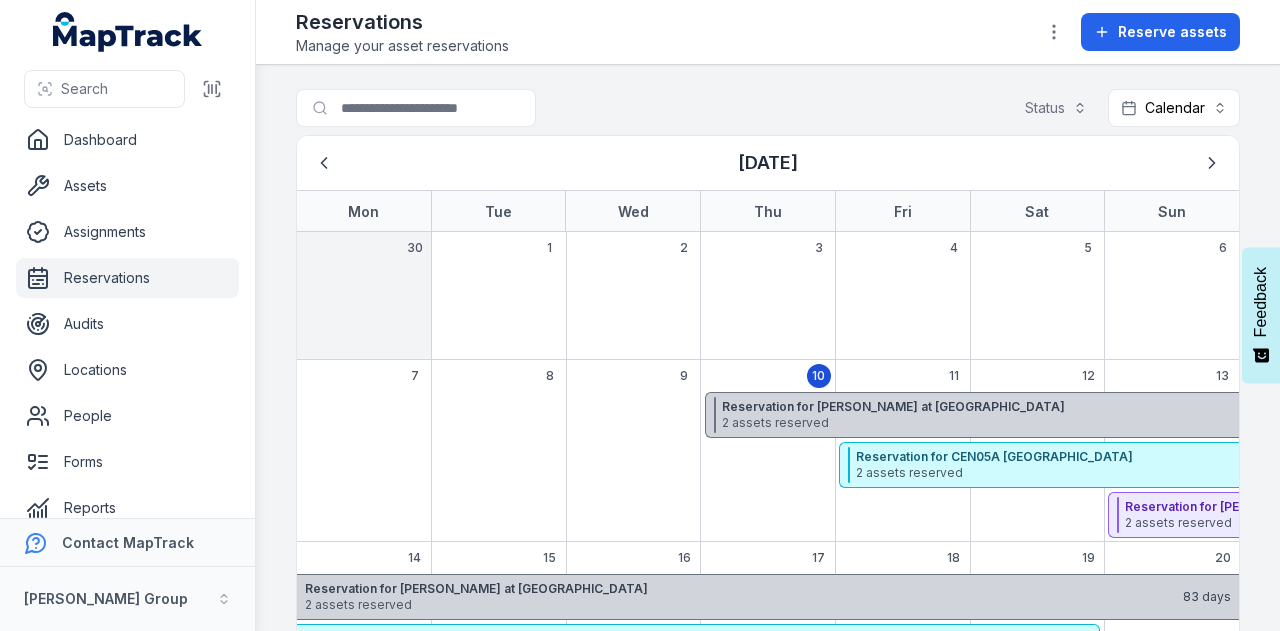 scroll, scrollTop: 0, scrollLeft: 0, axis: both 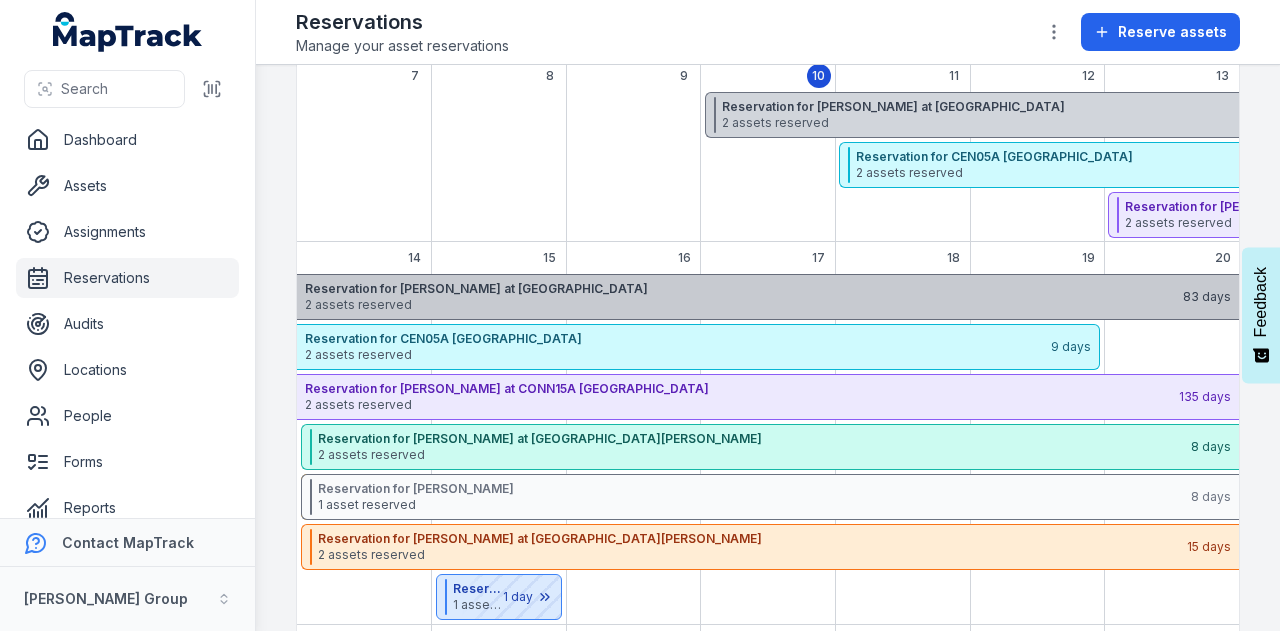 click on "Reservation for [PERSON_NAME] at [GEOGRAPHIC_DATA]" at bounding box center [743, 289] 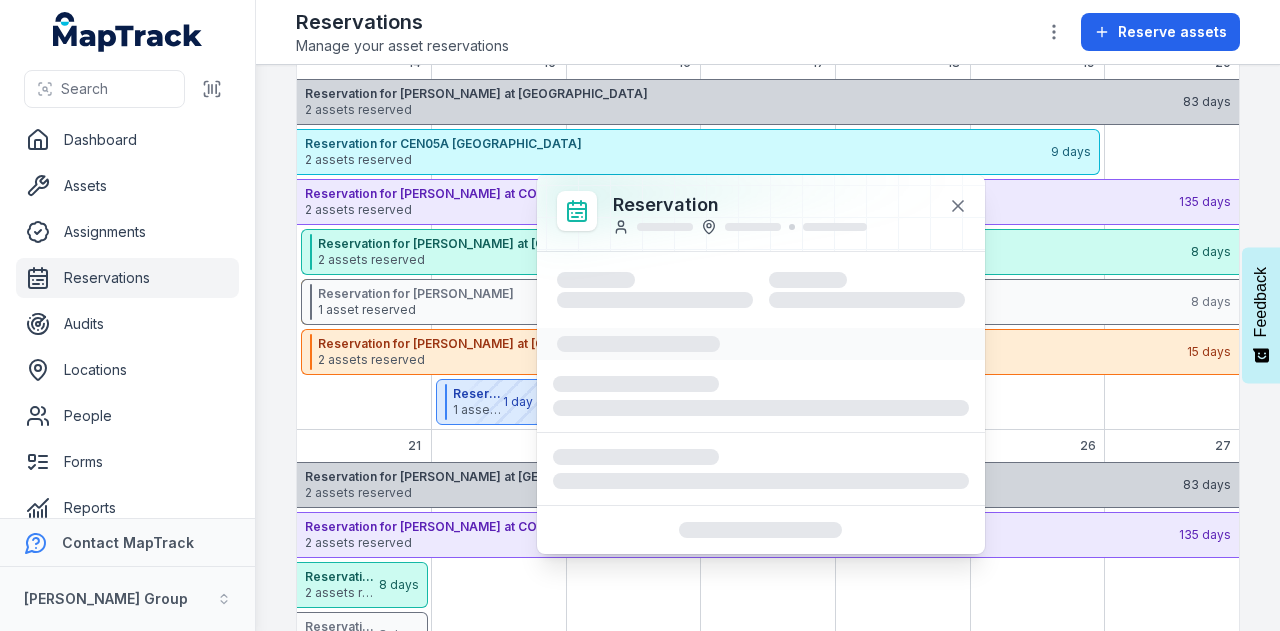 scroll, scrollTop: 500, scrollLeft: 0, axis: vertical 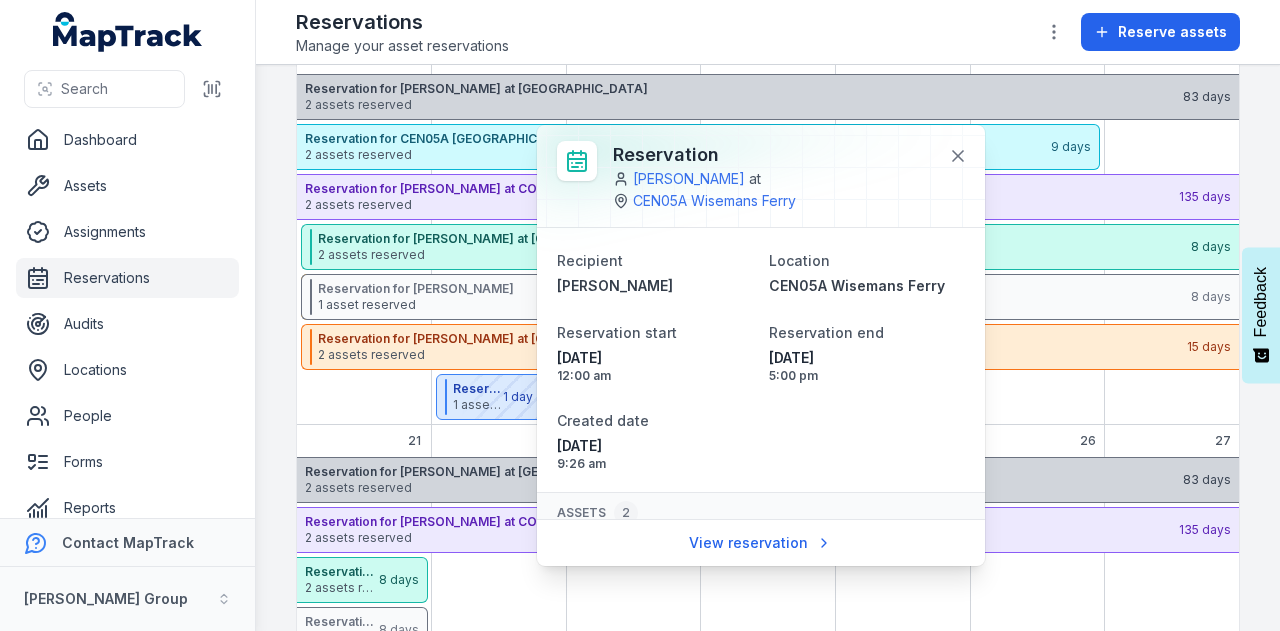 click on "Reservations Manage your asset reservations Reserve assets" at bounding box center (768, 32) 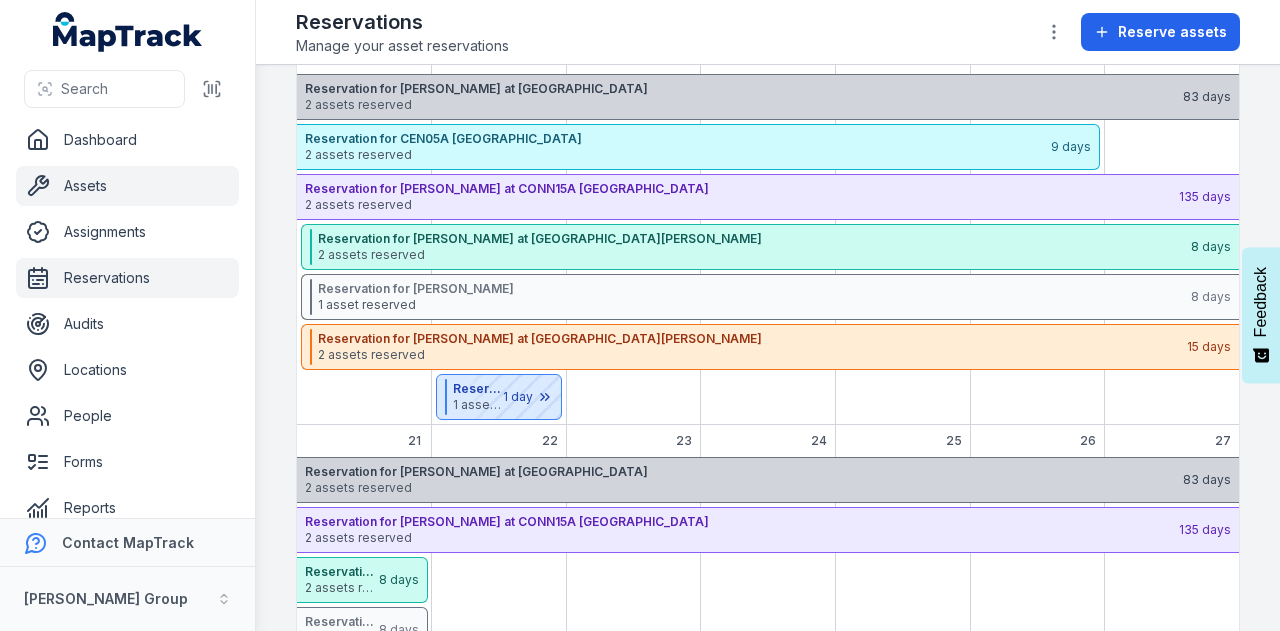 click on "Assets" at bounding box center [127, 186] 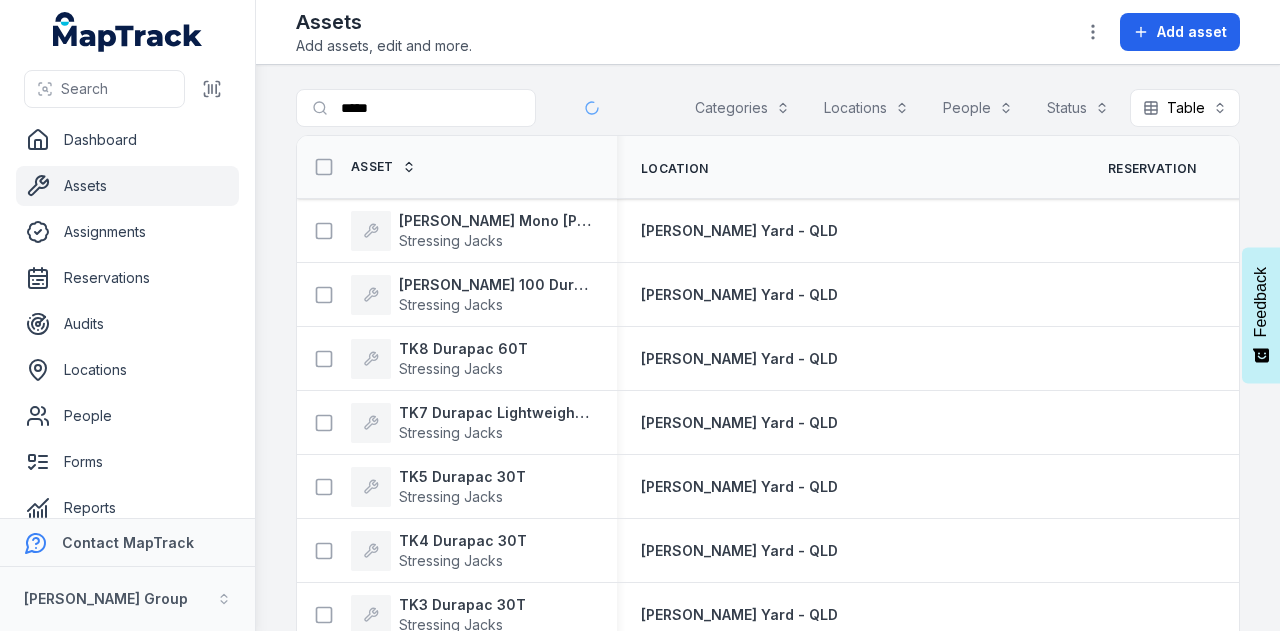 scroll, scrollTop: 0, scrollLeft: 0, axis: both 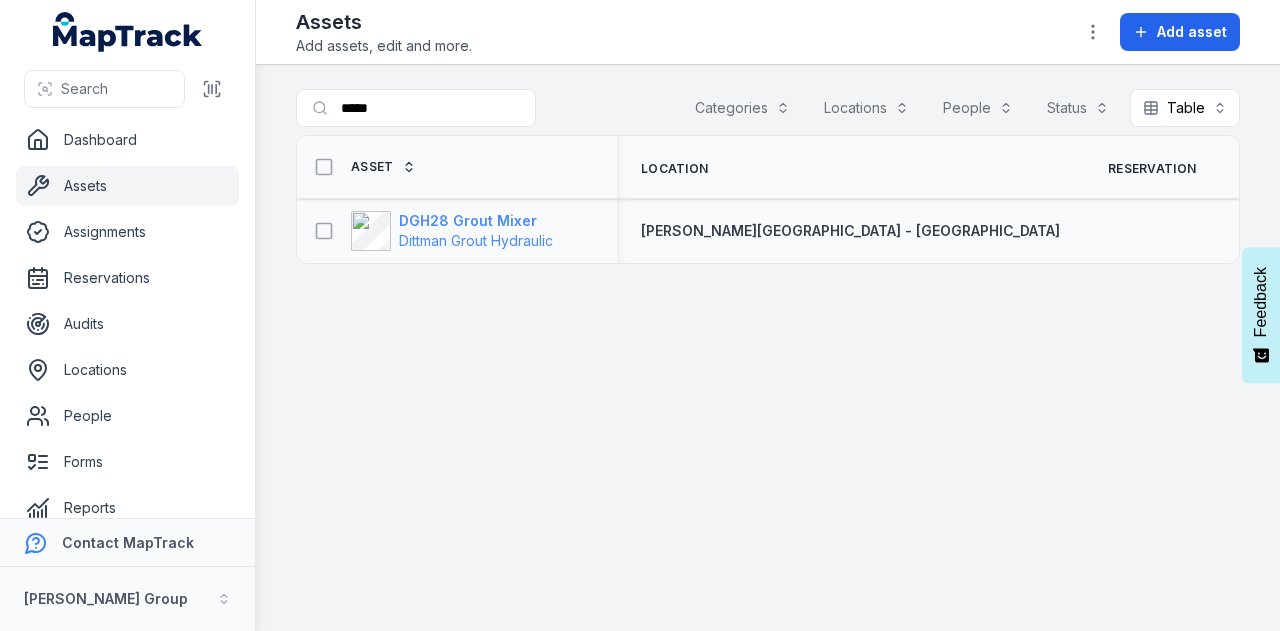 type on "*****" 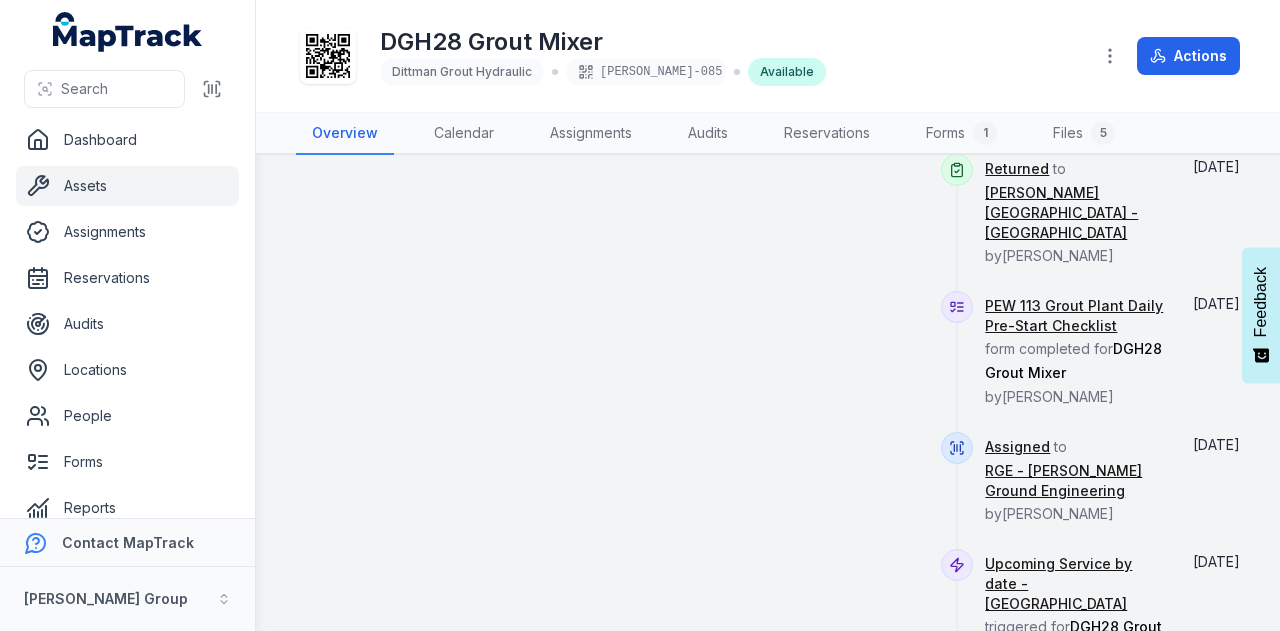 scroll, scrollTop: 800, scrollLeft: 0, axis: vertical 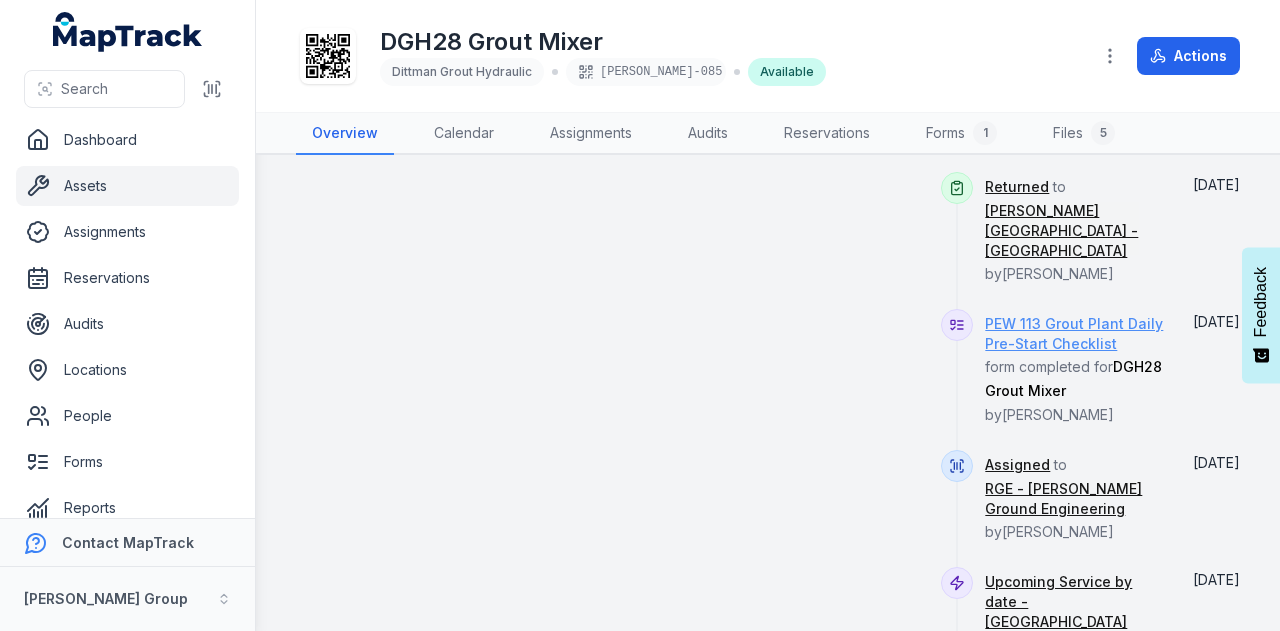 click on "PEW 113 Grout Plant Daily Pre-Start  Checklist" at bounding box center (1074, 334) 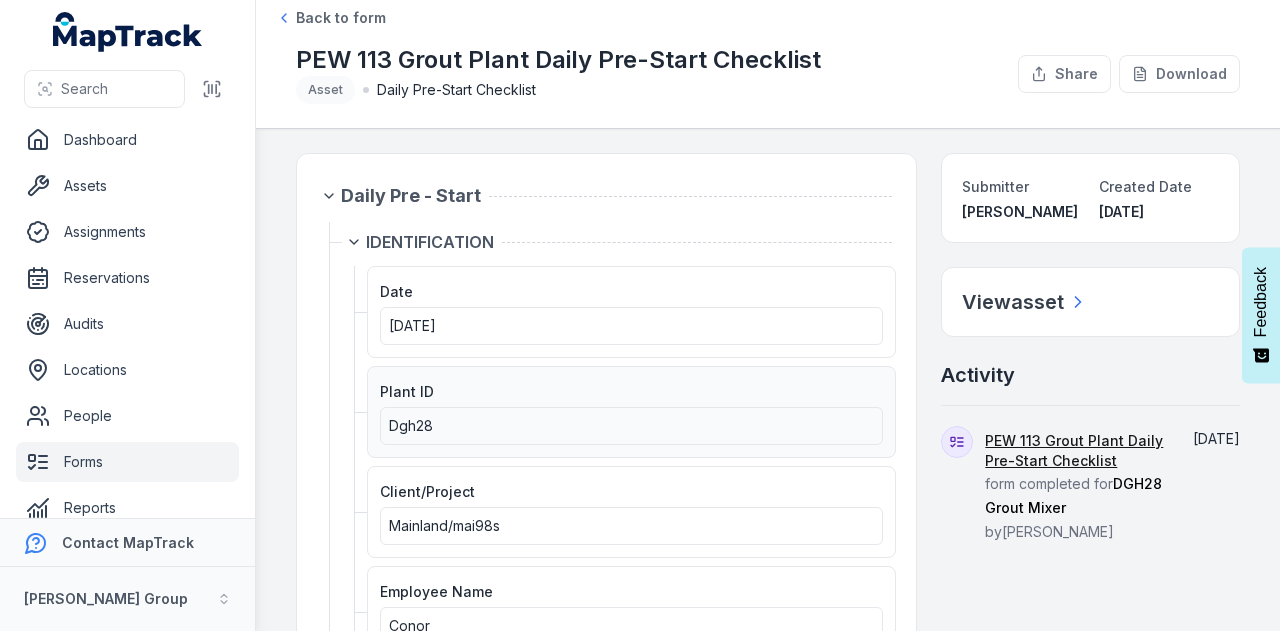 scroll, scrollTop: 100, scrollLeft: 0, axis: vertical 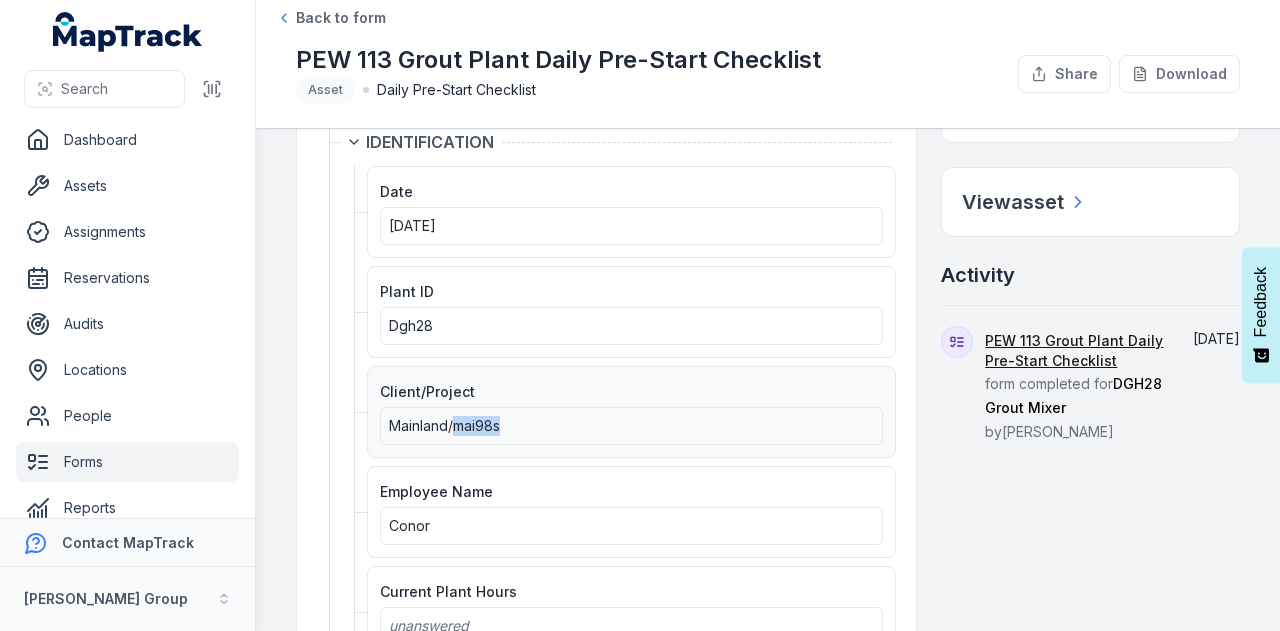 drag, startPoint x: 521, startPoint y: 425, endPoint x: 455, endPoint y: 425, distance: 66 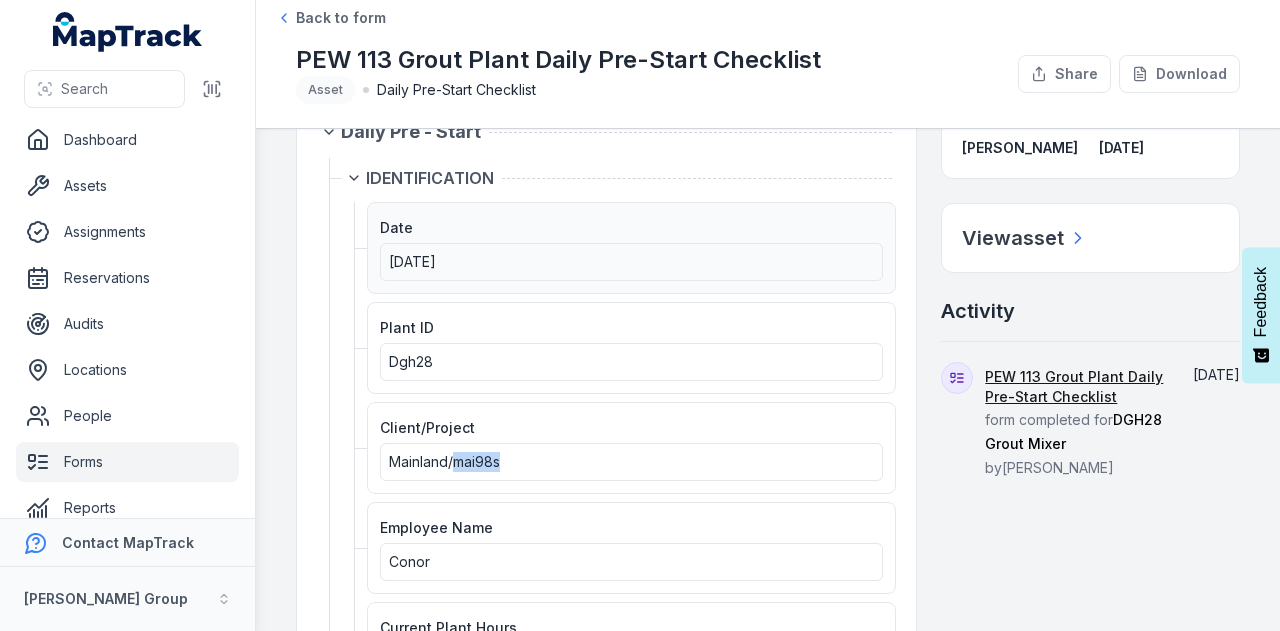 scroll, scrollTop: 0, scrollLeft: 0, axis: both 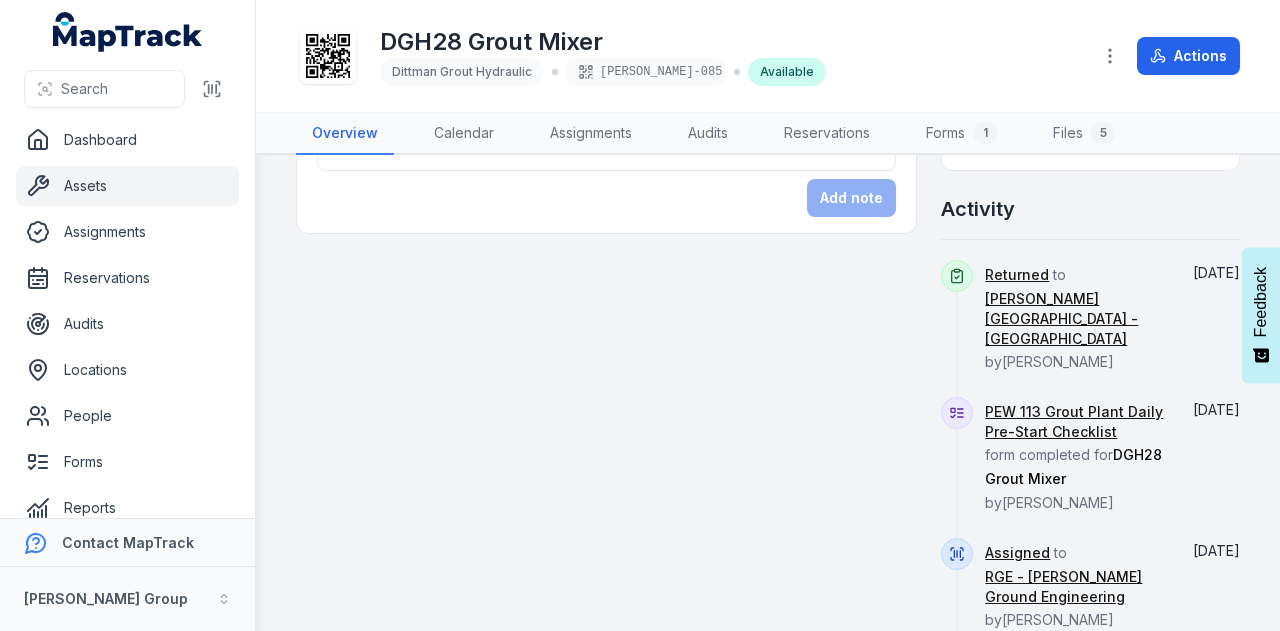 click on "Details Category Dittman Grout Hydraulic Description DGH28 Grout Mixer Plant ID DGH28 Make Grout Mixer (RIX Built) Model Single Pot Serial Number DGH28 Next Service (date) Device ID 1008625 Asset Zone Base NSW Notes Add a note... Add note
@keyframes ping-animation {
0% {
transform: scale(0.8);
opacity: 0.5;
}
100% {
transform: scale(1.5);
opacity: 0;
}
}
.ping {
animation: ping-animation 1s linear;
transform-origin: center;
}
Last seen: 10/07/2025 9:50 pm Device ID: 1008625 262-276 Captain Cook Drive, Kurnell, Sydney New South Wales, Australia Pictures Activity Returned   to   RIX Yard - NSW  by  Ashley  Sutherland  July 1 PEW 113 Grout Plant Daily Pre-Start  Checklist   form completed for  DGH28 Grout Mixer    by  Conor Sharkey June 27 Assigned   to   RGE - RIX Ground Engineering  by  Ashley  Sutherland  June 26   triggered for   by" at bounding box center [768, 187] 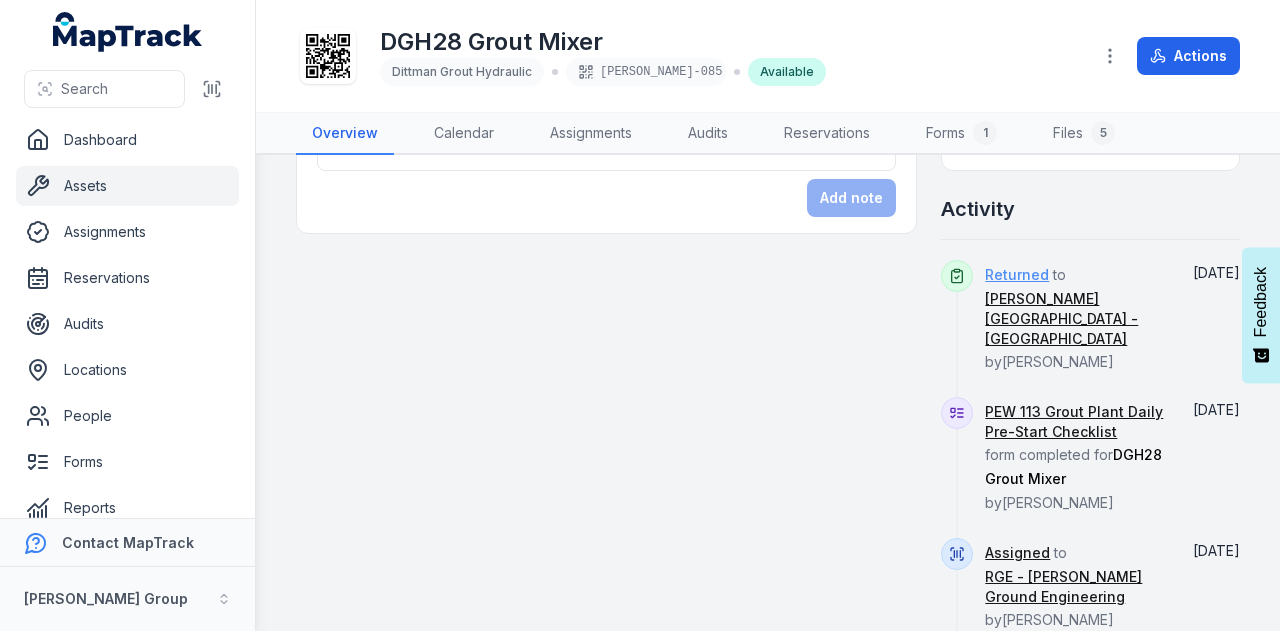 click on "Returned" at bounding box center [1017, 275] 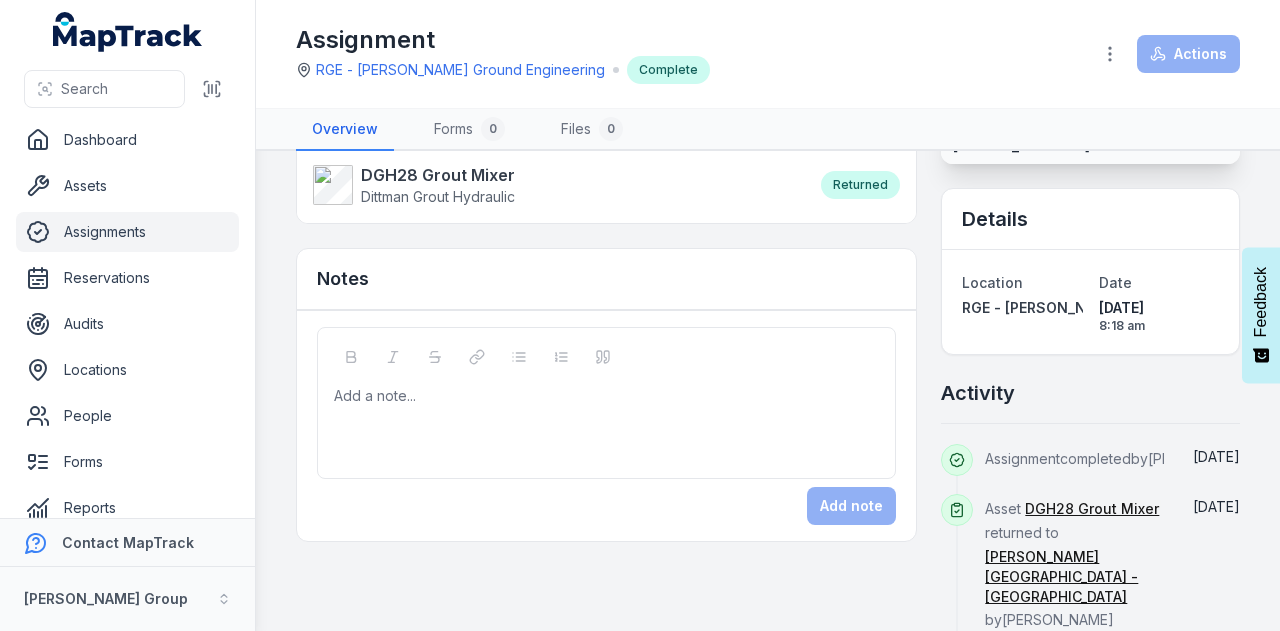 scroll, scrollTop: 0, scrollLeft: 0, axis: both 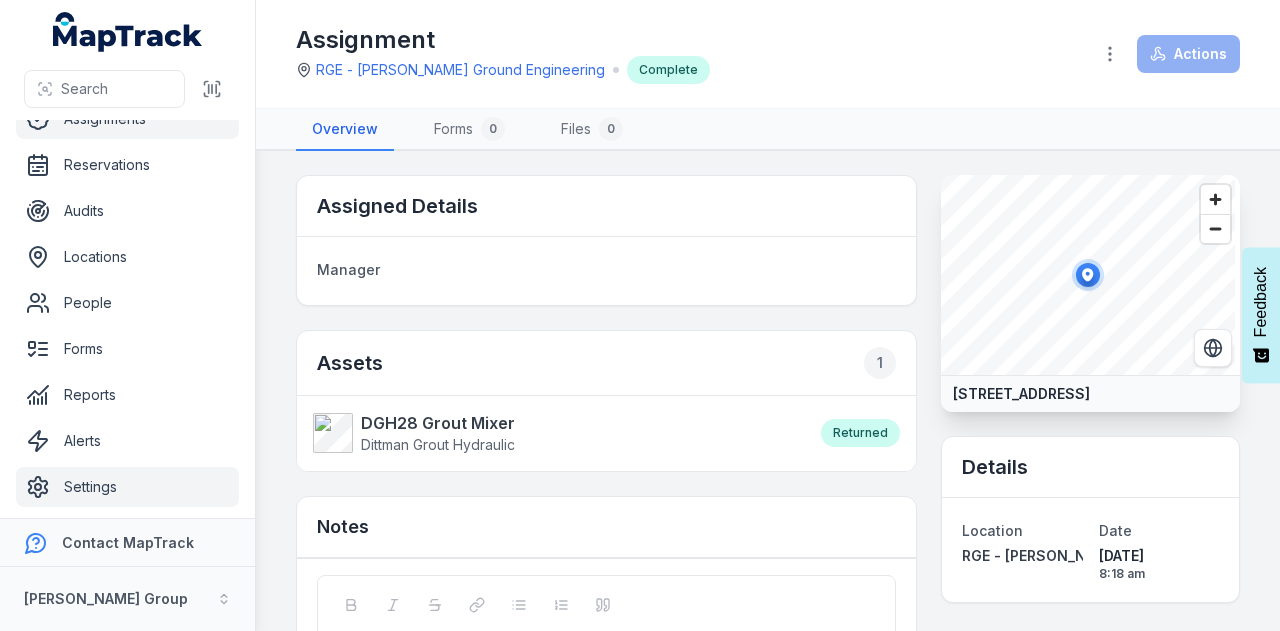 click on "Settings" at bounding box center [127, 487] 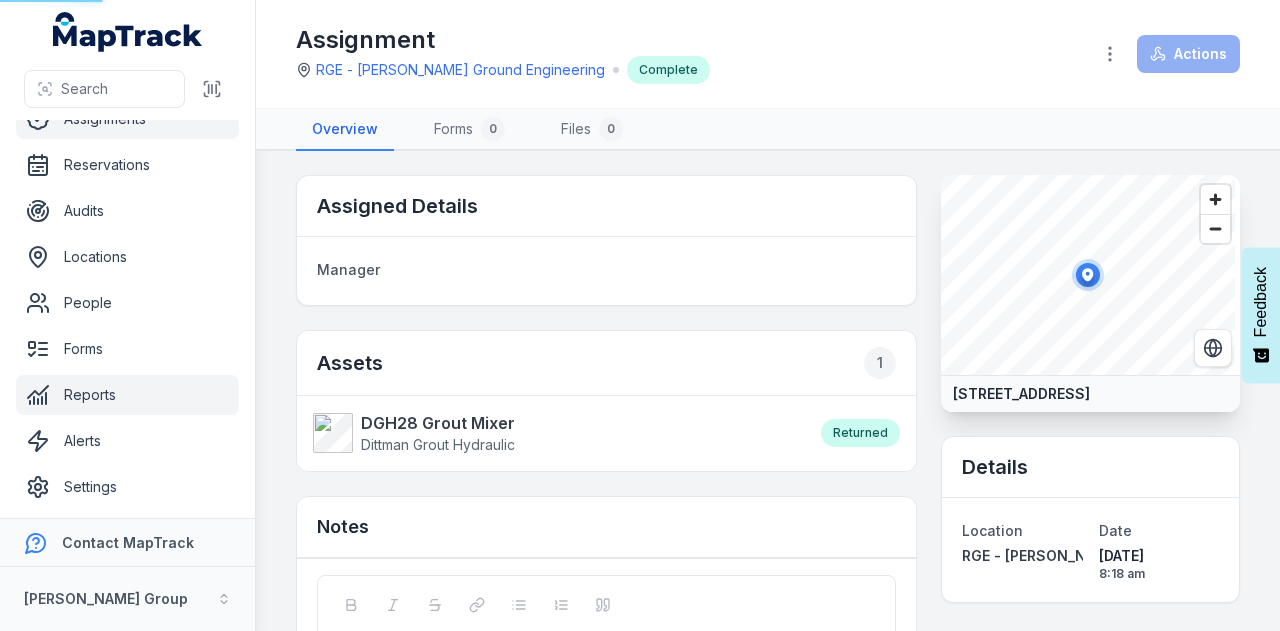 click on "Reports" at bounding box center [127, 395] 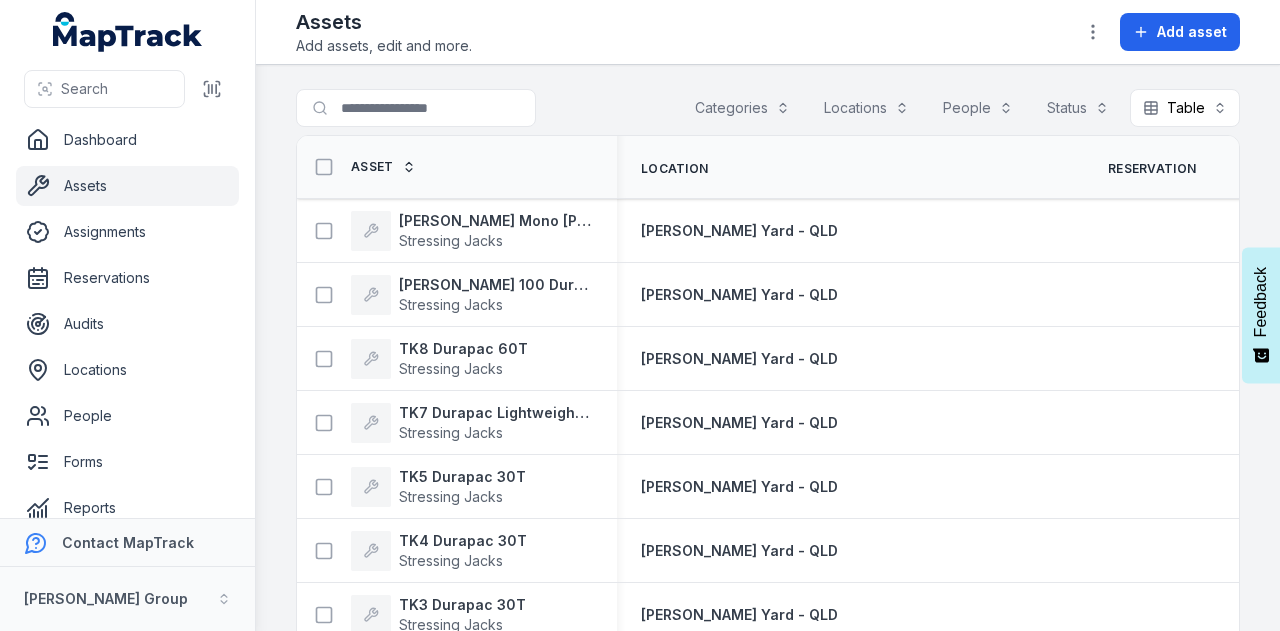 scroll, scrollTop: 0, scrollLeft: 0, axis: both 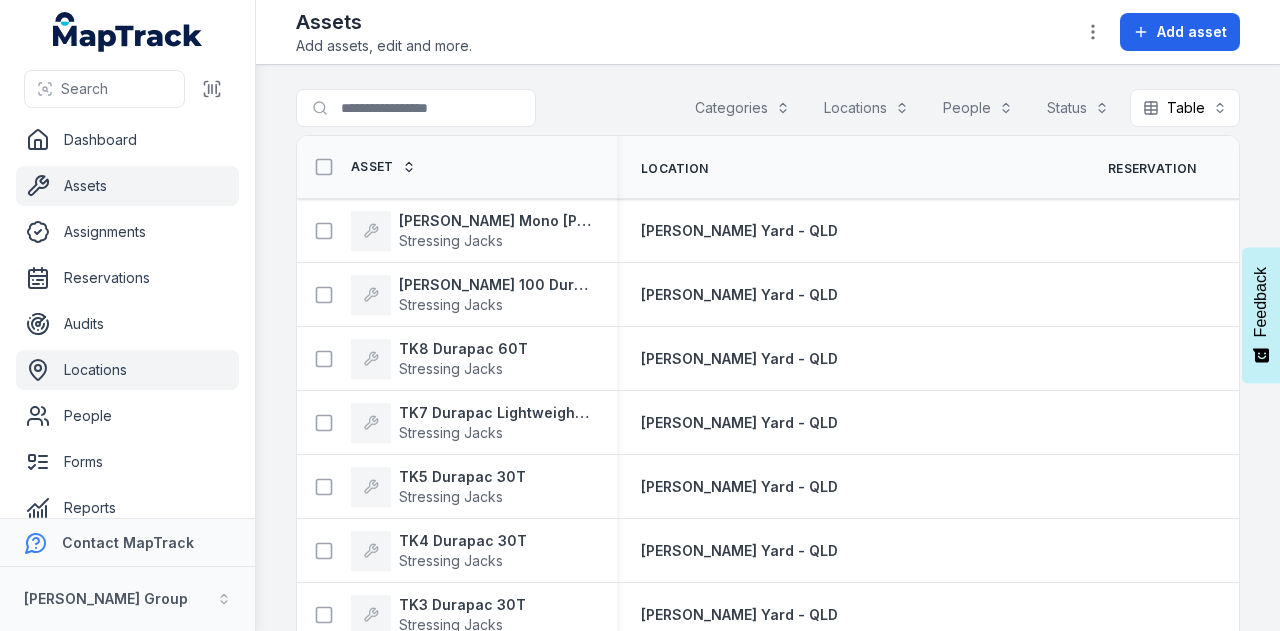 click on "Locations" at bounding box center (127, 370) 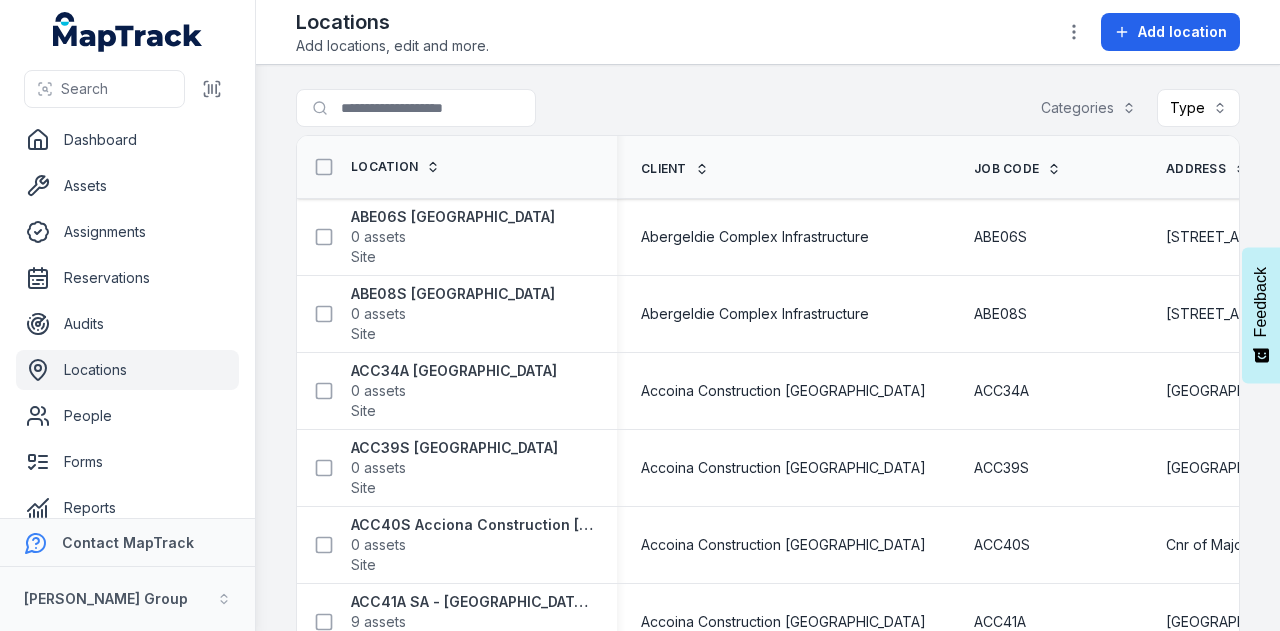 scroll, scrollTop: 0, scrollLeft: 0, axis: both 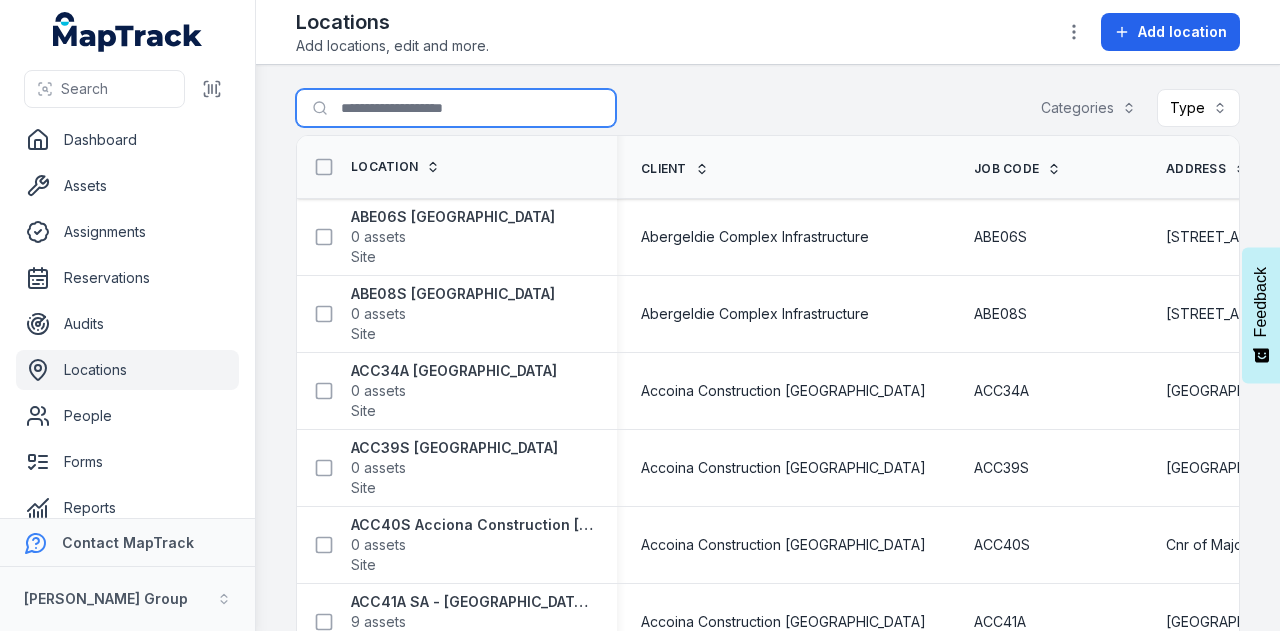 click on "Search for  locations" at bounding box center [456, 108] 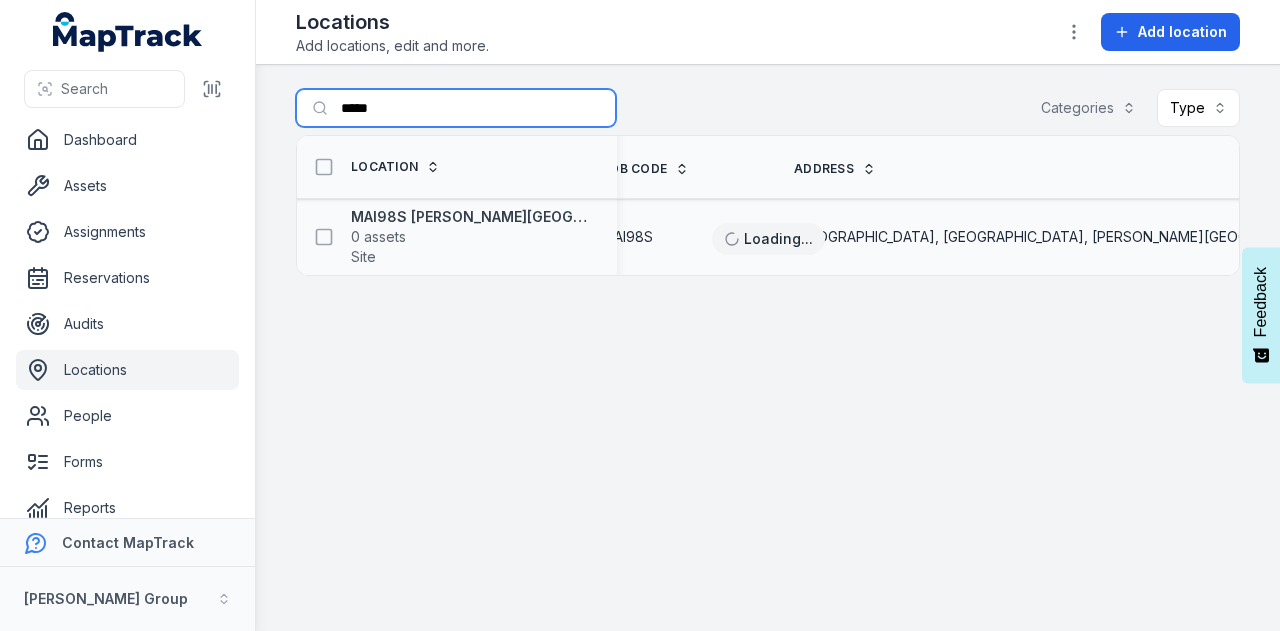 scroll, scrollTop: 0, scrollLeft: 248, axis: horizontal 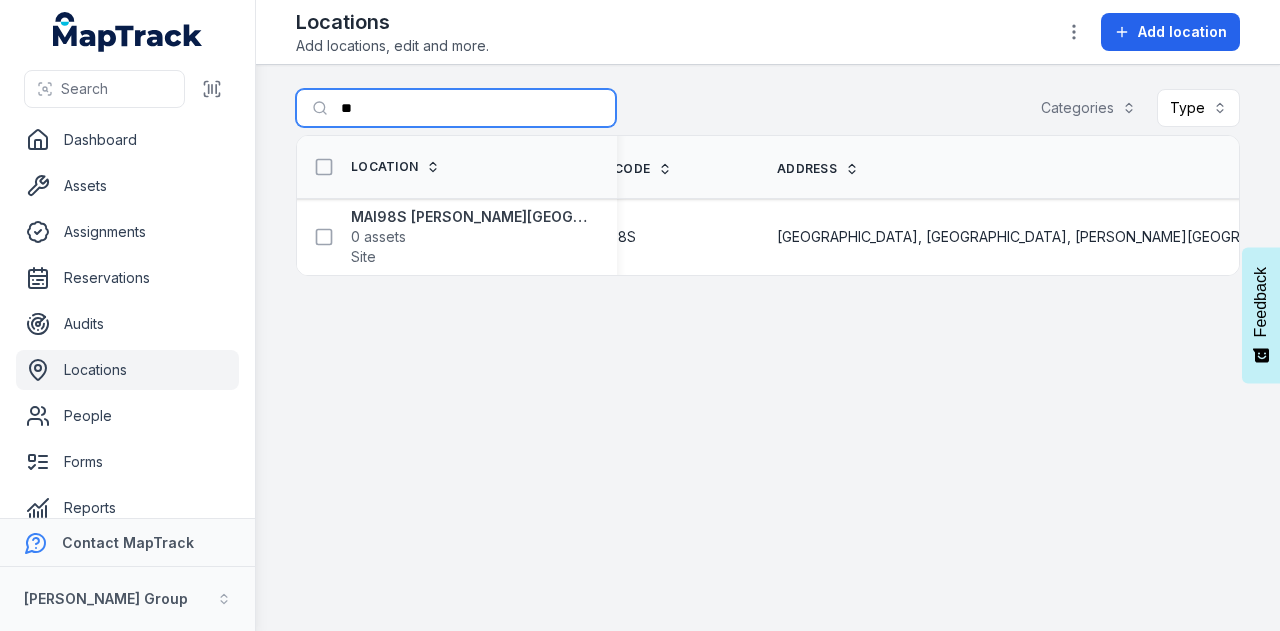 type on "*" 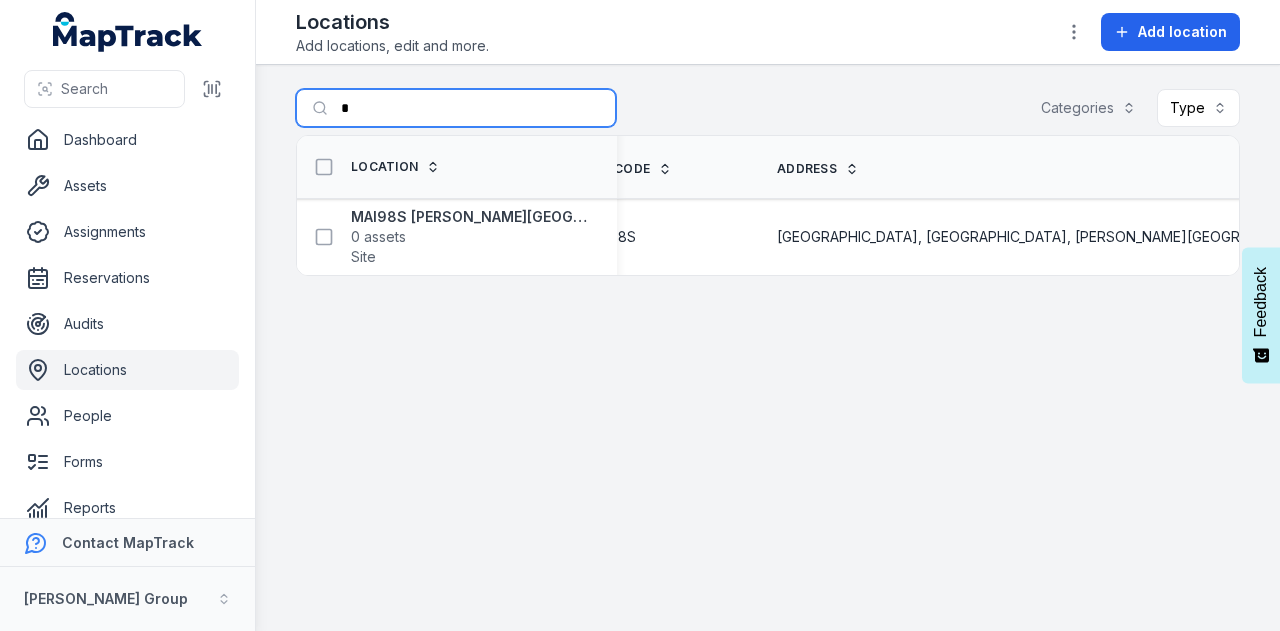 type 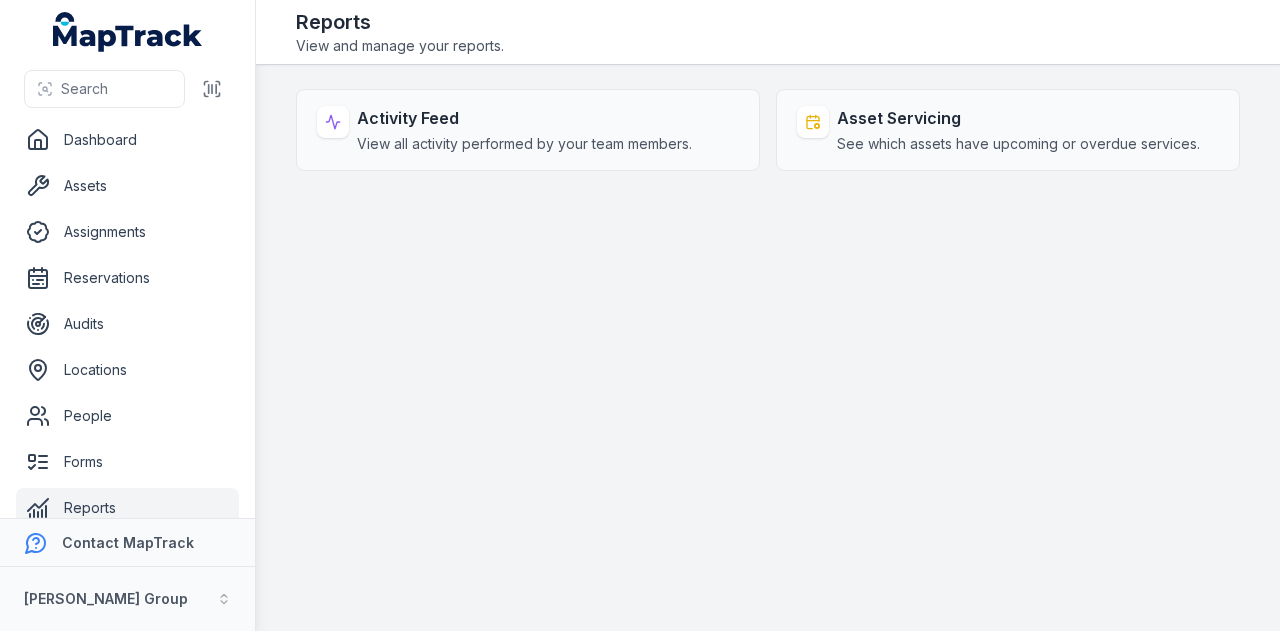 scroll, scrollTop: 0, scrollLeft: 0, axis: both 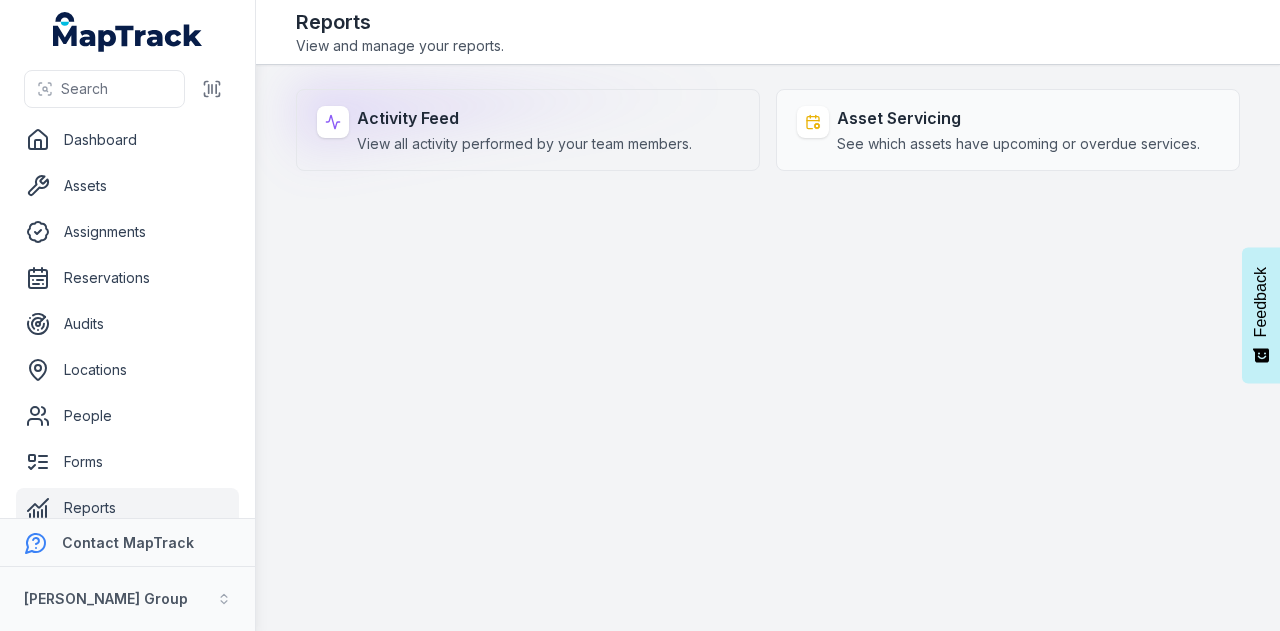 click on "View all activity performed by your team members." at bounding box center [524, 144] 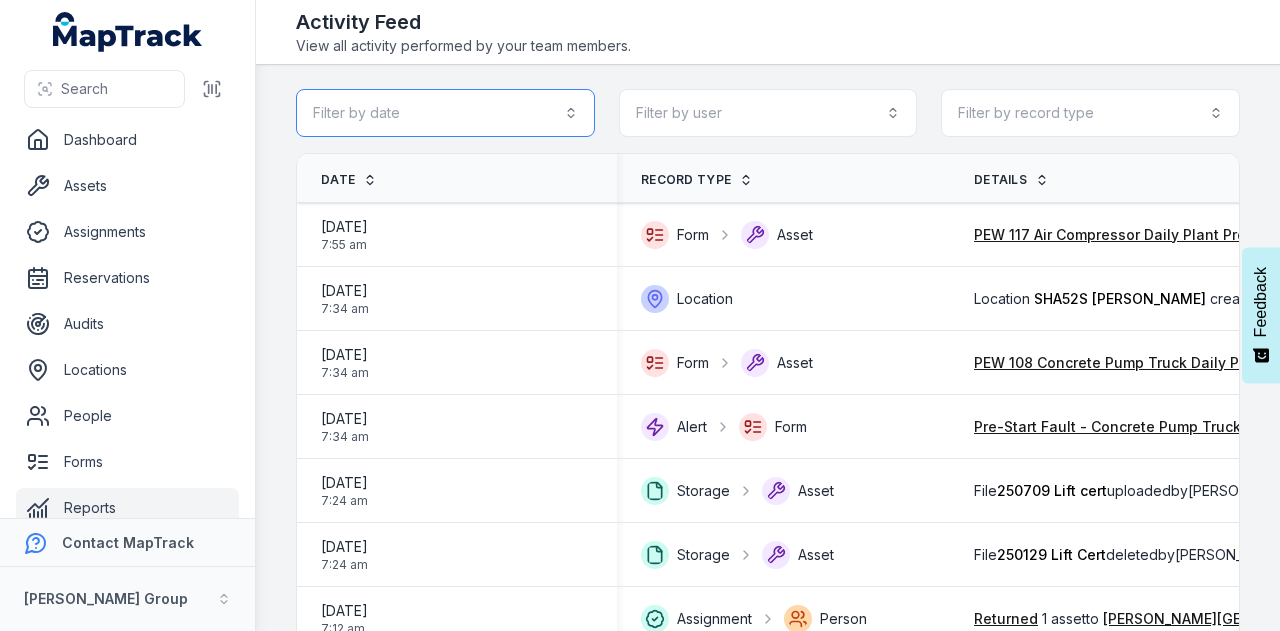 click on "Filter by date" at bounding box center (445, 113) 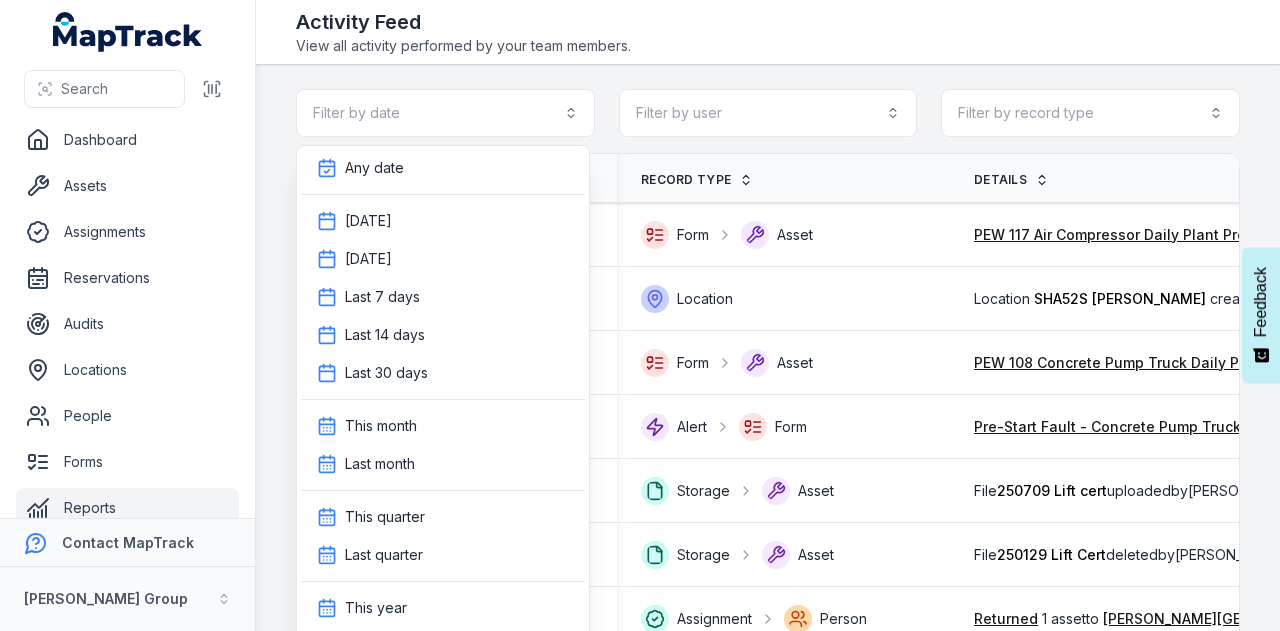 click on "Filter by date Filter by user Filter by record type" at bounding box center [768, 113] 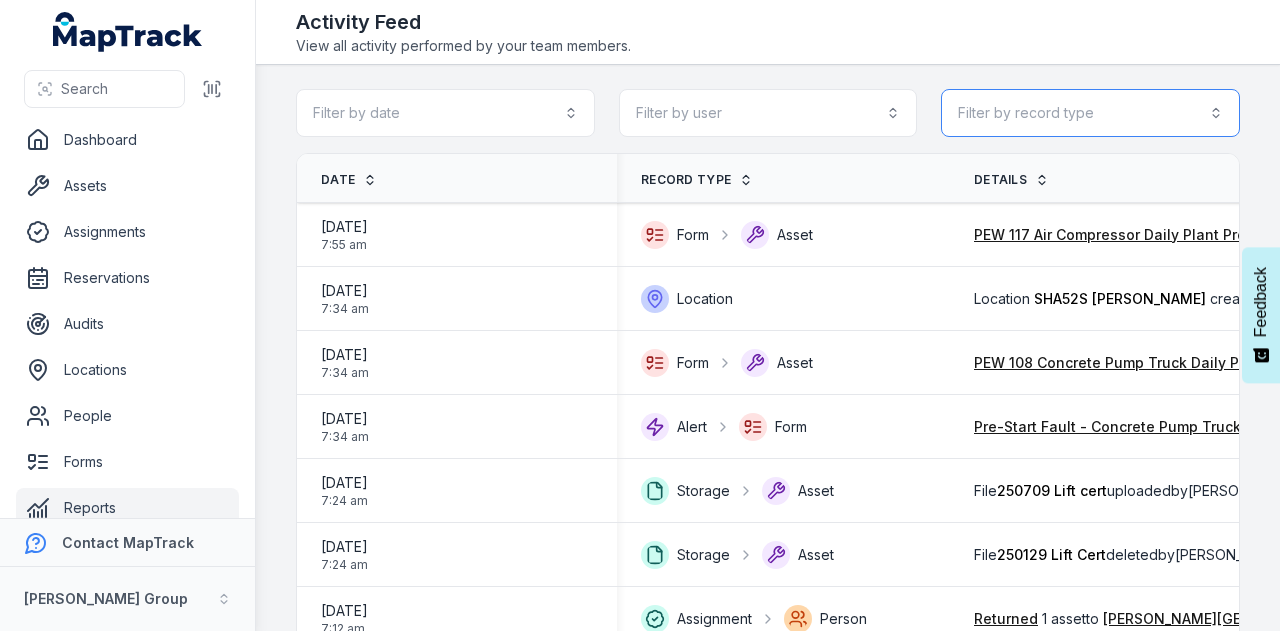 click on "Filter by record type" at bounding box center (1090, 113) 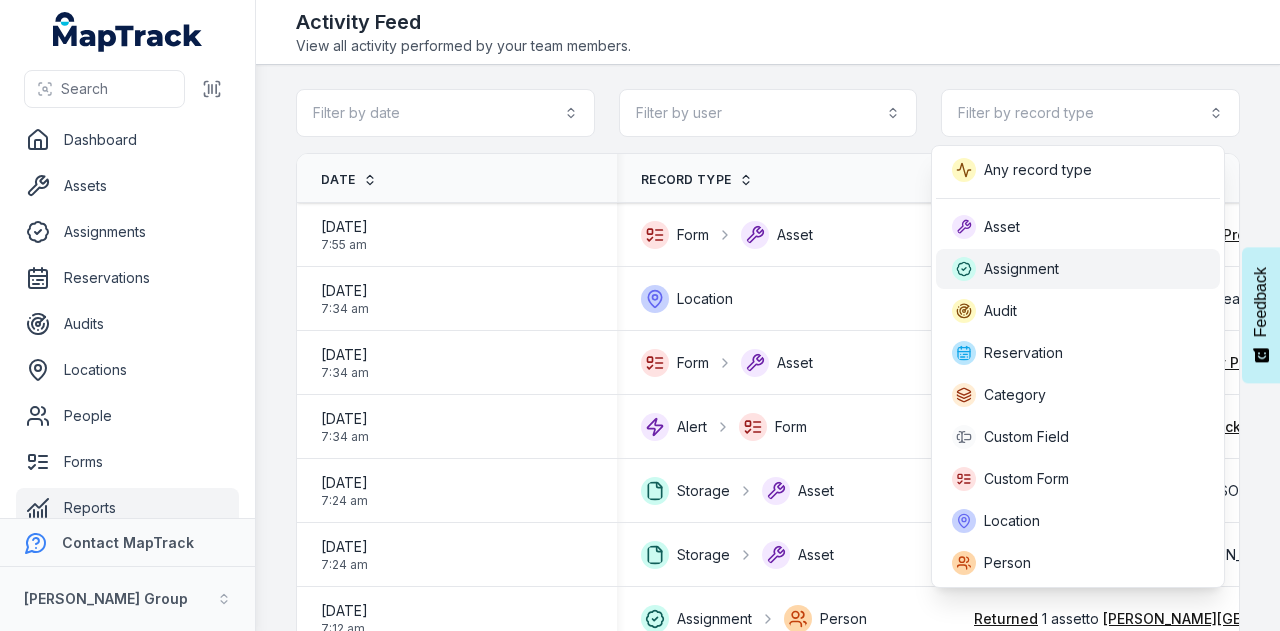 click on "Assignment" at bounding box center (1021, 269) 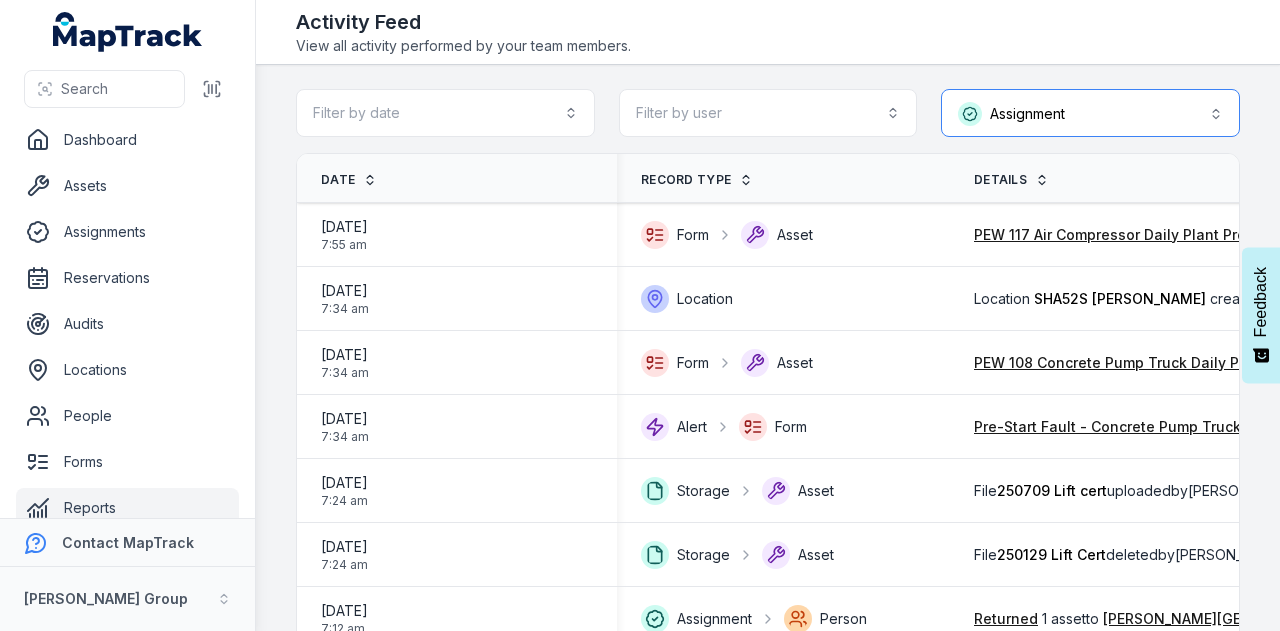 click on "**********" at bounding box center [1090, 113] 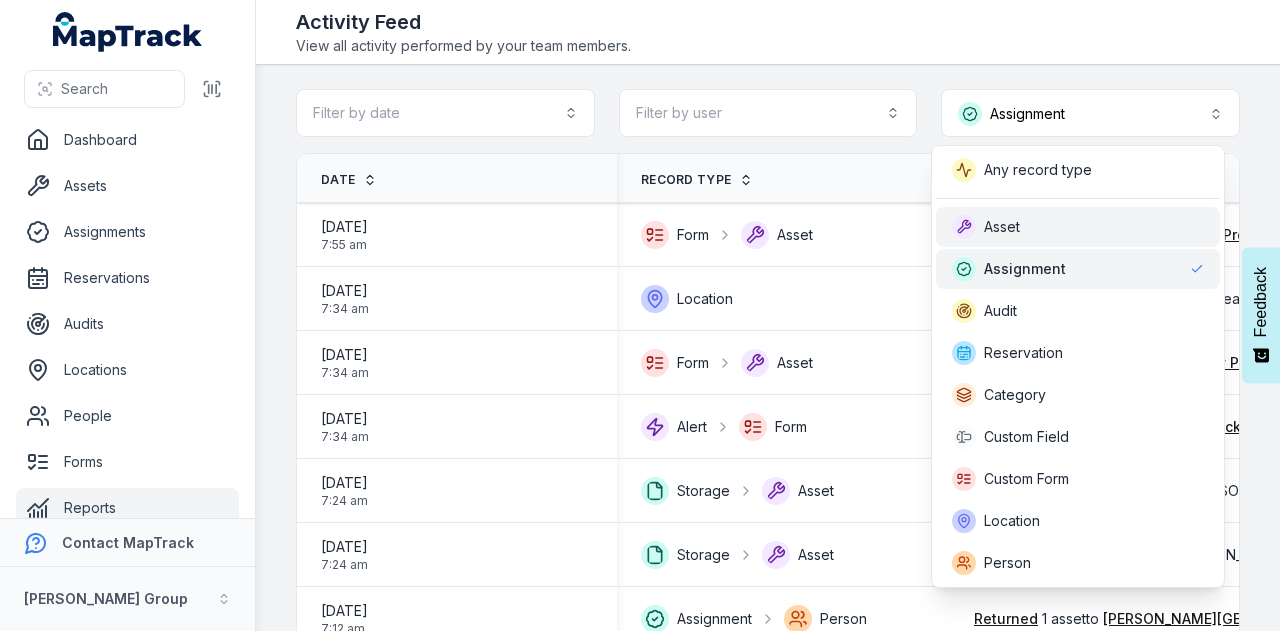 click on "Asset" at bounding box center (1078, 227) 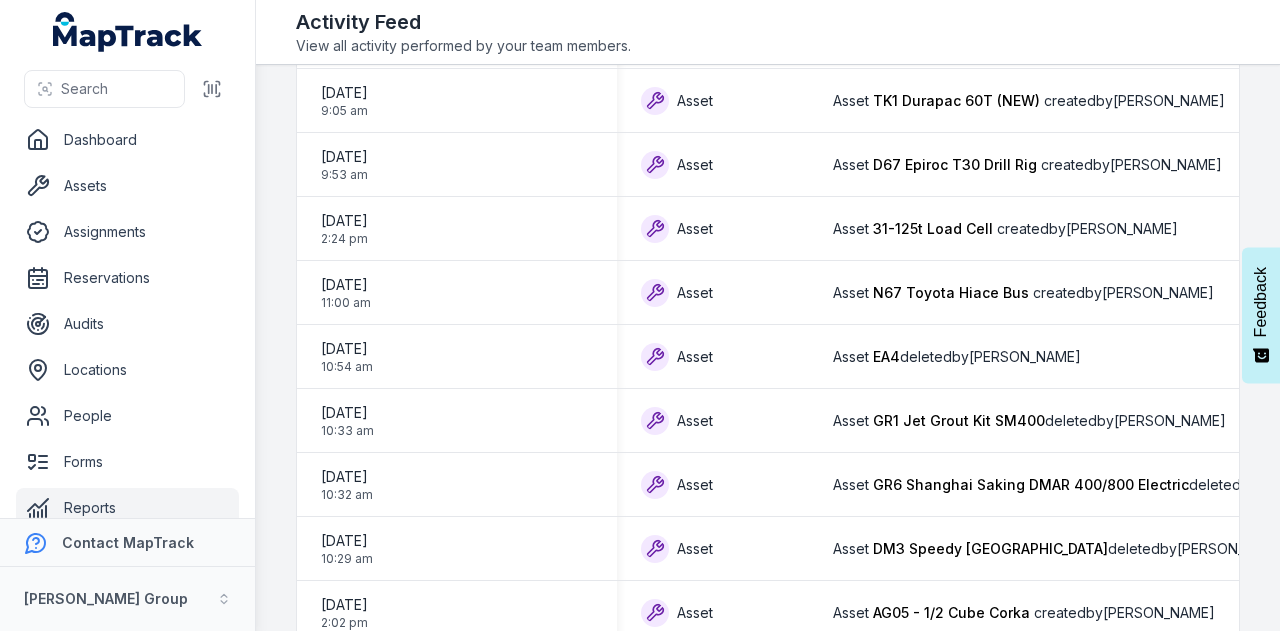scroll, scrollTop: 1000, scrollLeft: 0, axis: vertical 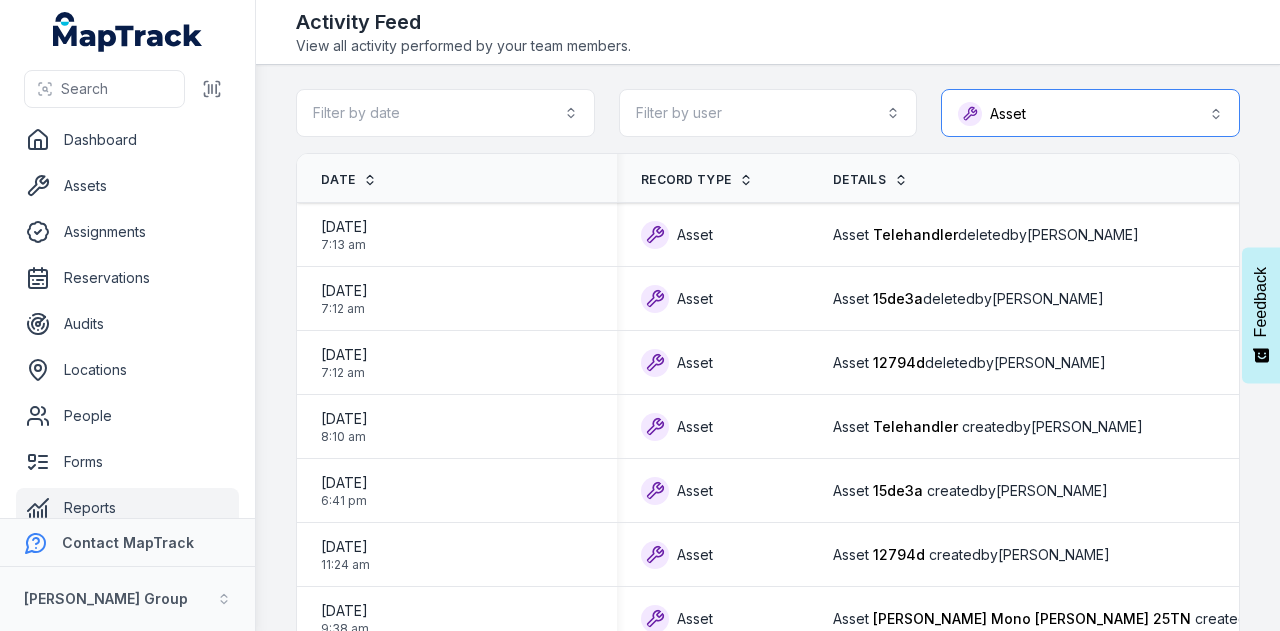 click on "Asset *****" at bounding box center (1090, 113) 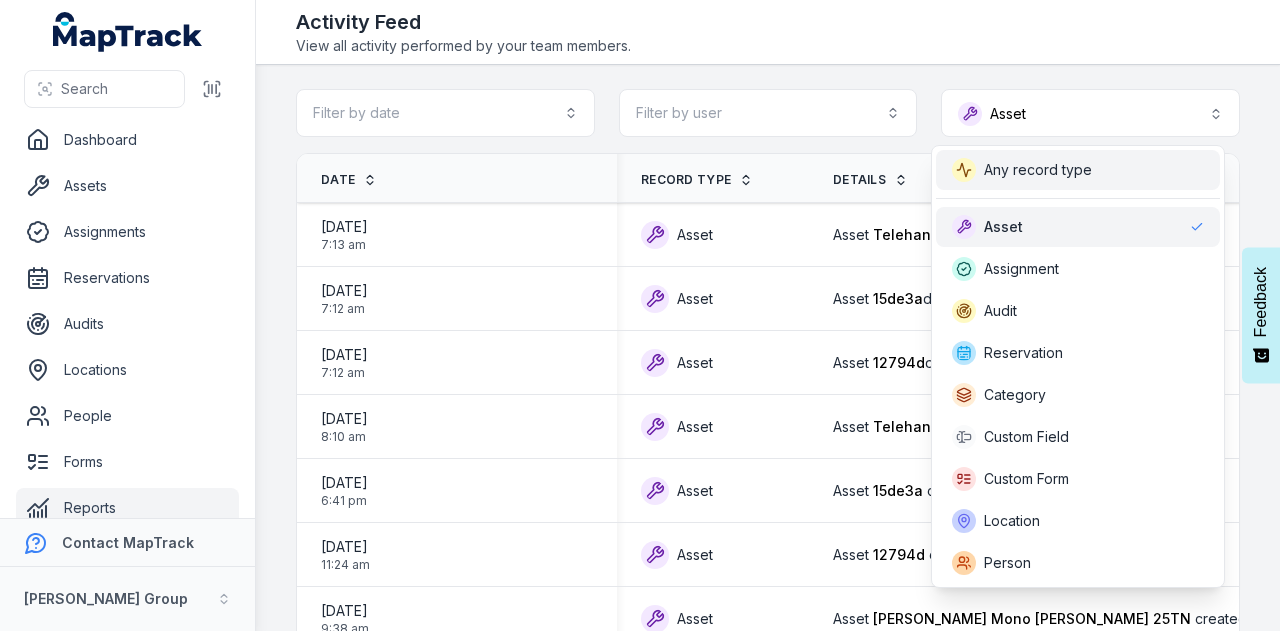 click on "Any record type" at bounding box center [1078, 170] 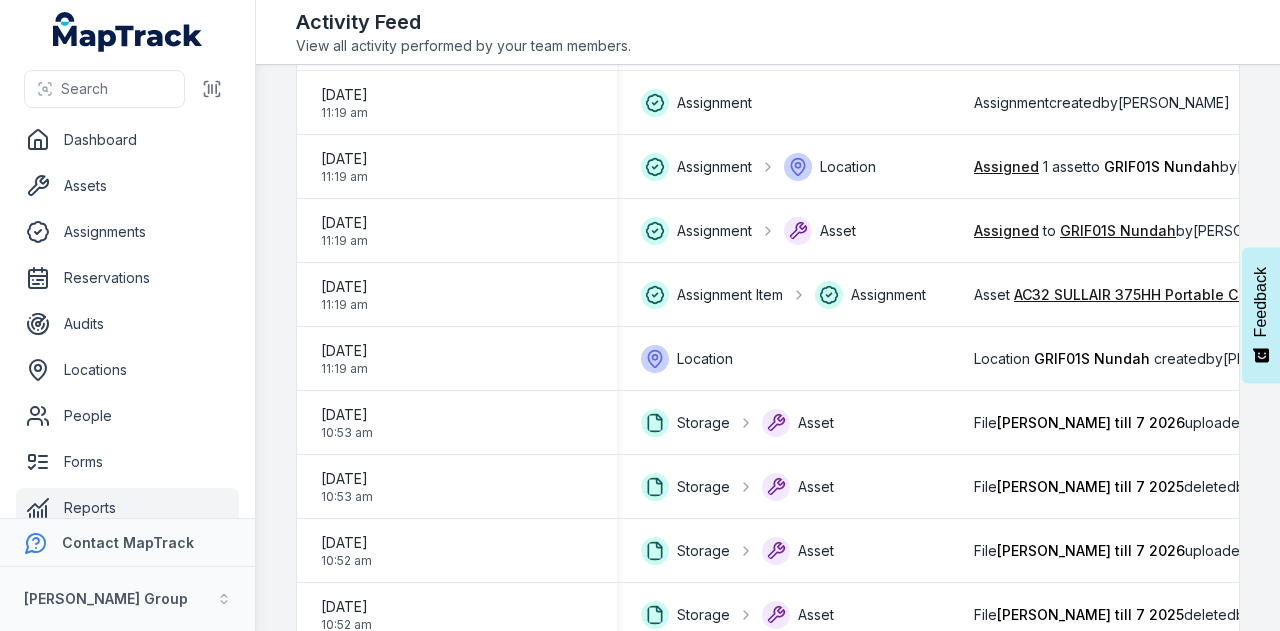 scroll, scrollTop: 2849, scrollLeft: 0, axis: vertical 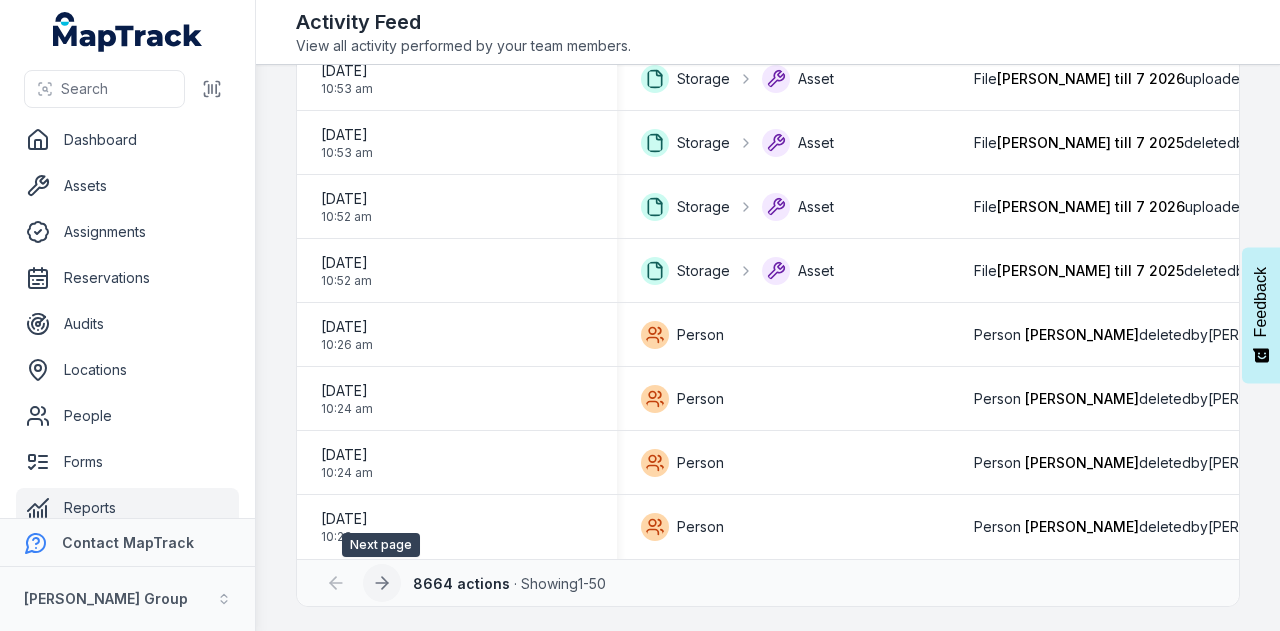 click 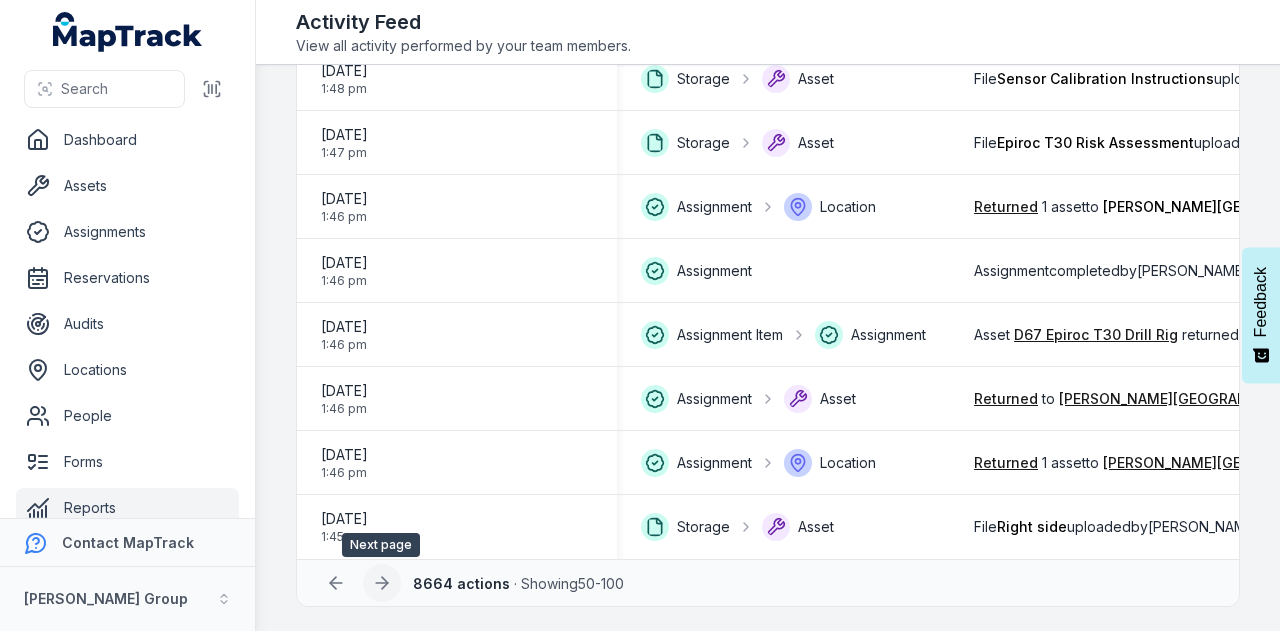 click 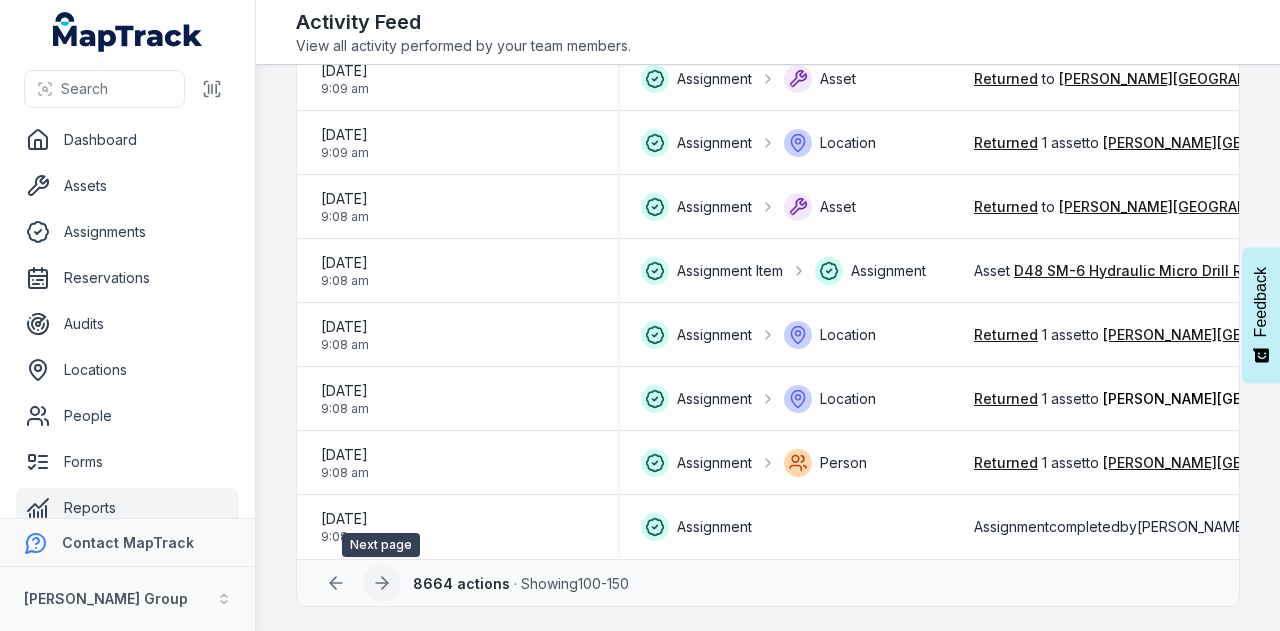 click 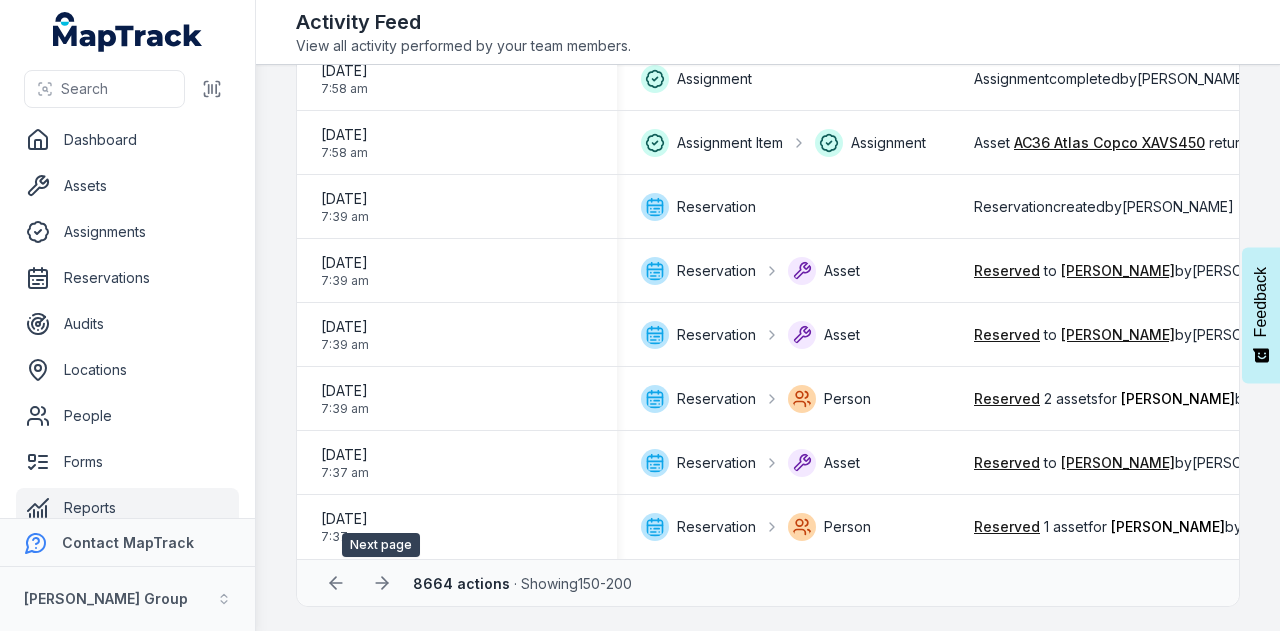 click 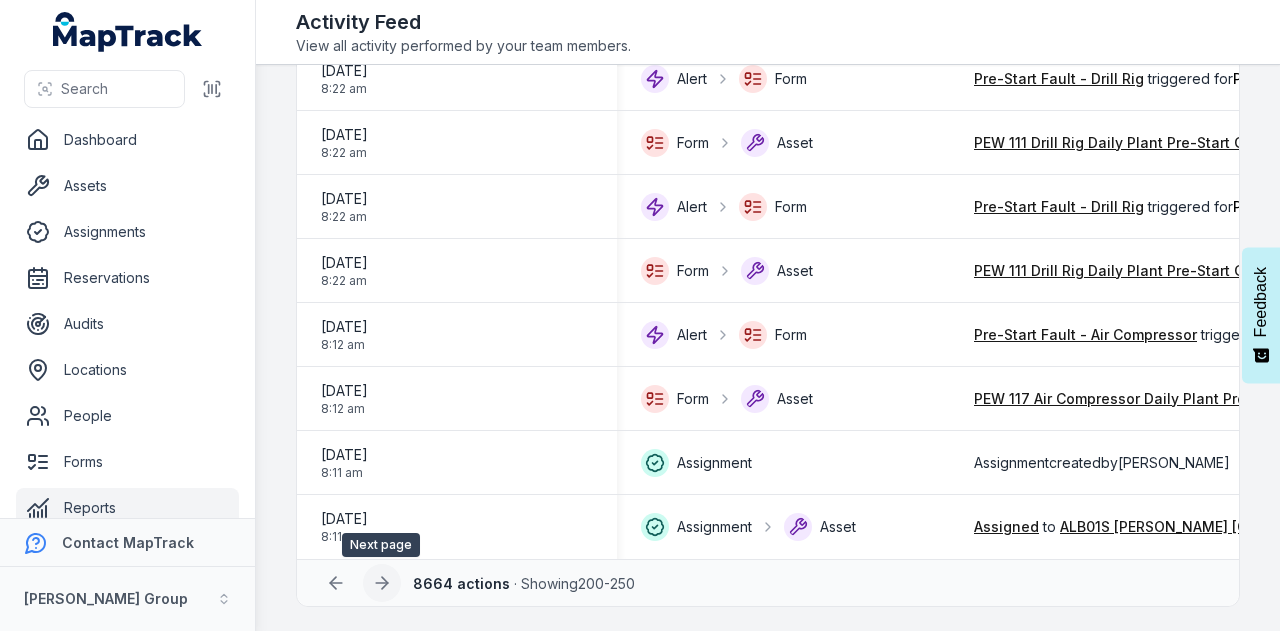 click 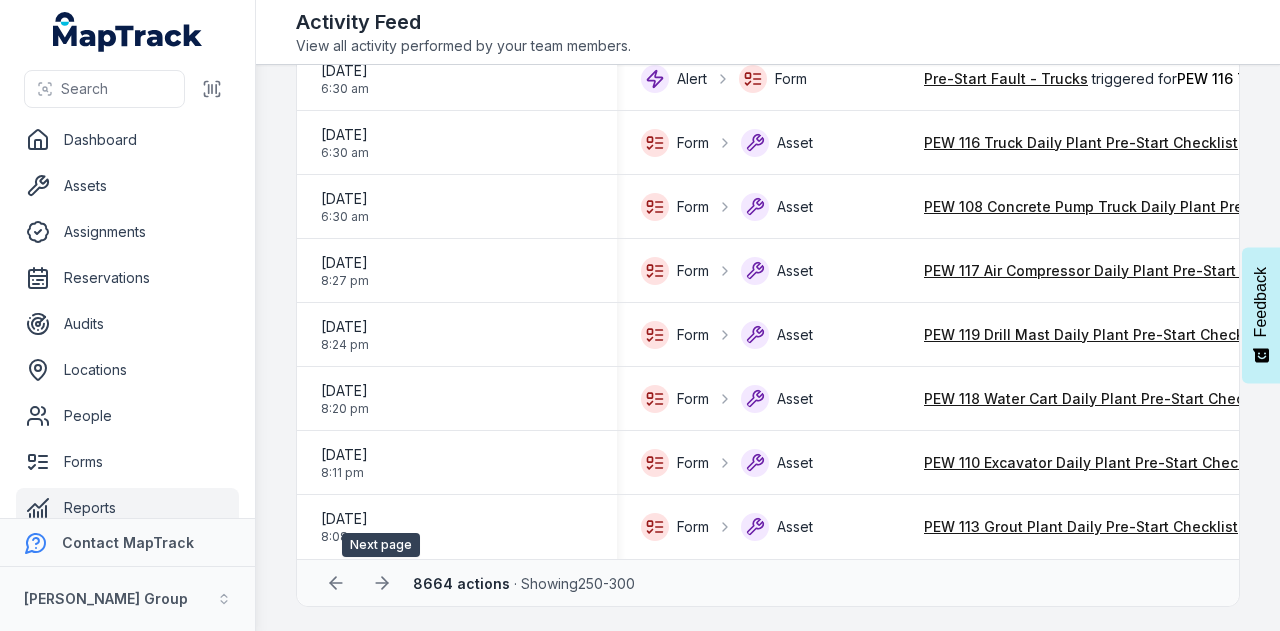 click 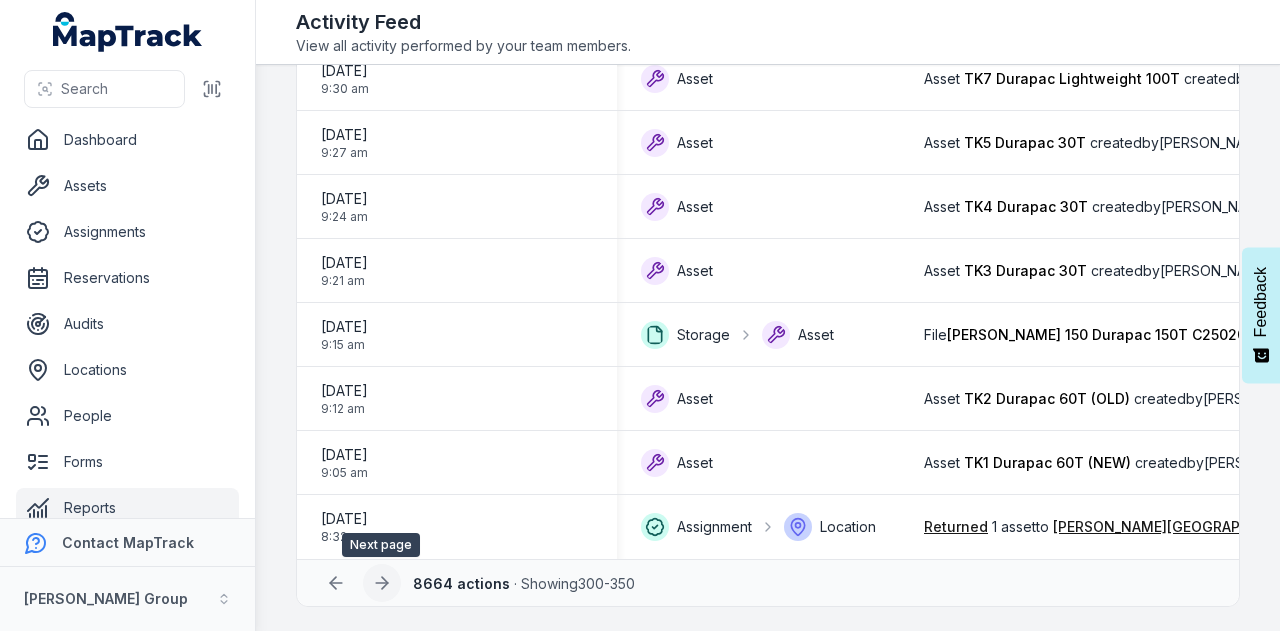 click 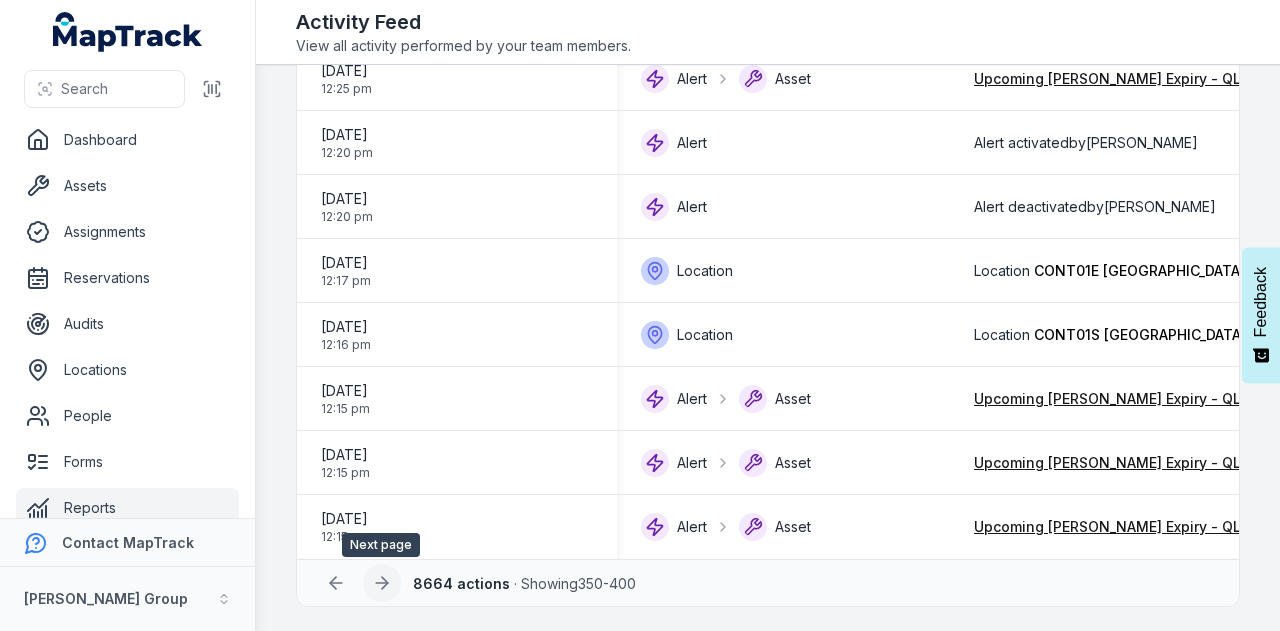 click 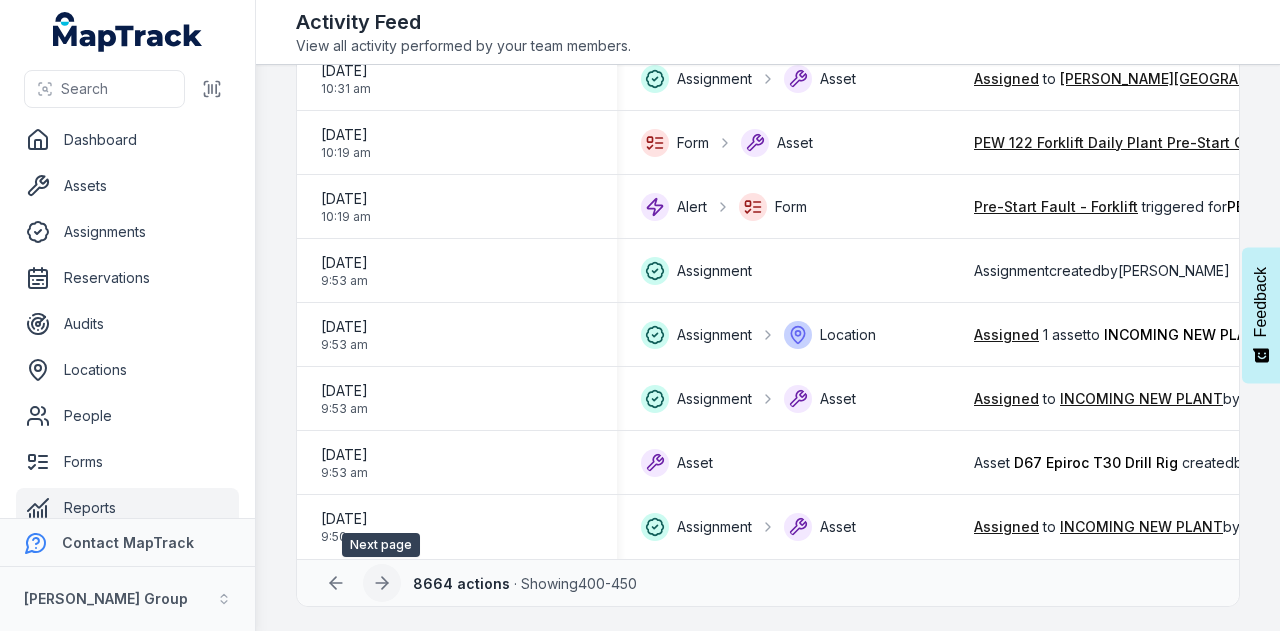 click 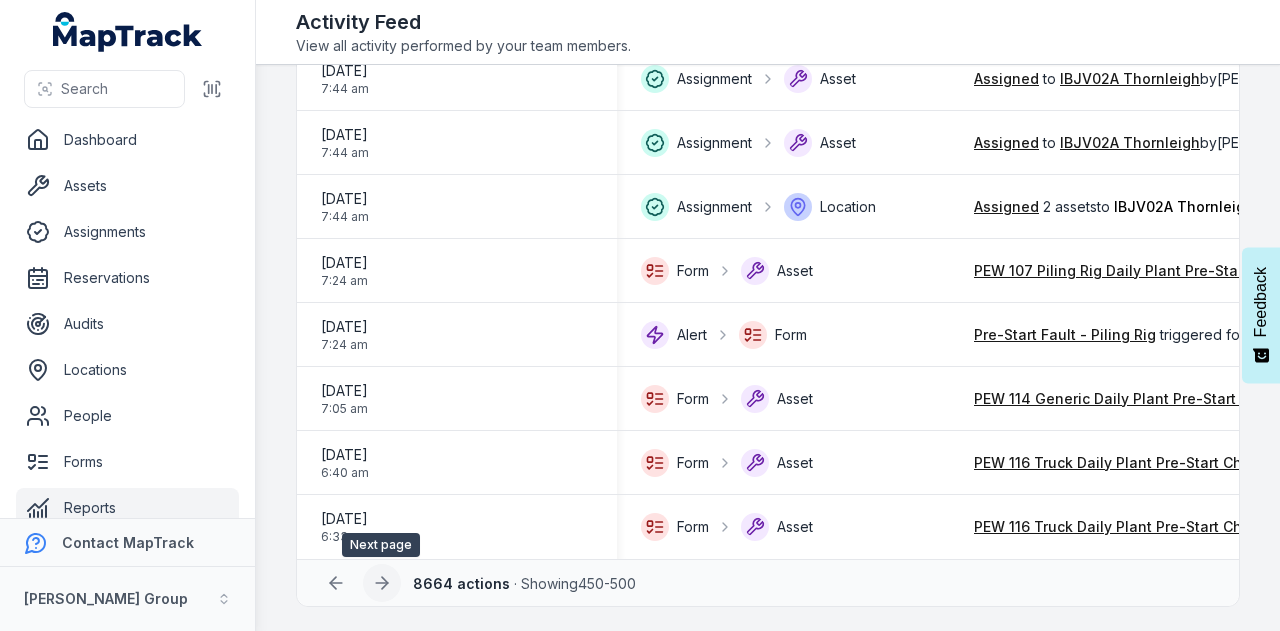 click 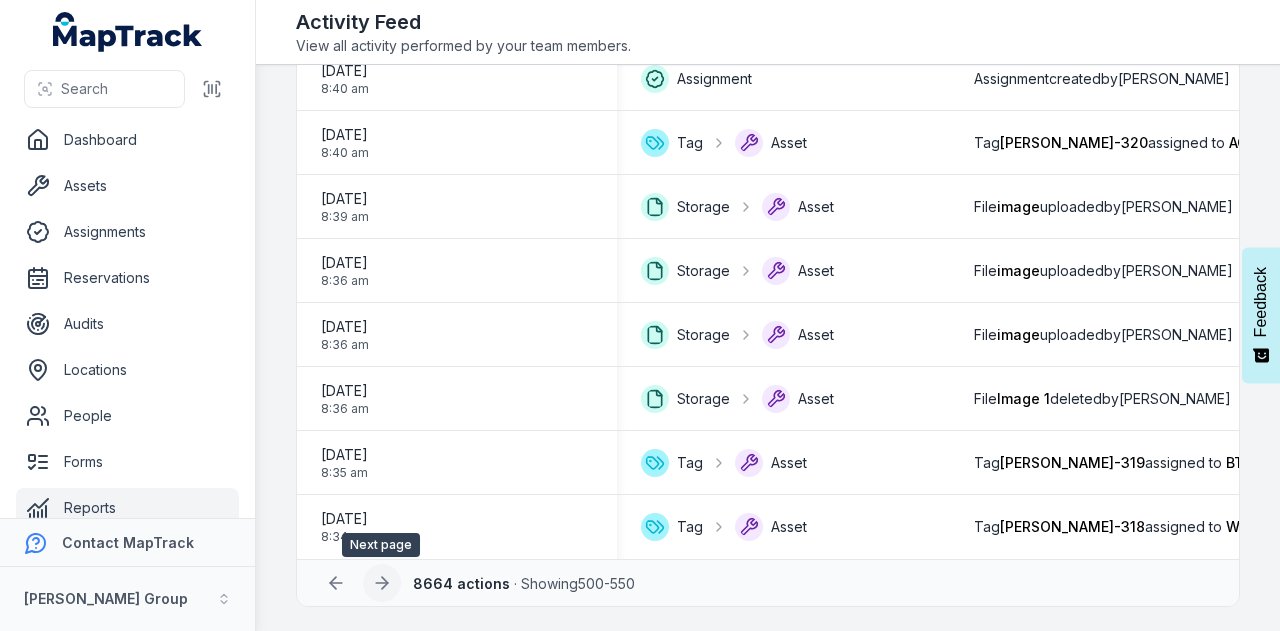 click 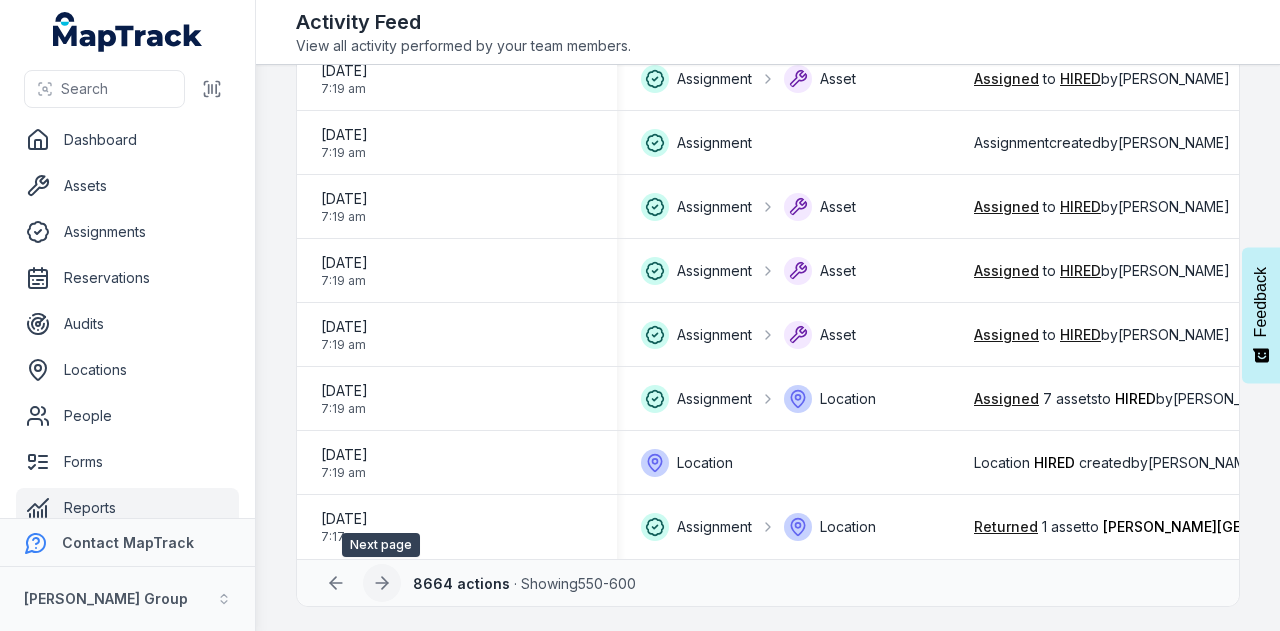 click 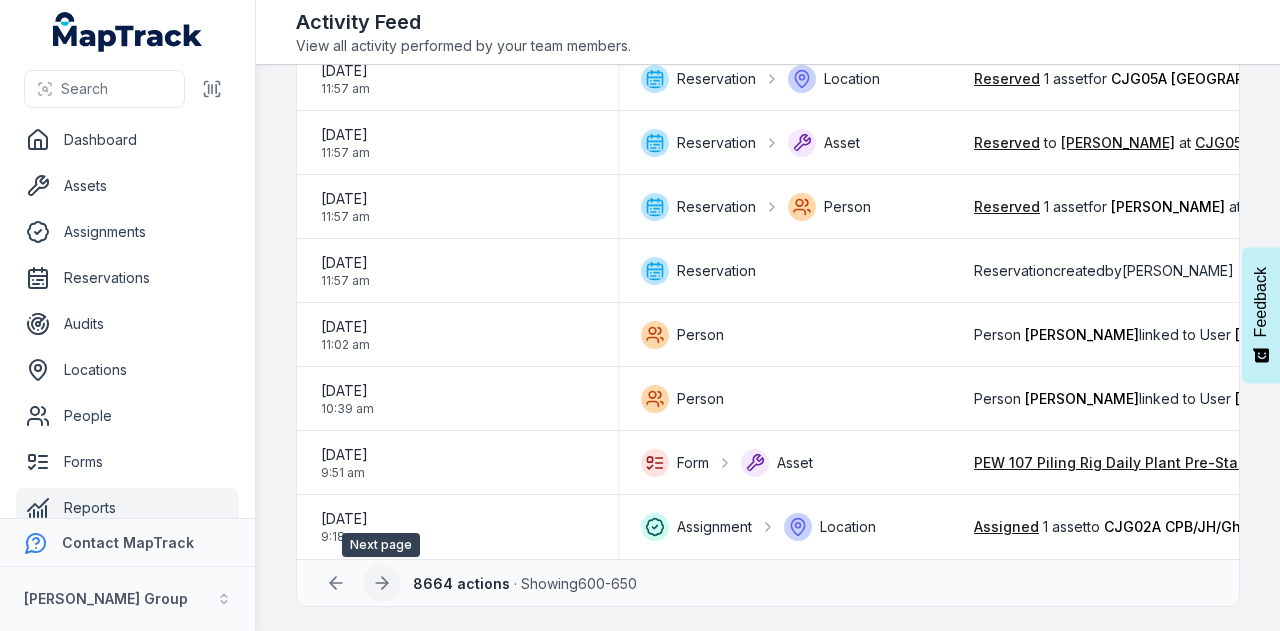 click 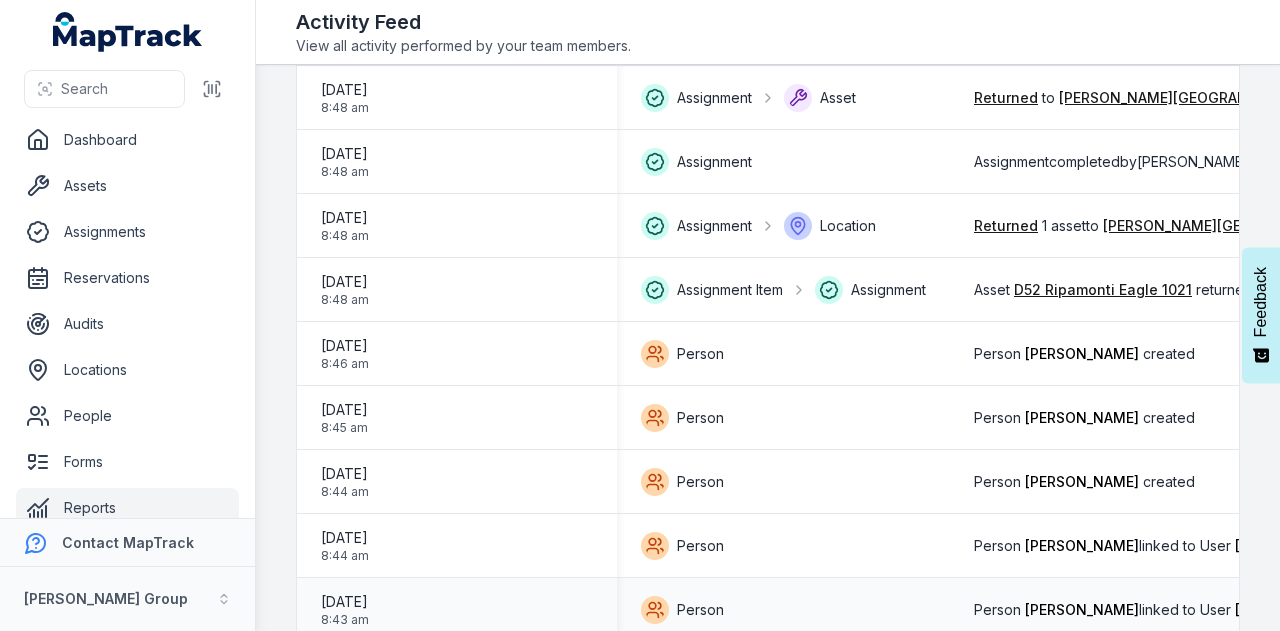 scroll, scrollTop: 549, scrollLeft: 0, axis: vertical 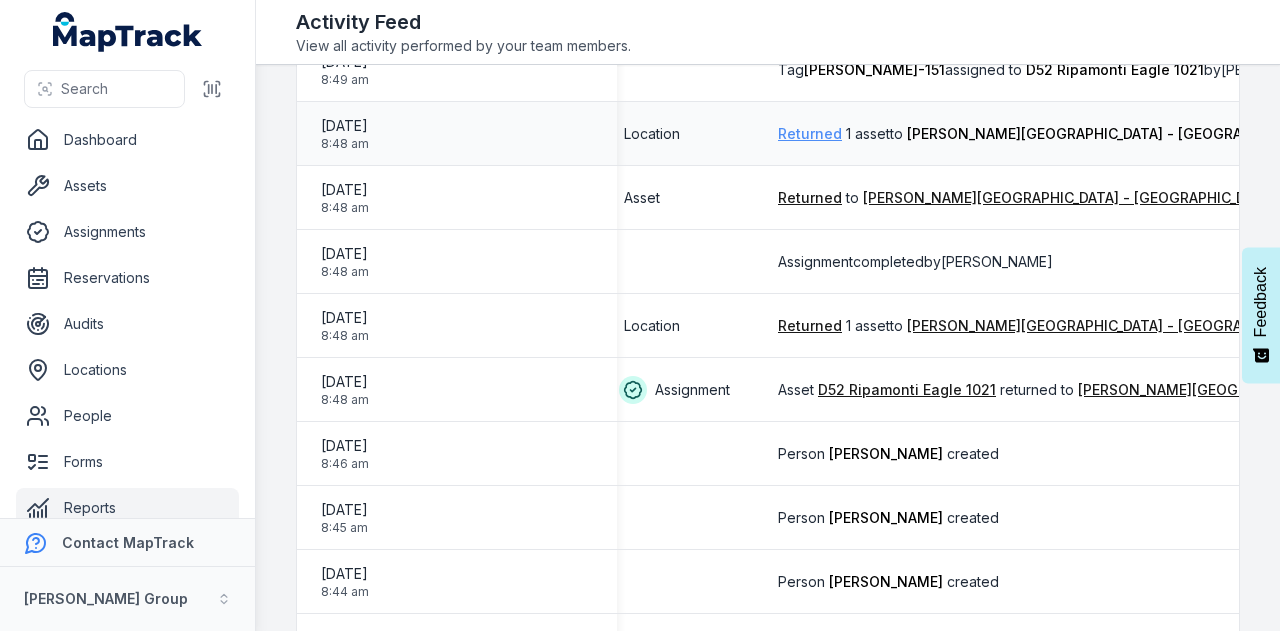 click on "Returned" at bounding box center (810, 134) 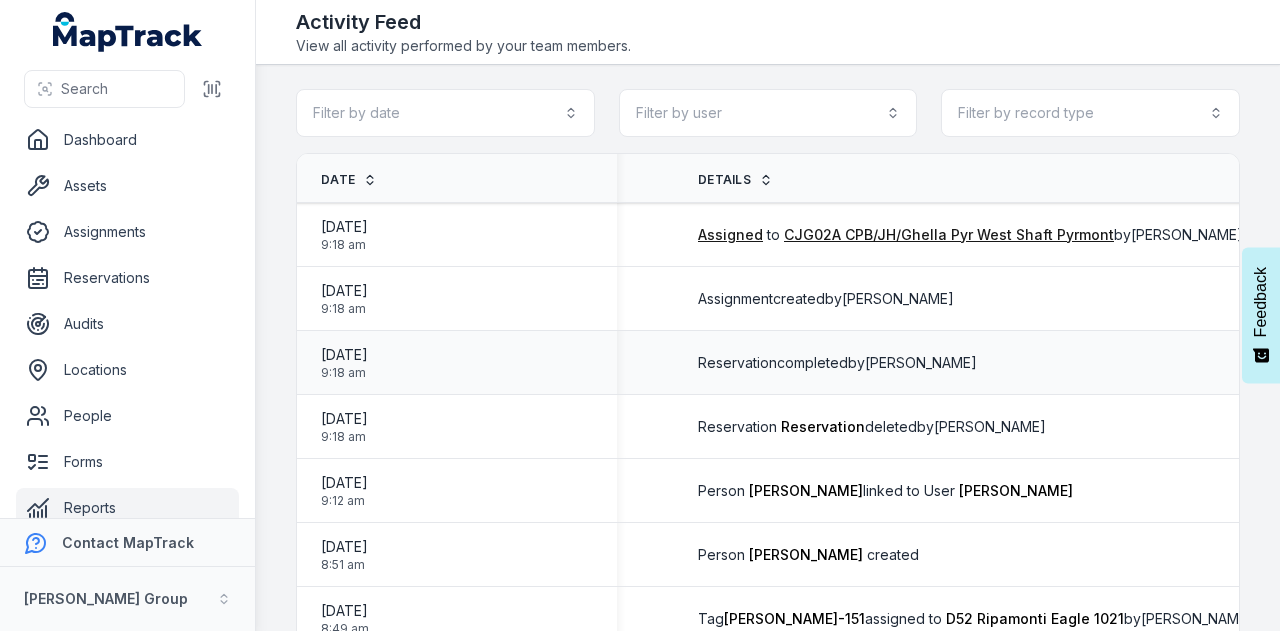 scroll, scrollTop: 0, scrollLeft: 278, axis: horizontal 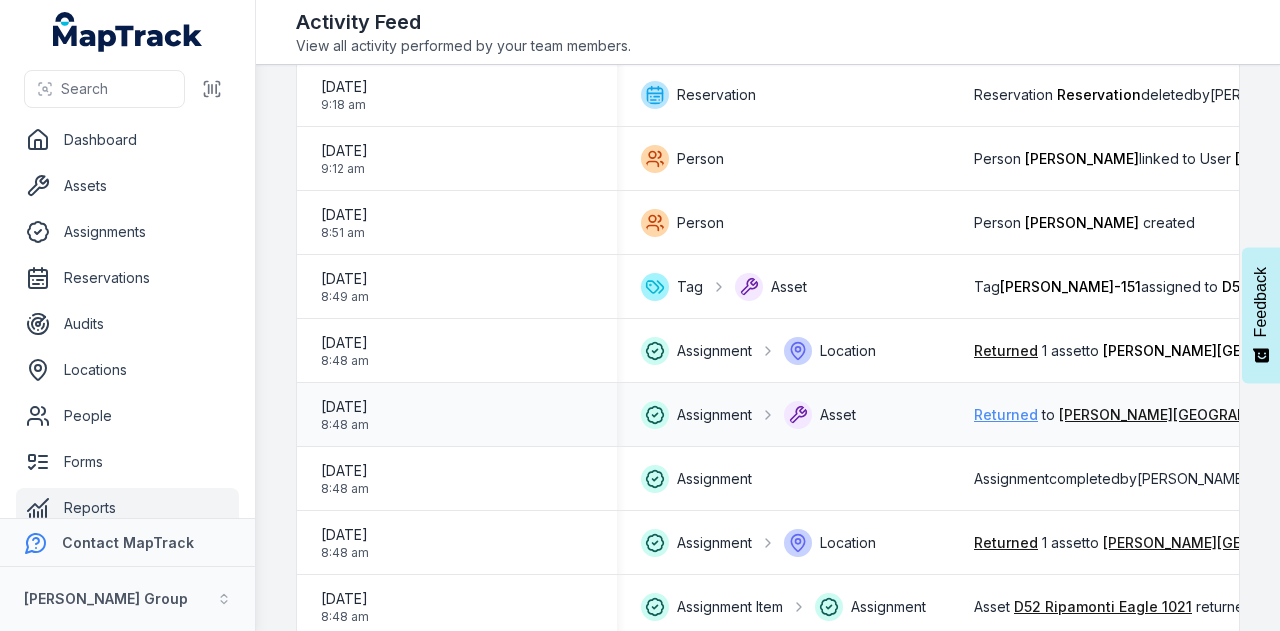 click on "Returned" at bounding box center (1006, 415) 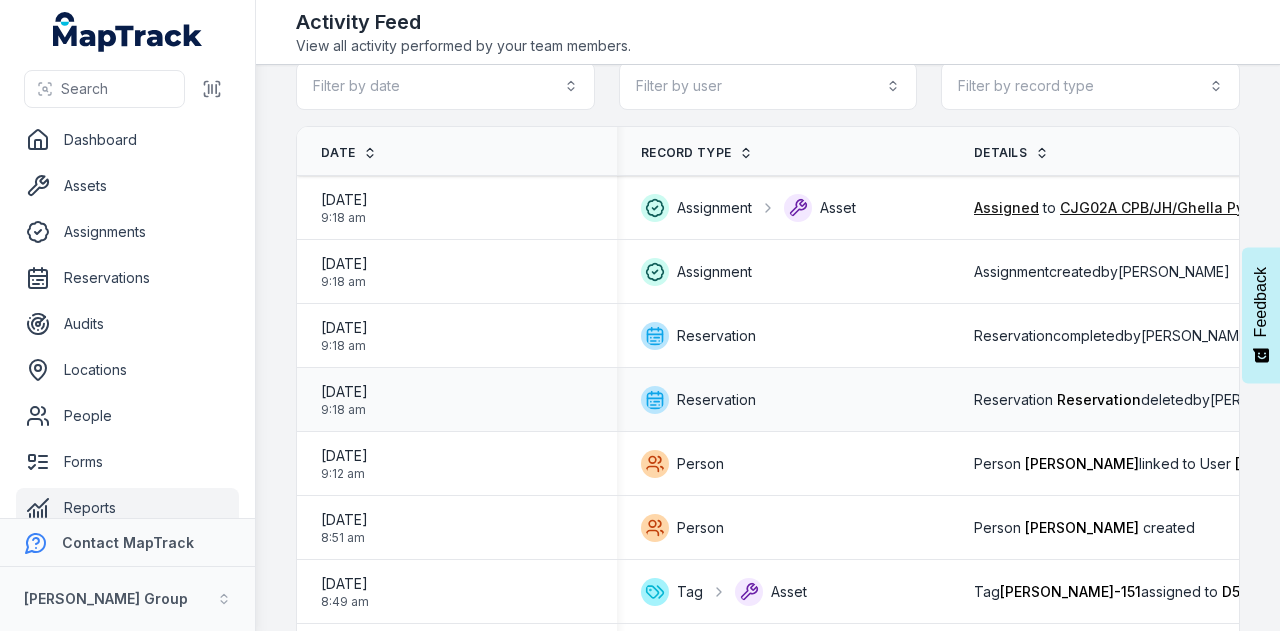 scroll, scrollTop: 28, scrollLeft: 0, axis: vertical 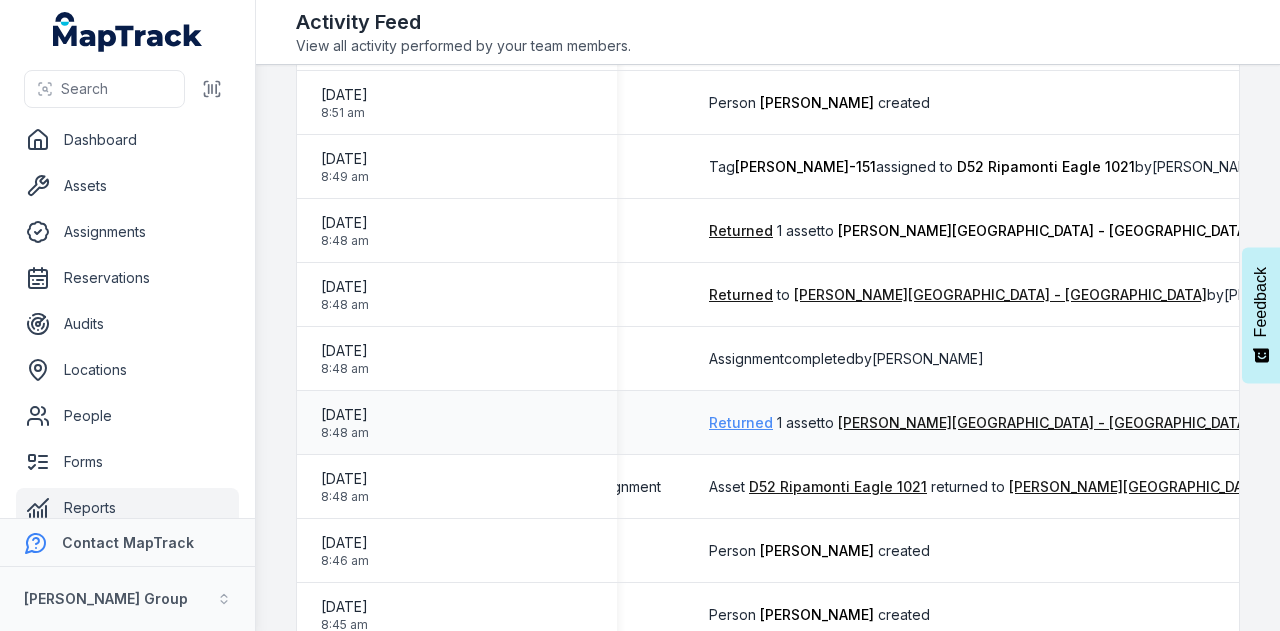 click on "Returned" at bounding box center (741, 423) 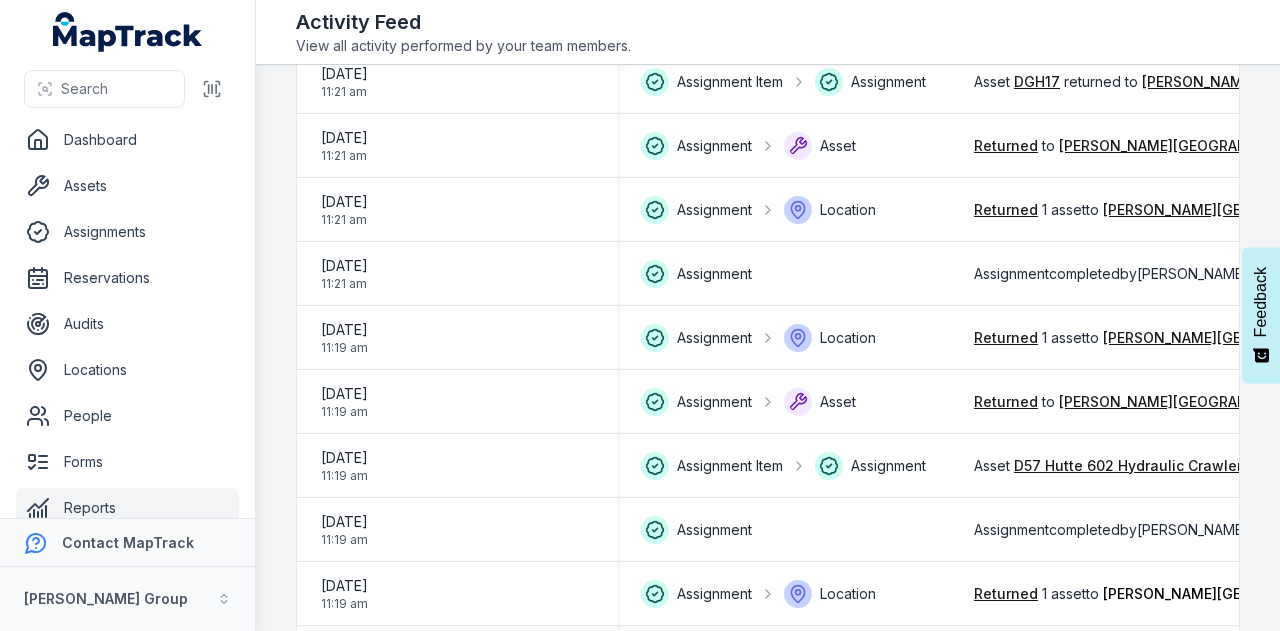 scroll, scrollTop: 2849, scrollLeft: 0, axis: vertical 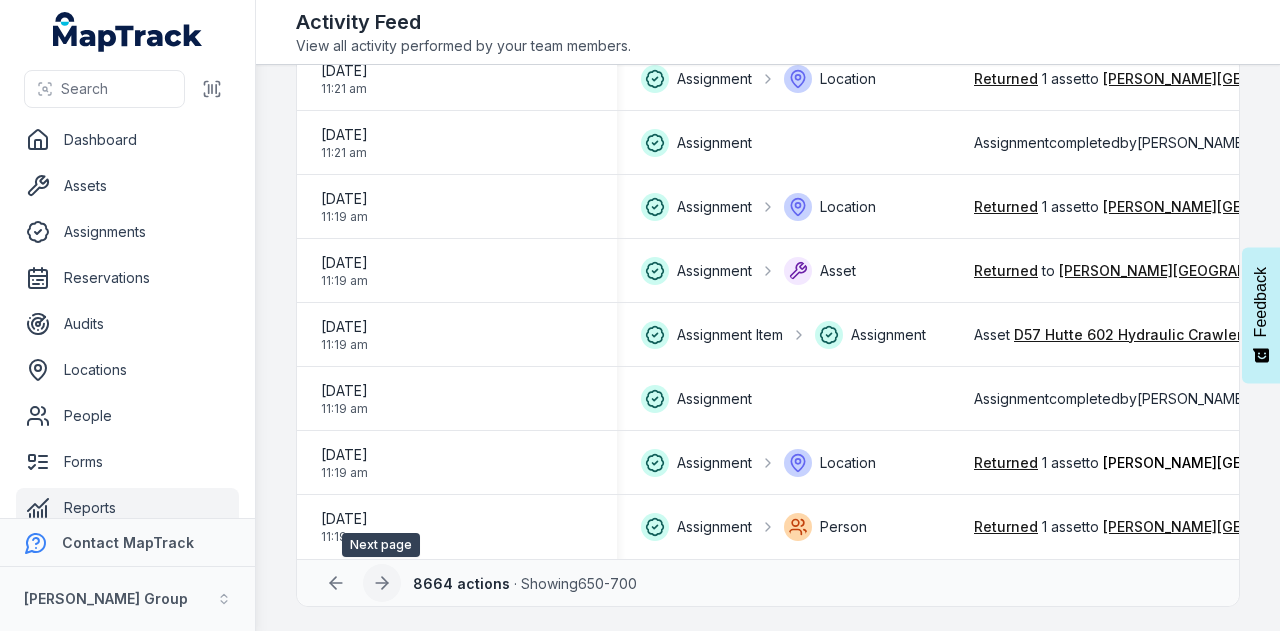 click 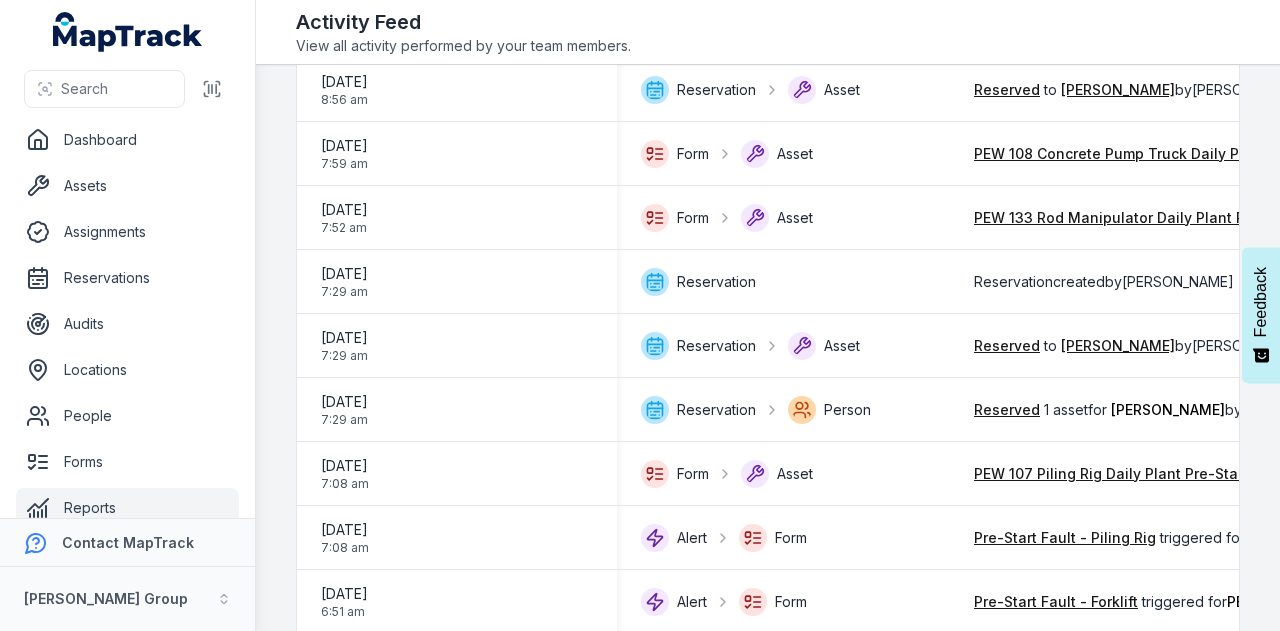 scroll, scrollTop: 2849, scrollLeft: 0, axis: vertical 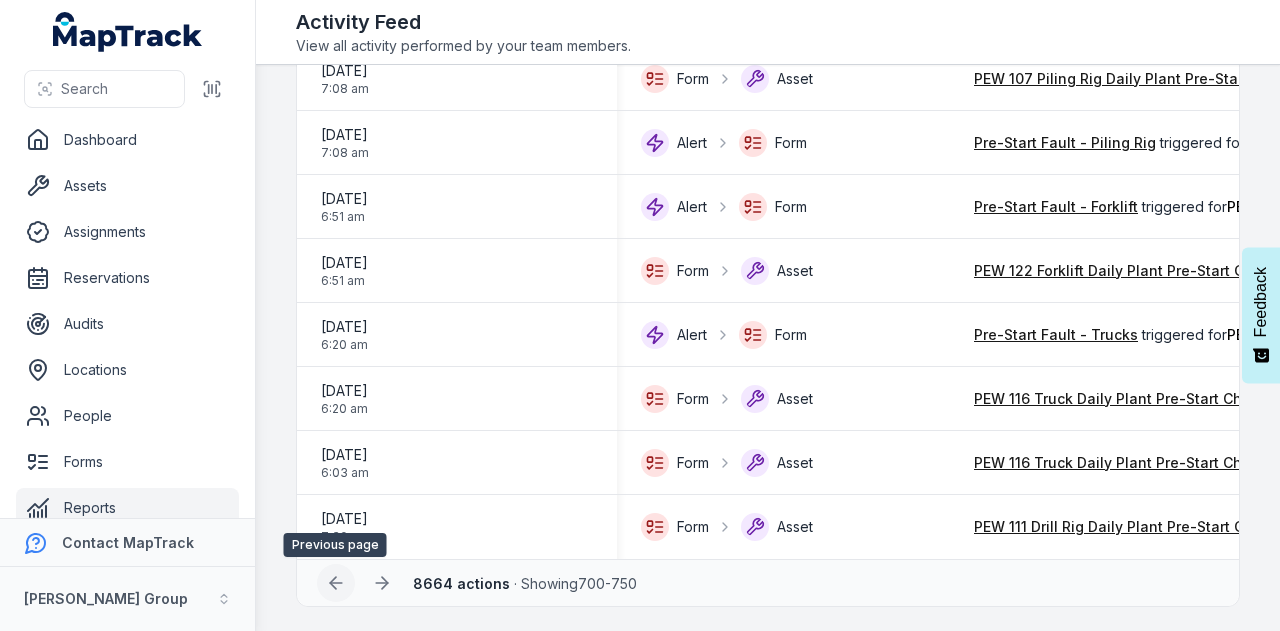 click 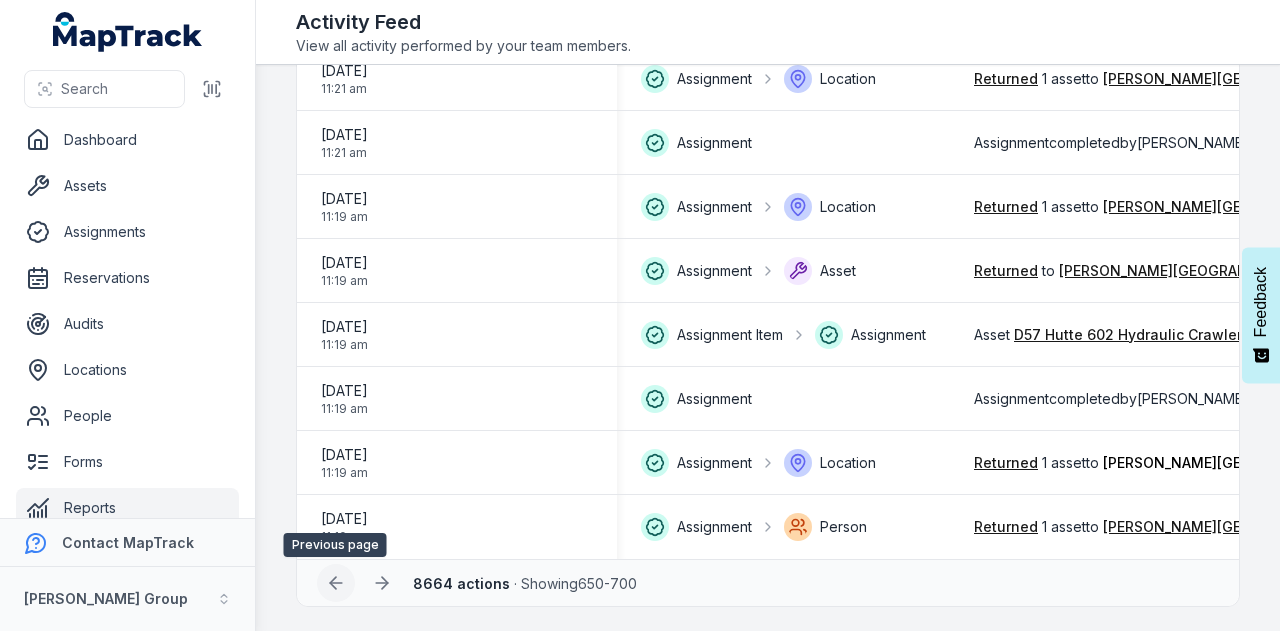 click 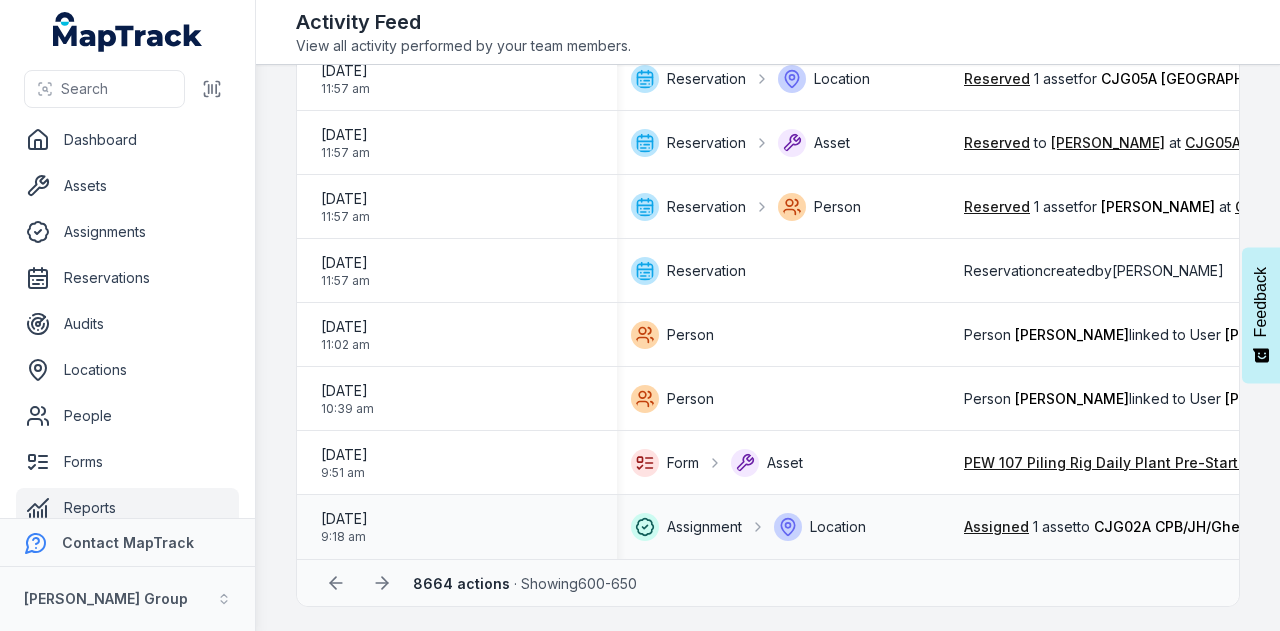 scroll, scrollTop: 0, scrollLeft: 4, axis: horizontal 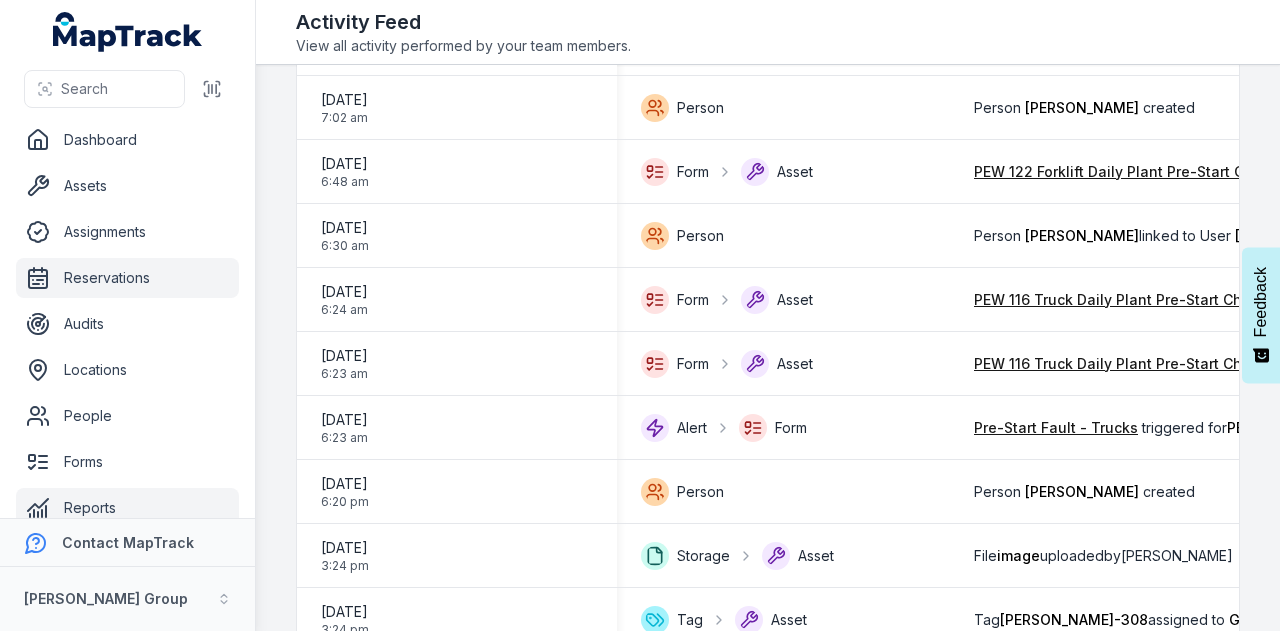 click on "Reservations" at bounding box center (127, 278) 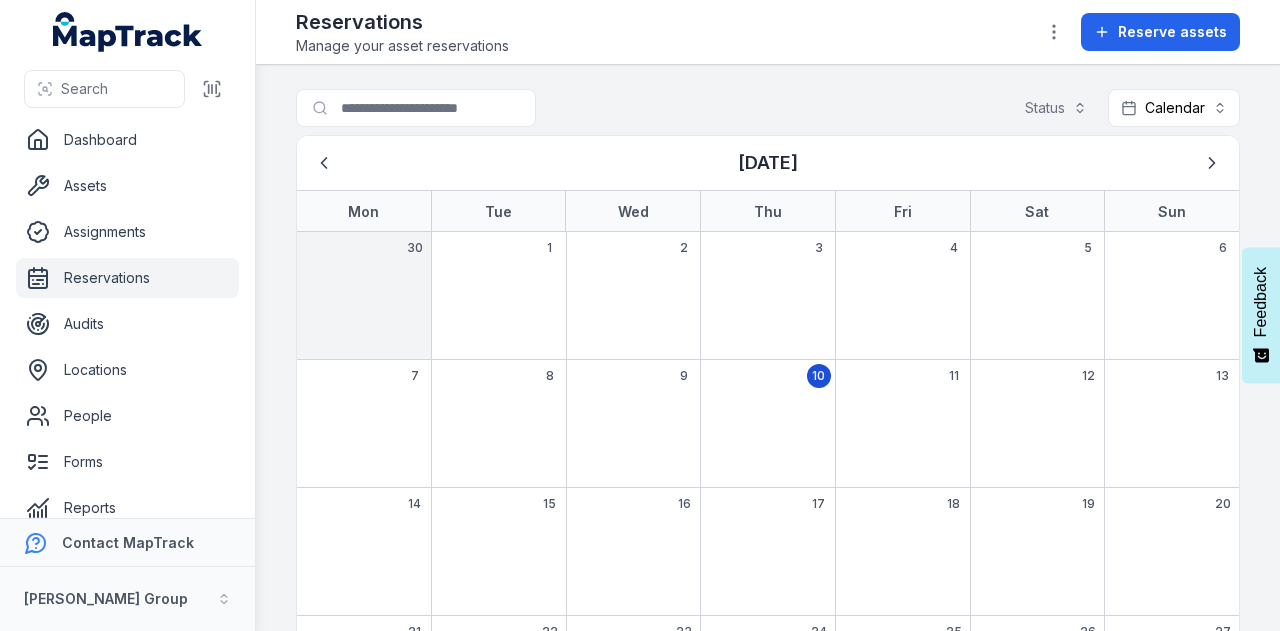 scroll, scrollTop: 0, scrollLeft: 0, axis: both 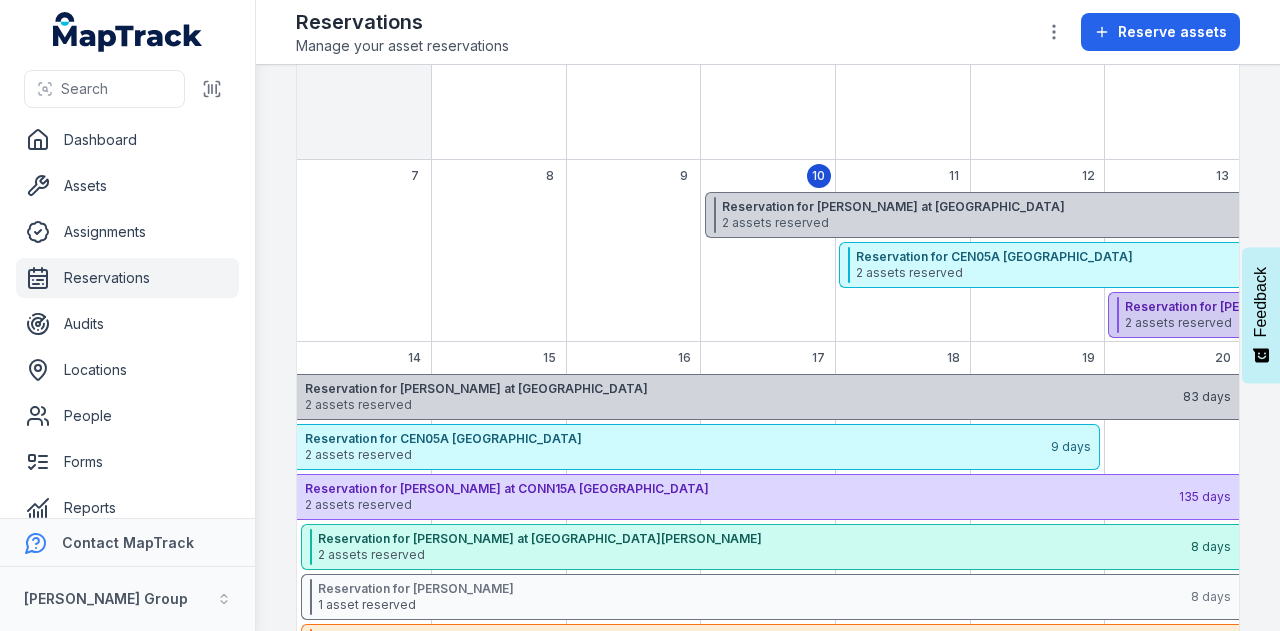 click on "2 assets reserved" at bounding box center [1554, 323] 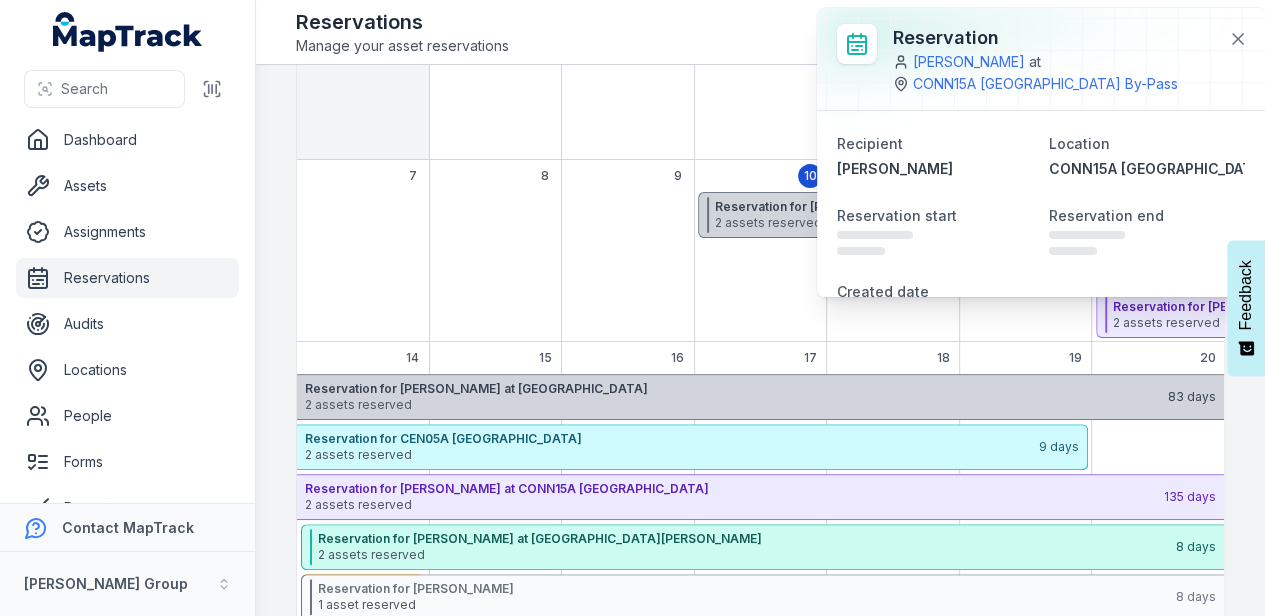 click at bounding box center (628, 267) 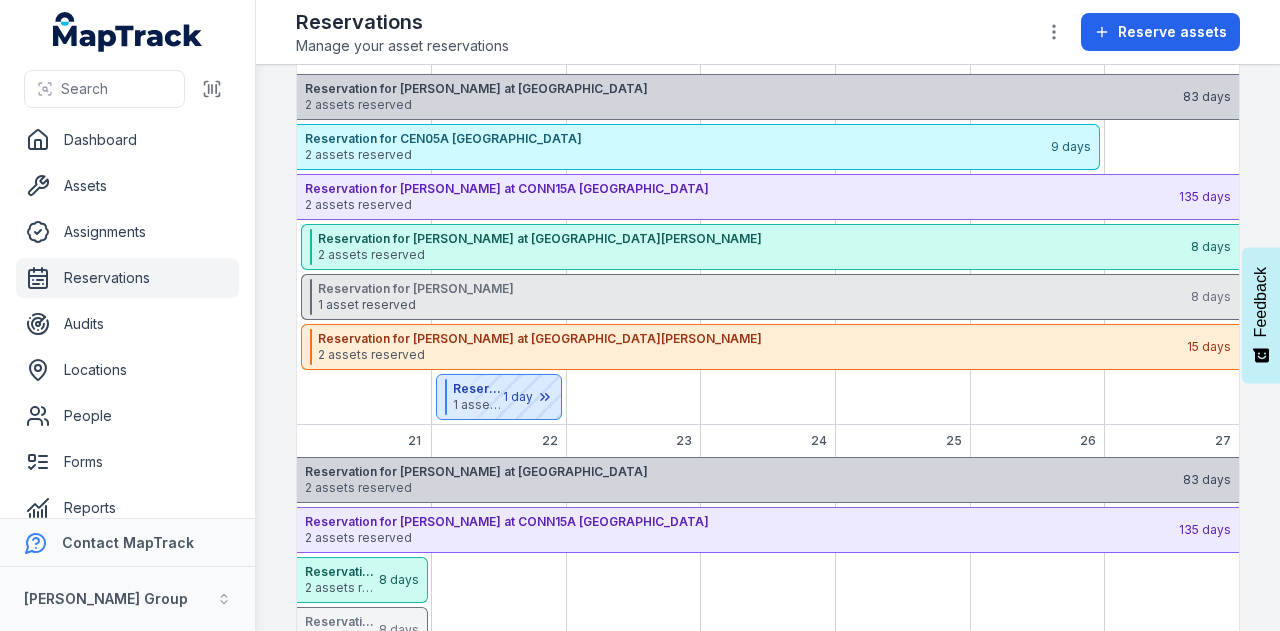 scroll, scrollTop: 400, scrollLeft: 0, axis: vertical 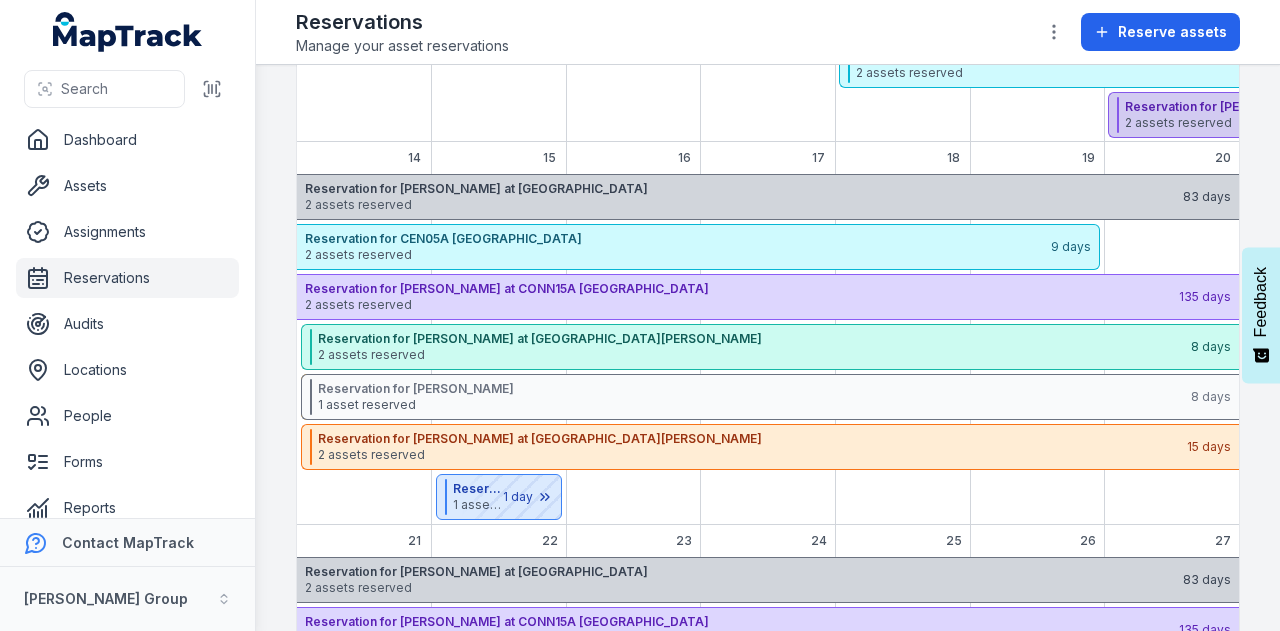 click on "Reservation for Shehre Yar Khan at CONN15A Bangor By-Pass" at bounding box center (1554, 107) 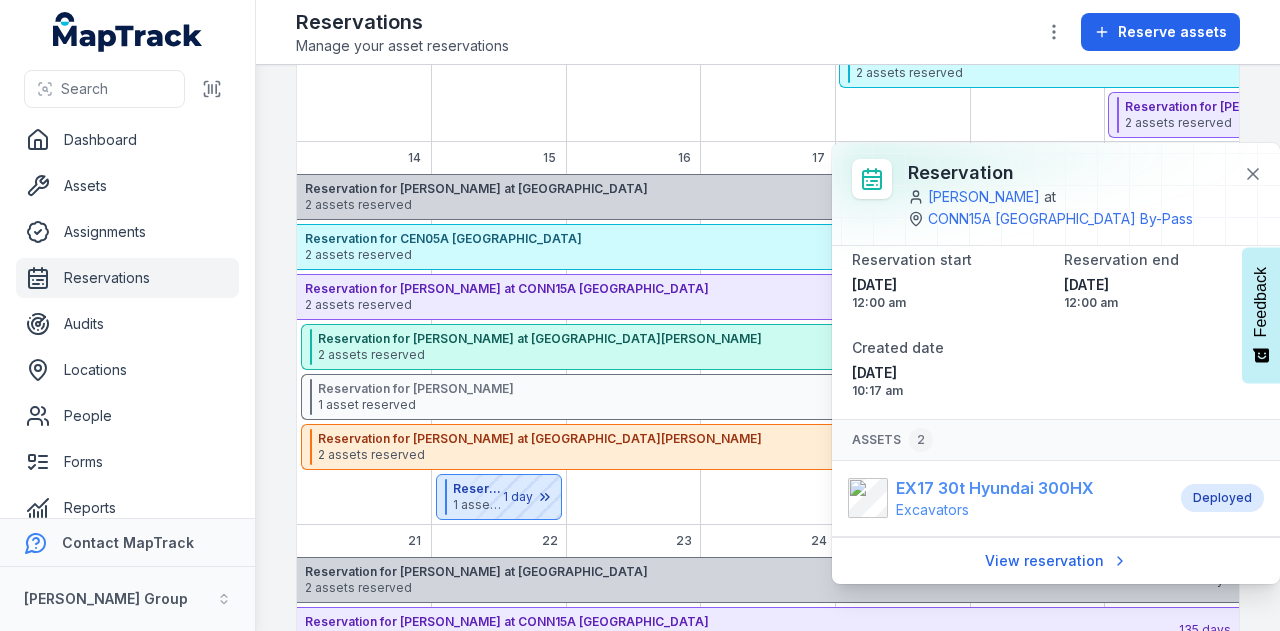 scroll, scrollTop: 63, scrollLeft: 0, axis: vertical 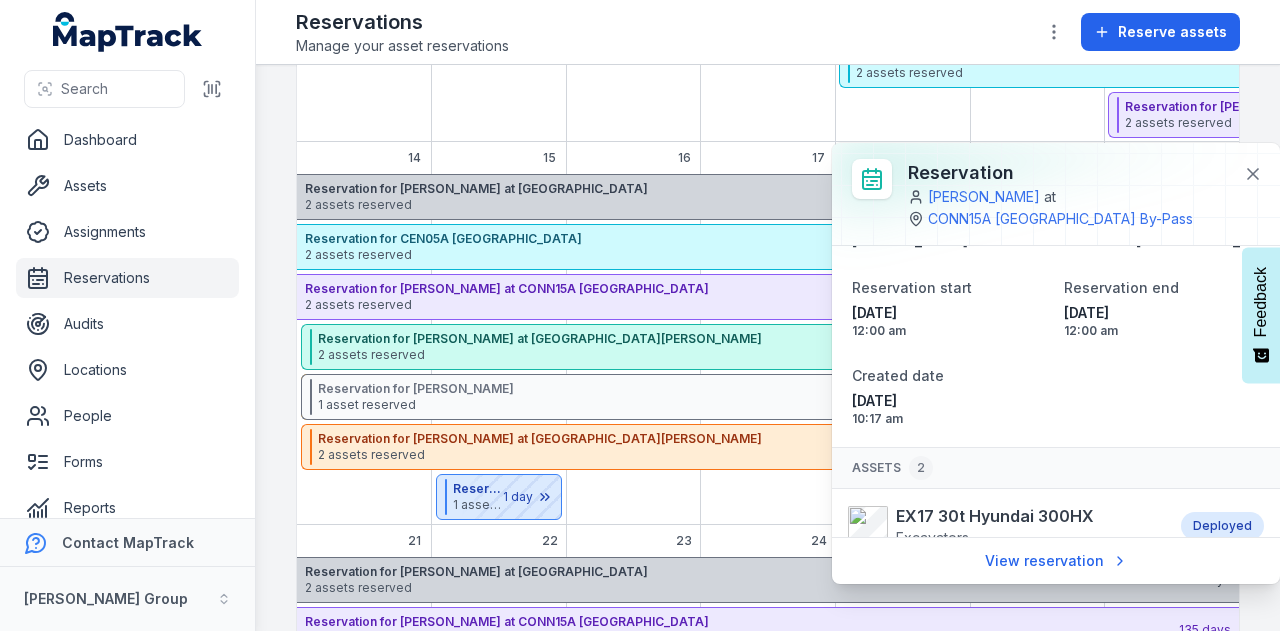 click on "Reservations Manage your asset reservations Reserve assets" at bounding box center (768, 32) 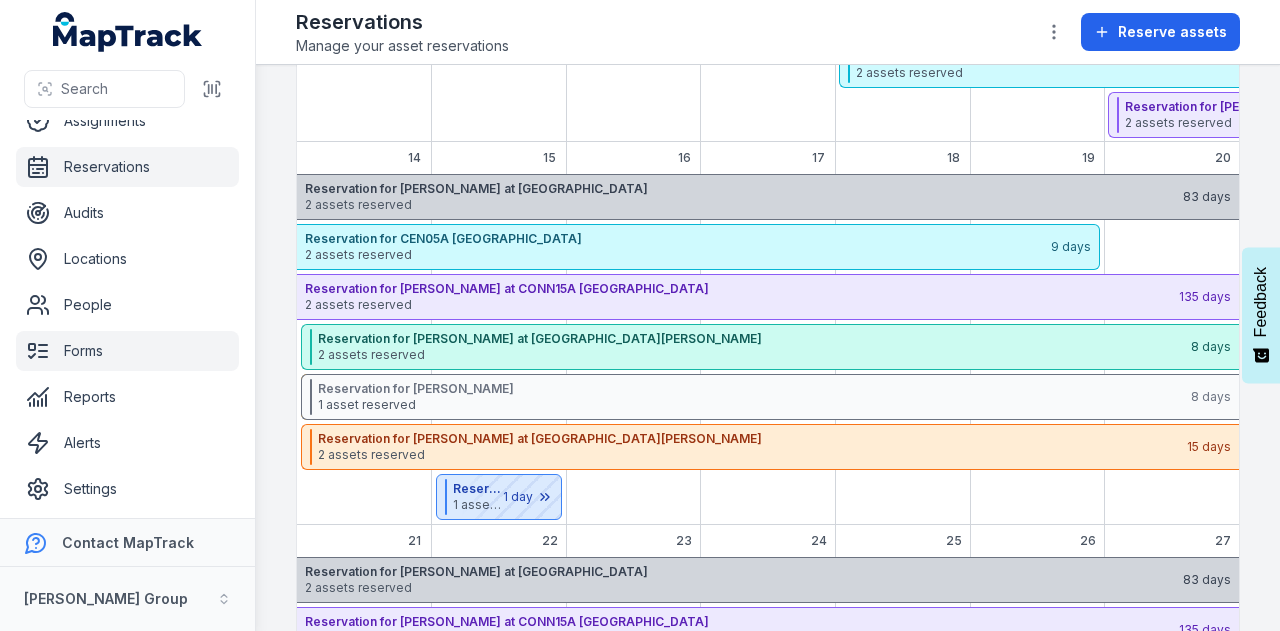 scroll, scrollTop: 113, scrollLeft: 0, axis: vertical 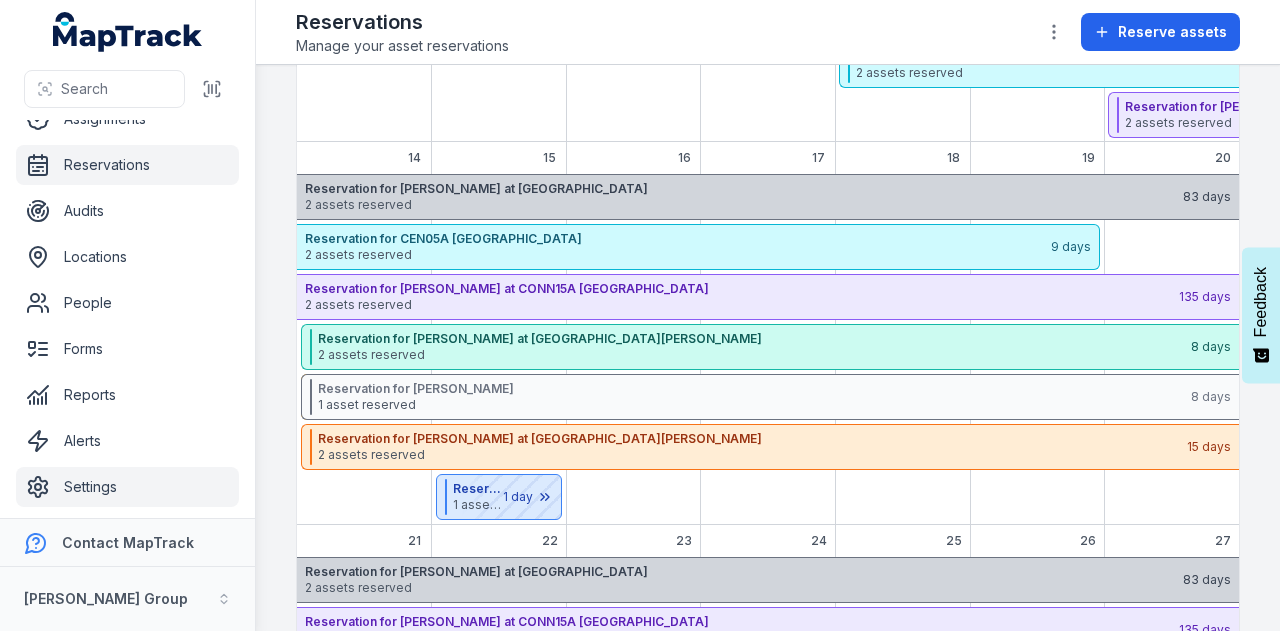 click on "Settings" at bounding box center (127, 487) 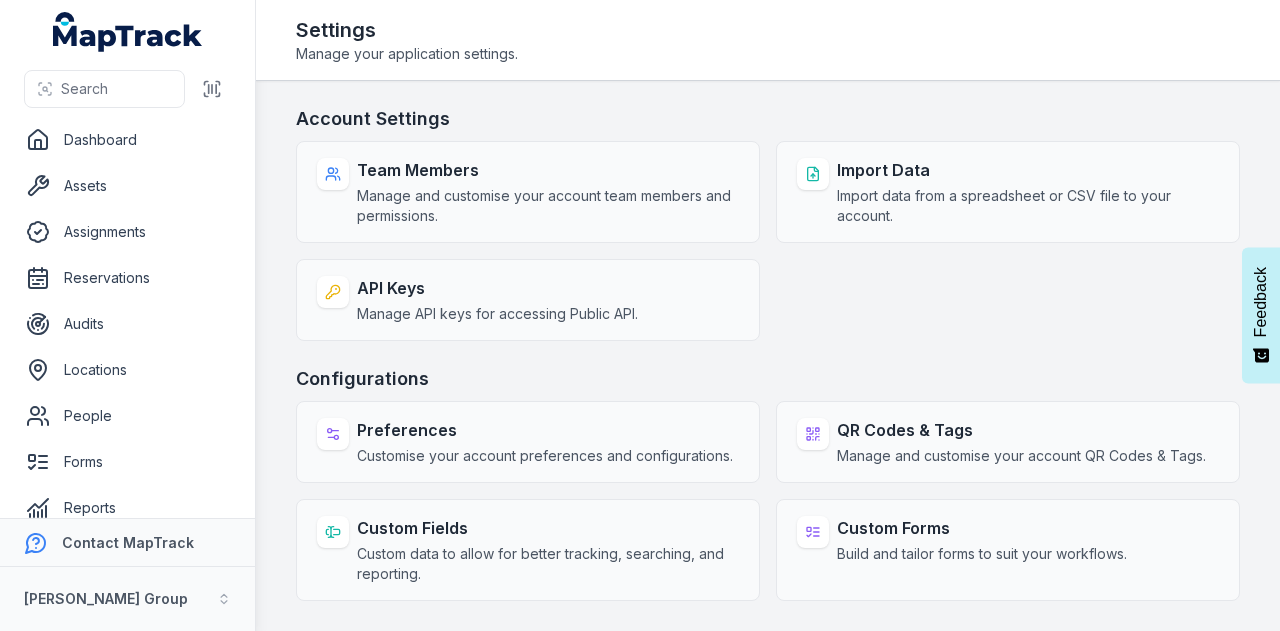 scroll, scrollTop: 0, scrollLeft: 0, axis: both 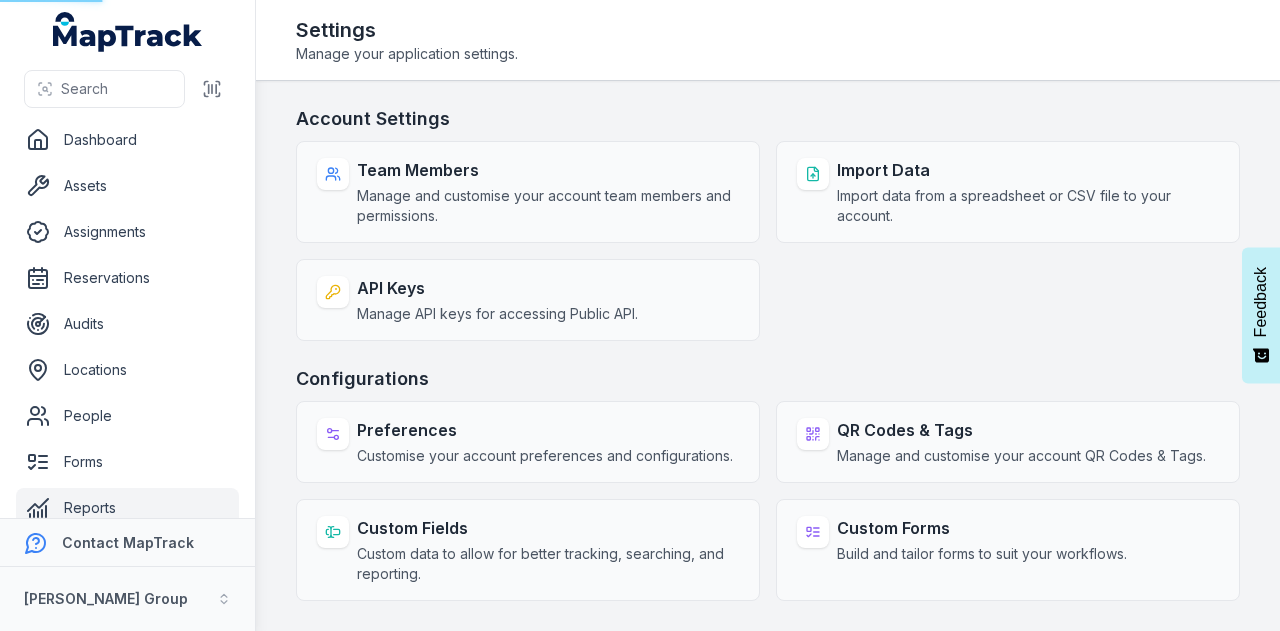 click on "Reports" at bounding box center (127, 508) 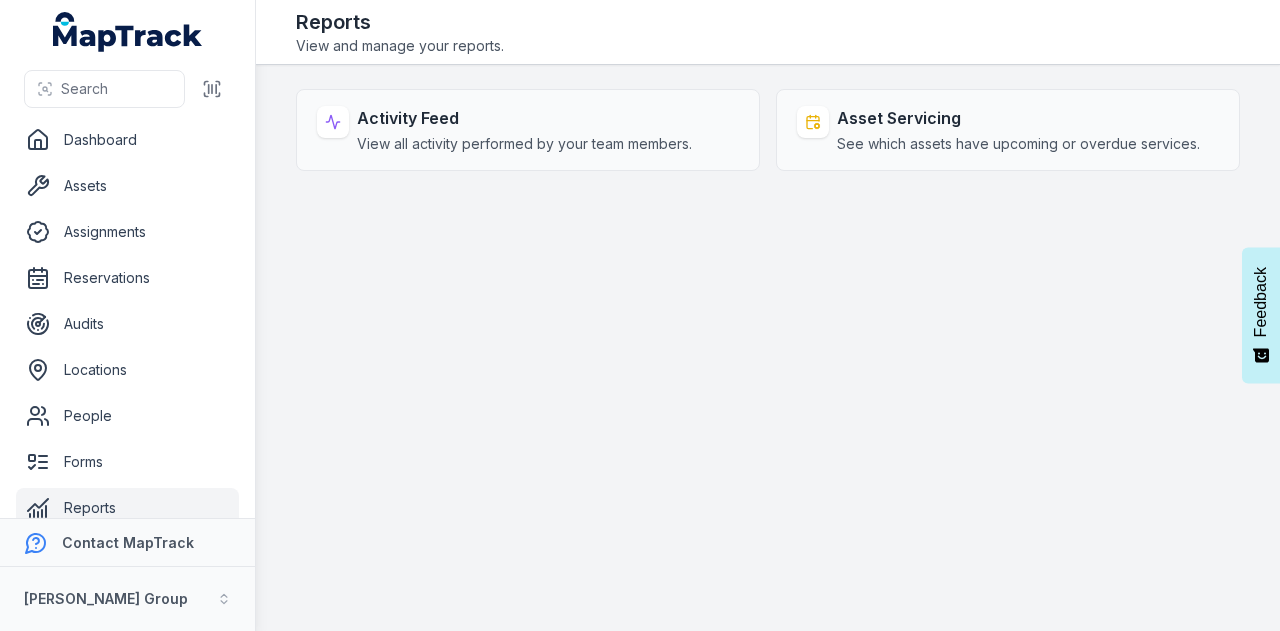 scroll, scrollTop: 0, scrollLeft: 0, axis: both 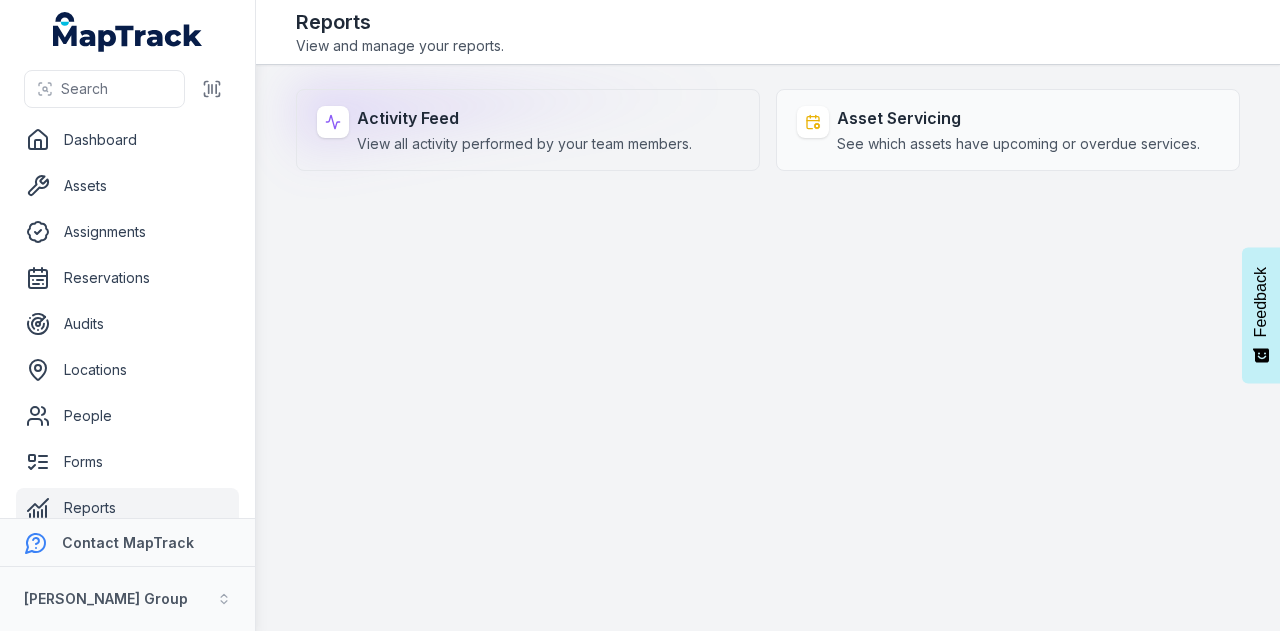 click on "Activity Feed" at bounding box center (524, 118) 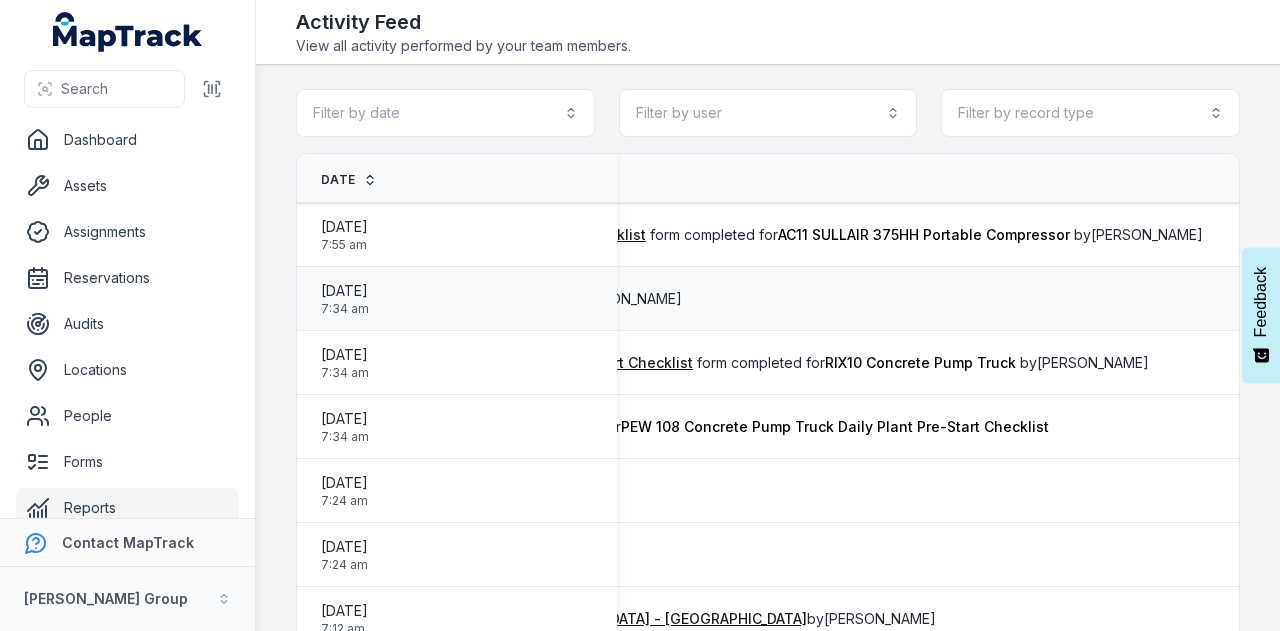 scroll, scrollTop: 0, scrollLeft: 867, axis: horizontal 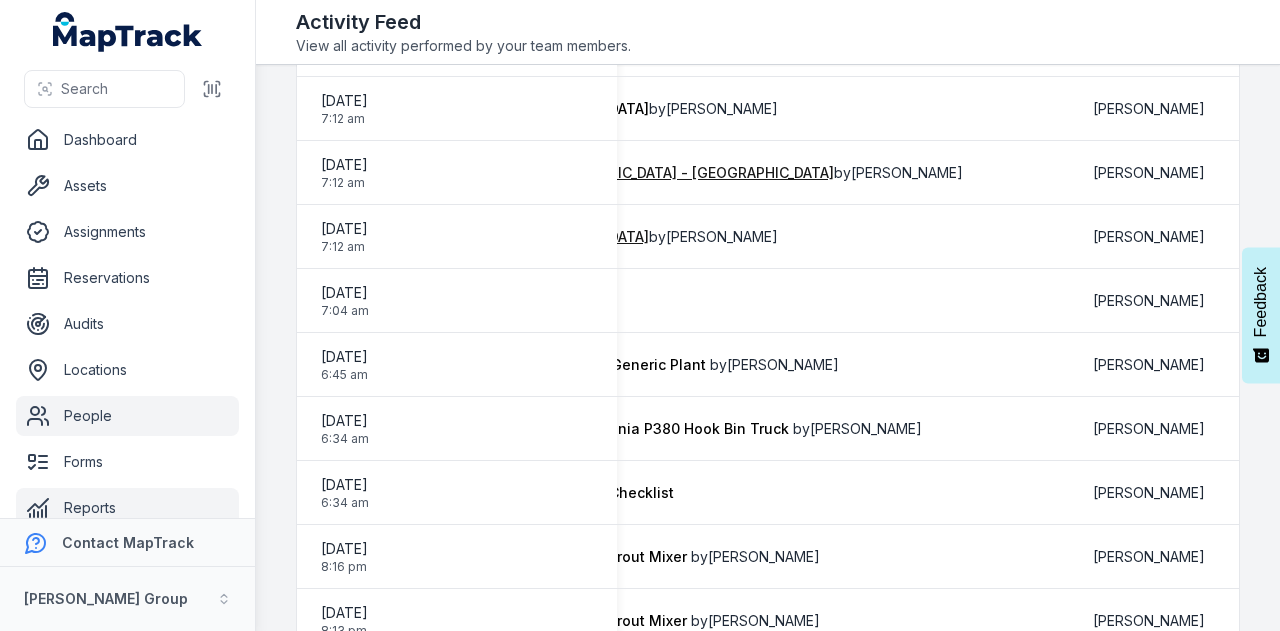 click on "People" at bounding box center (127, 416) 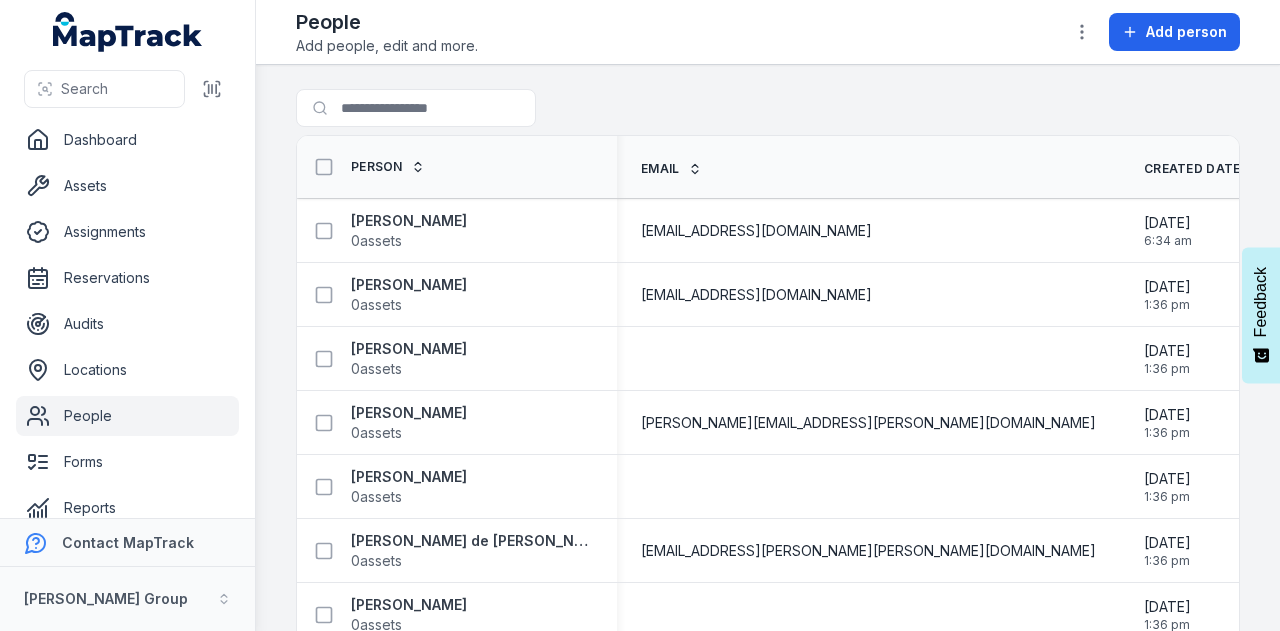 scroll, scrollTop: 0, scrollLeft: 0, axis: both 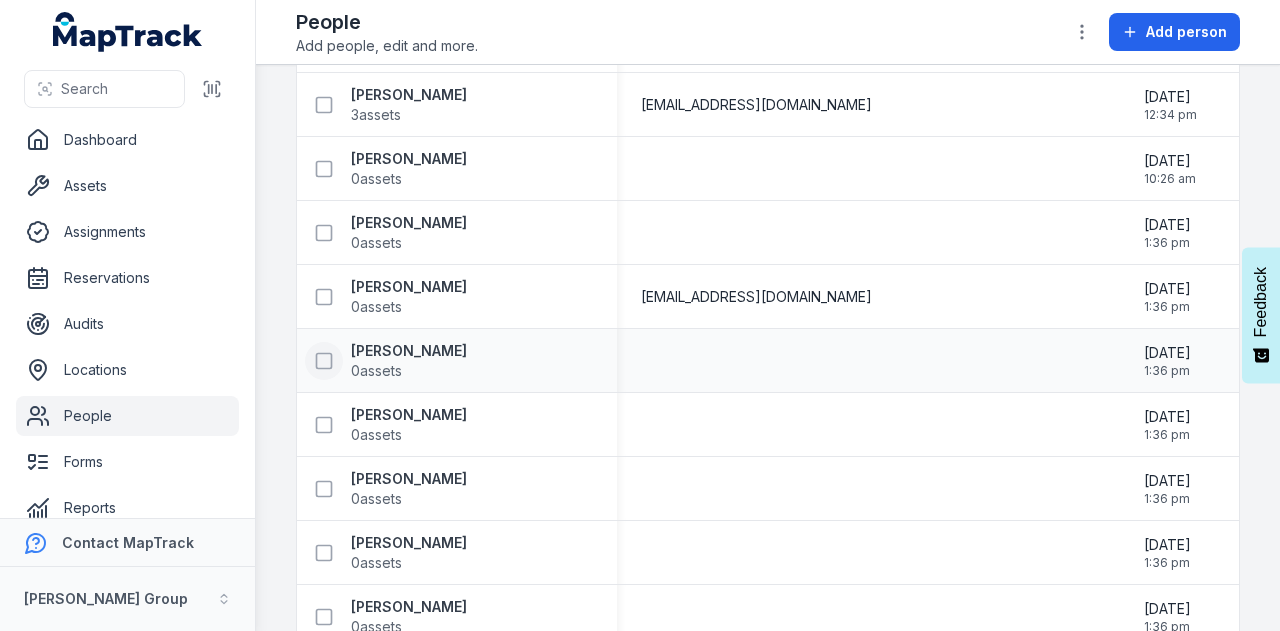 click 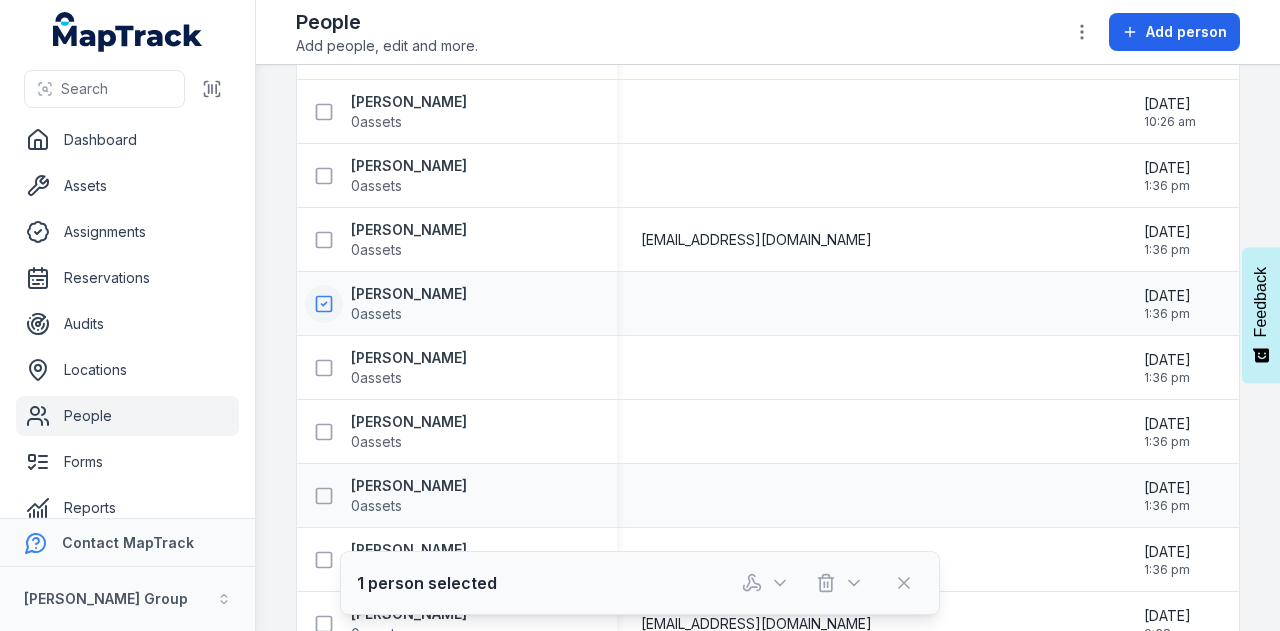scroll, scrollTop: 17954, scrollLeft: 0, axis: vertical 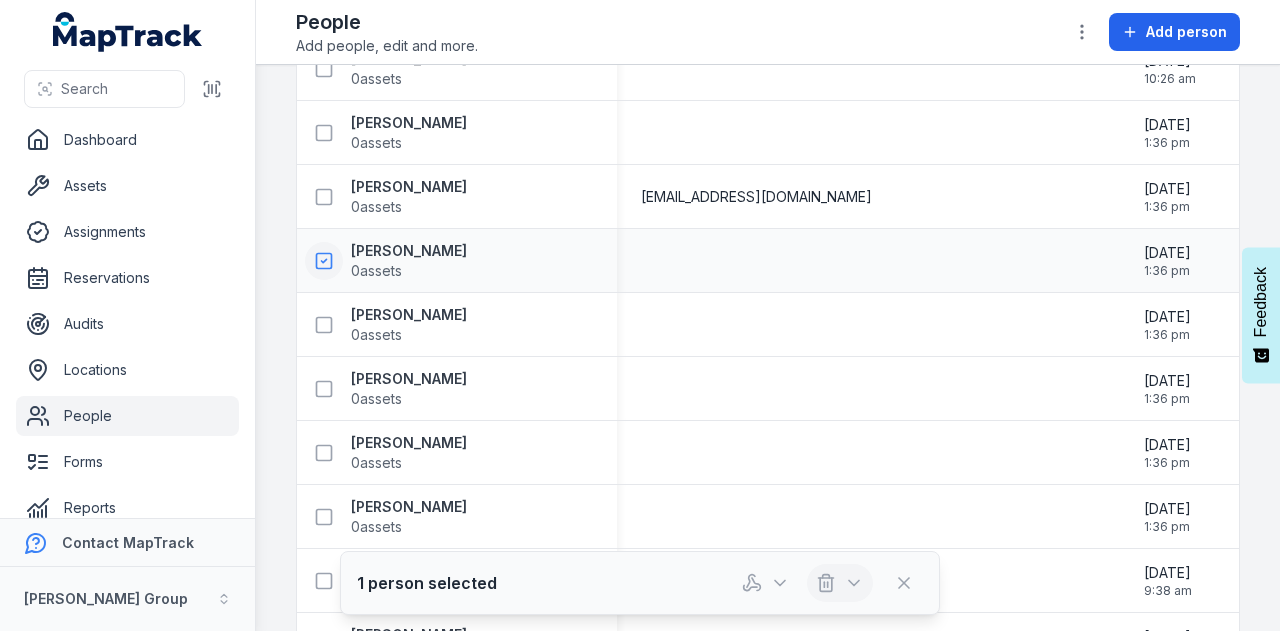 click at bounding box center [840, 583] 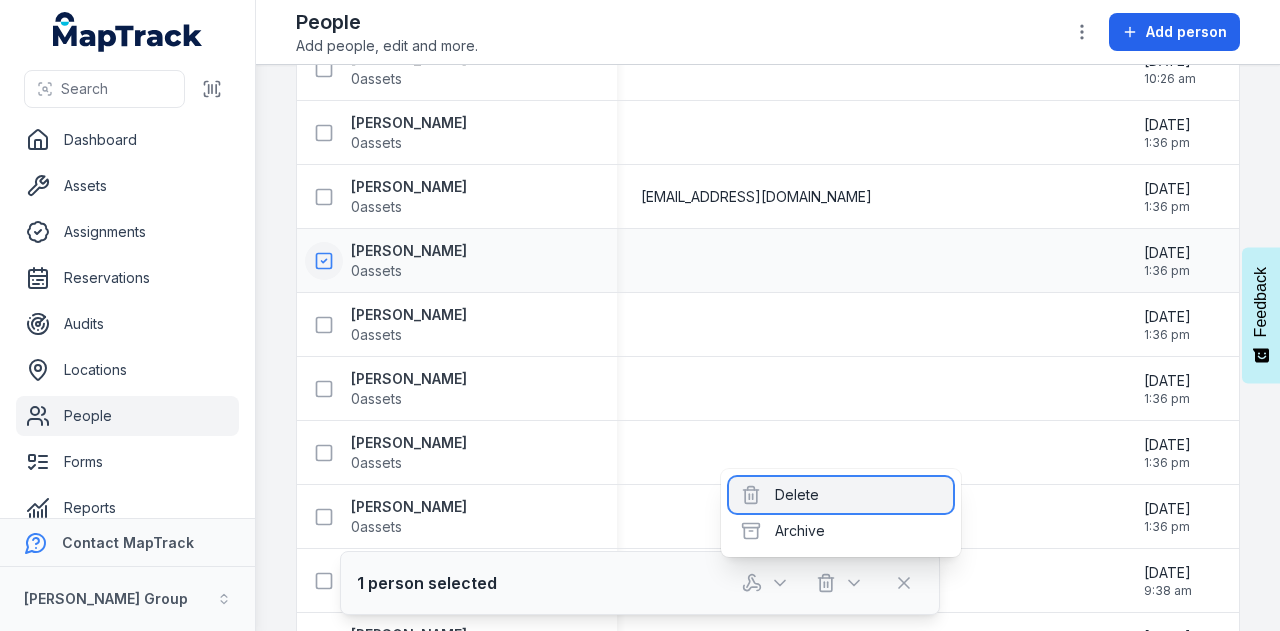 click on "Delete" at bounding box center (841, 495) 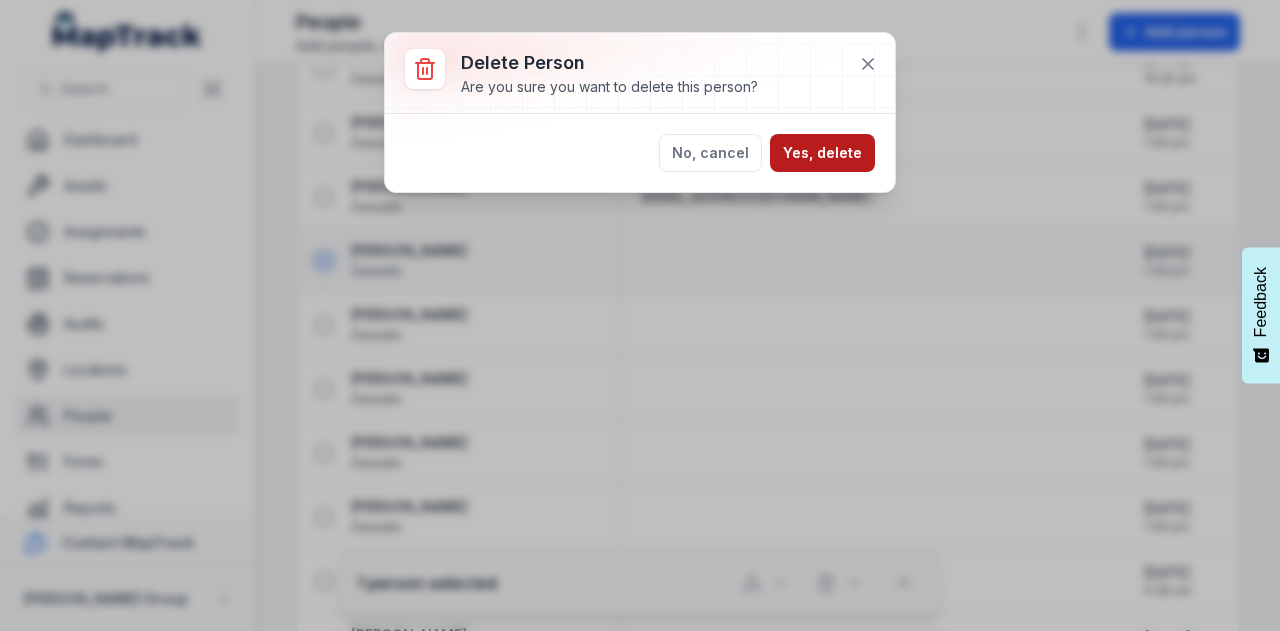 click on "Yes, delete" at bounding box center (822, 153) 